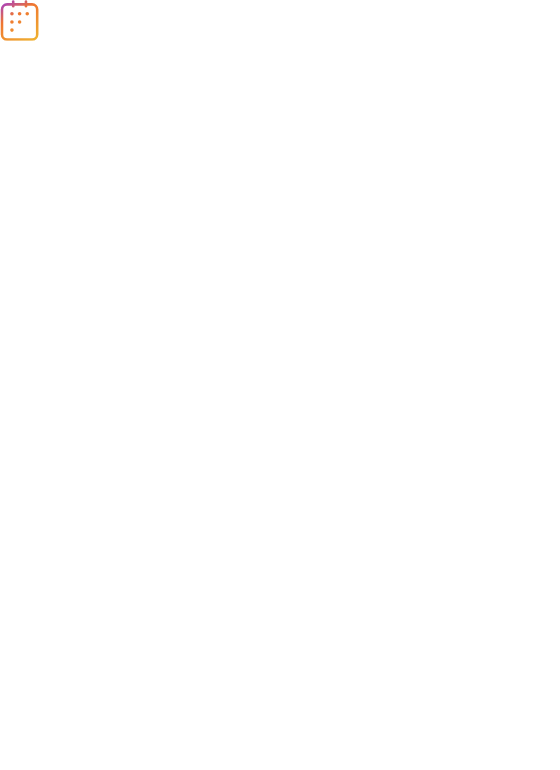 scroll, scrollTop: 0, scrollLeft: 0, axis: both 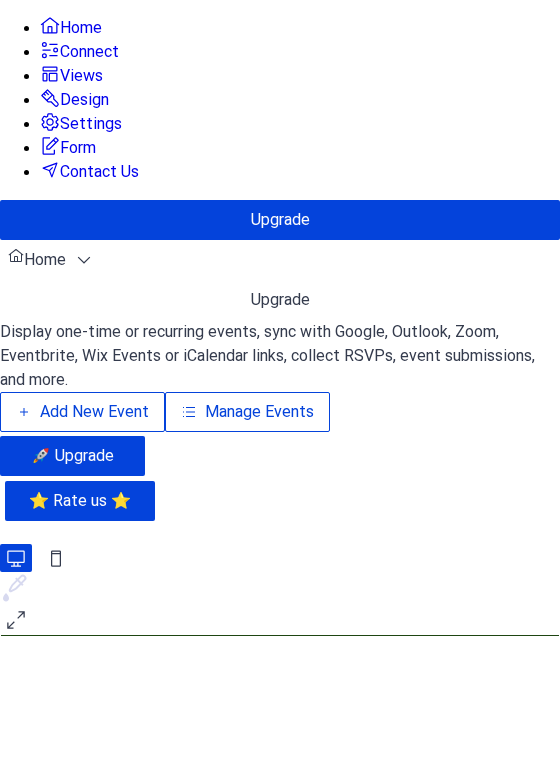 click on "Add New Event" at bounding box center [94, 412] 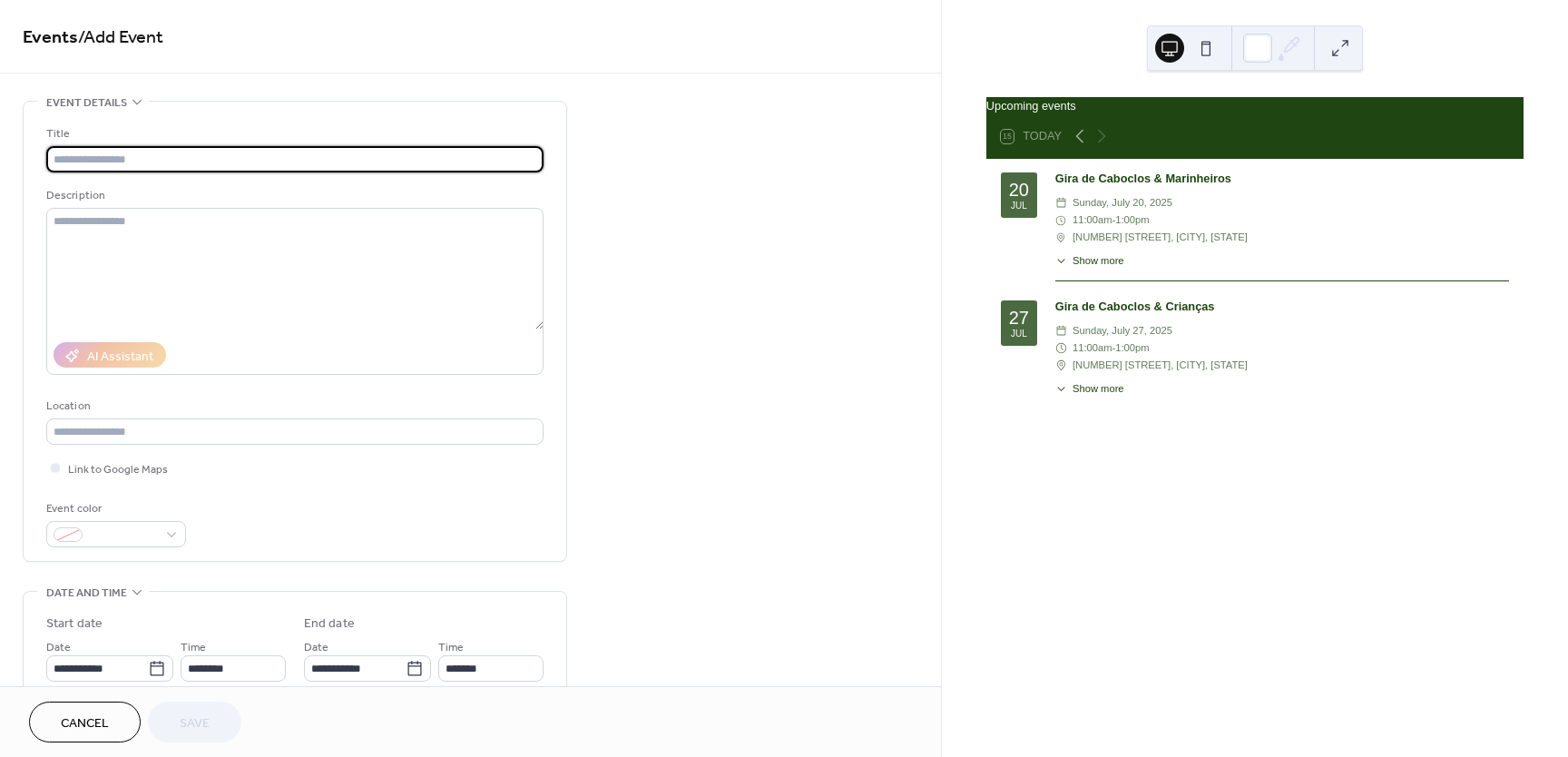 scroll, scrollTop: 0, scrollLeft: 0, axis: both 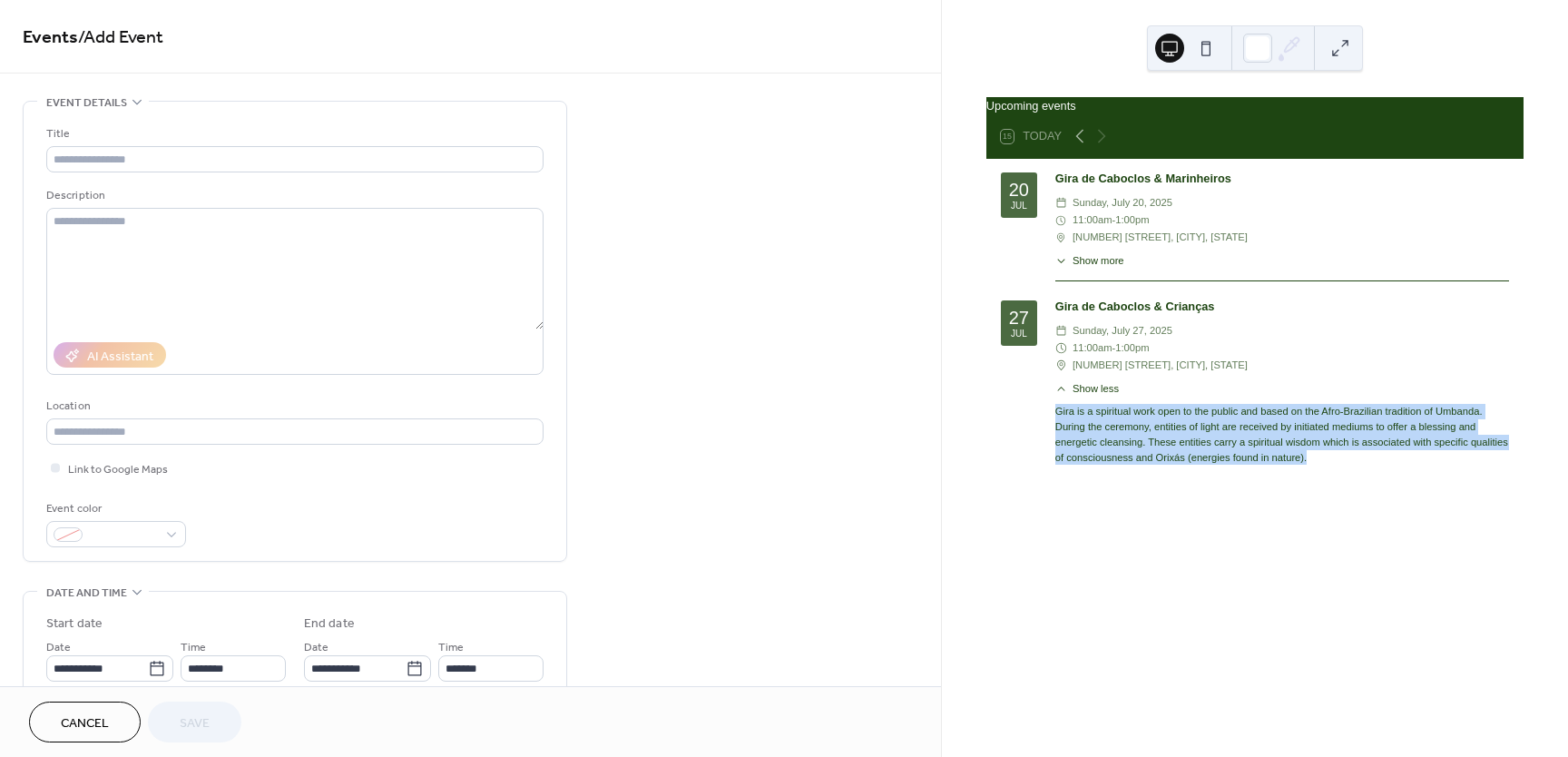 drag, startPoint x: 1054, startPoint y: 426, endPoint x: 1399, endPoint y: 467, distance: 347.4277 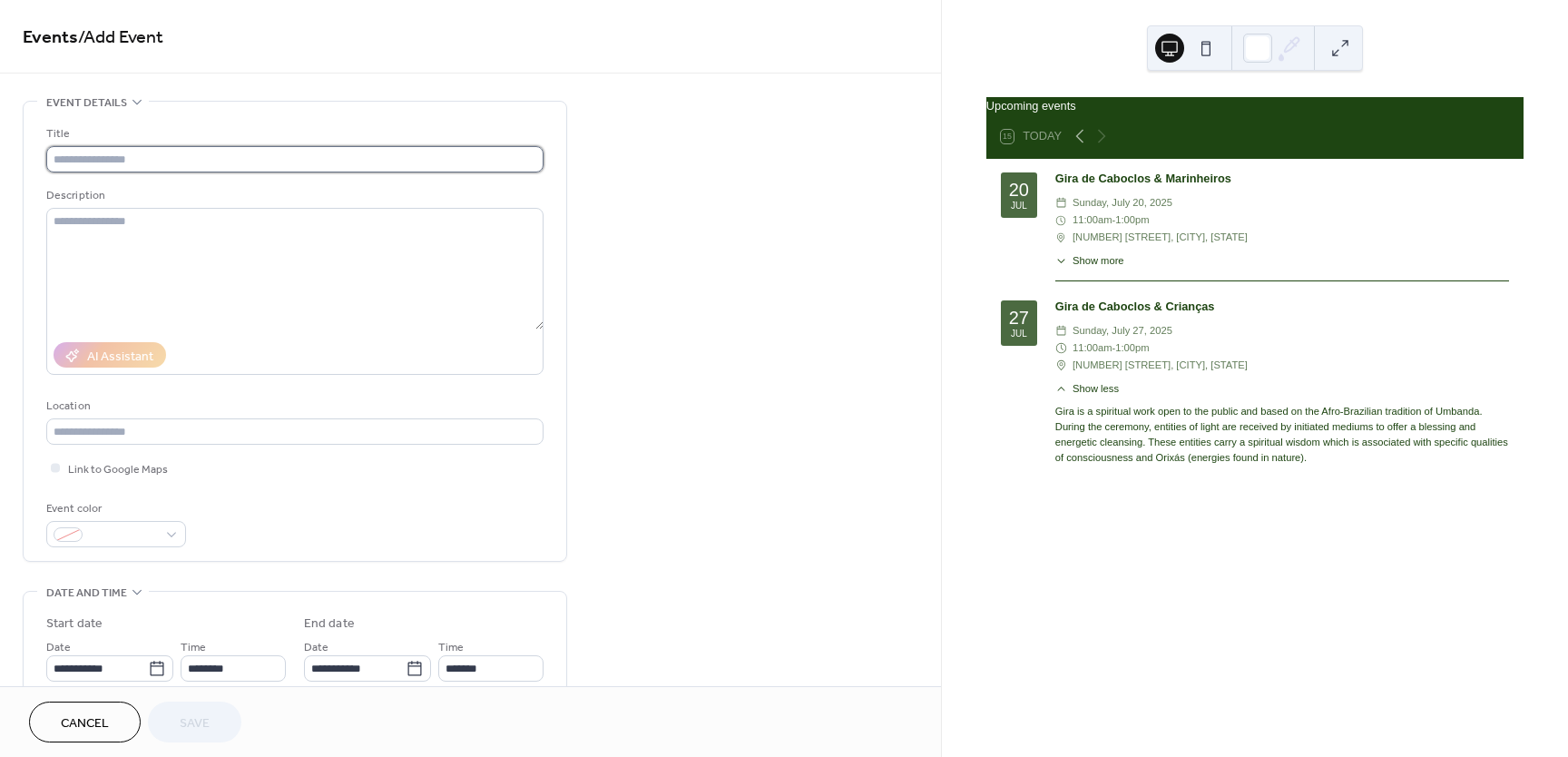 click at bounding box center (295, 159) 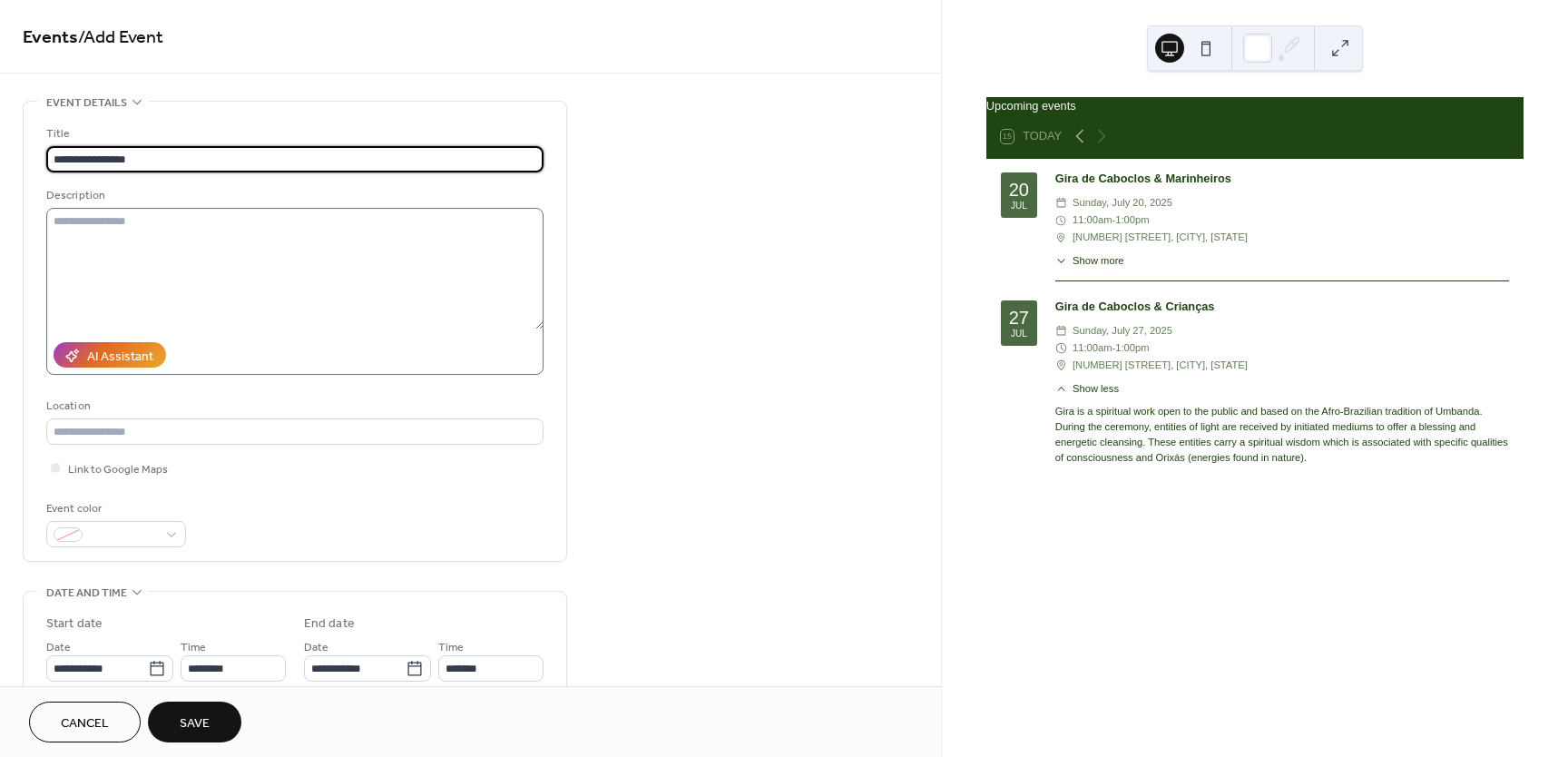 type on "**********" 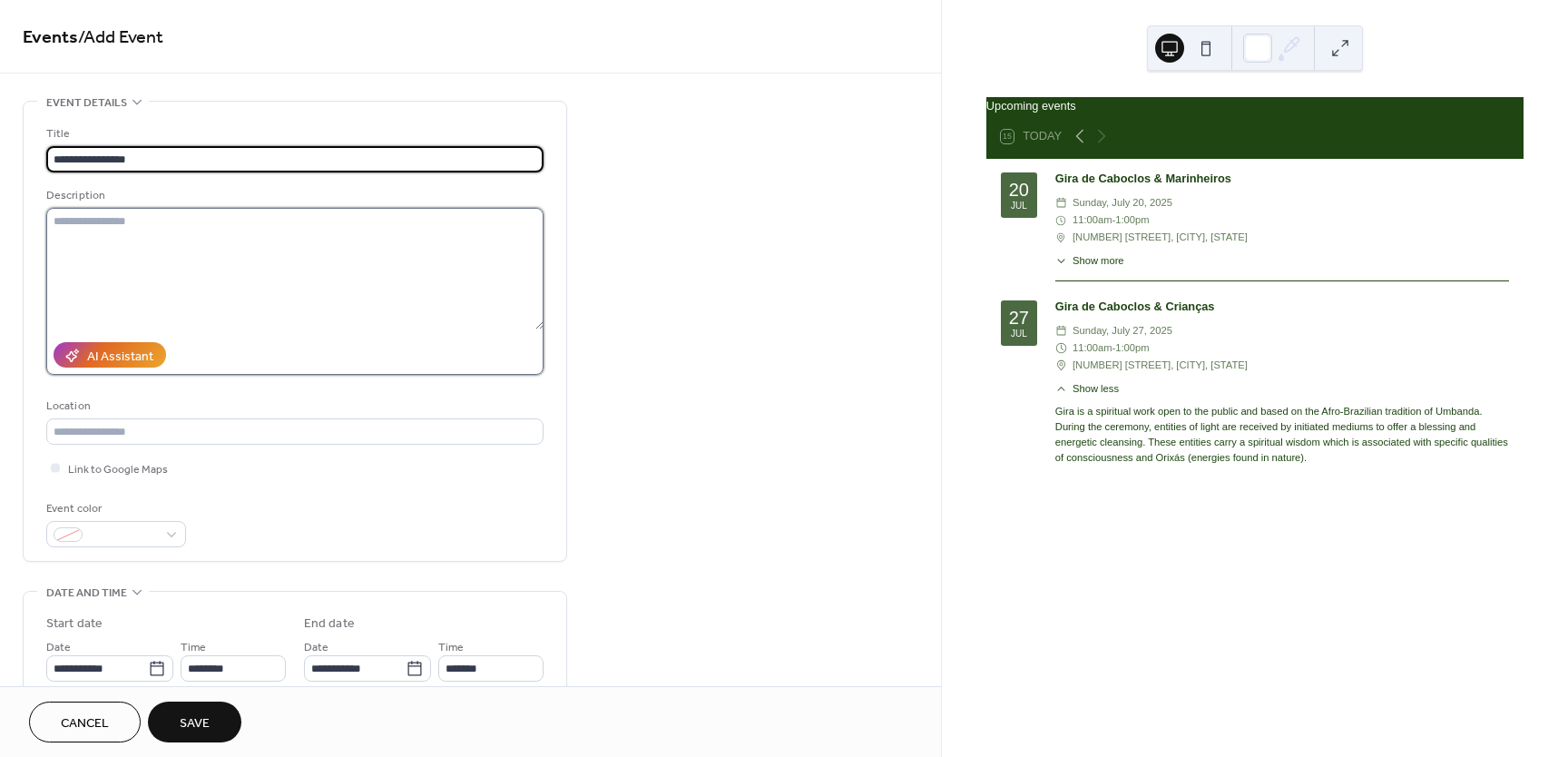click at bounding box center (295, 269) 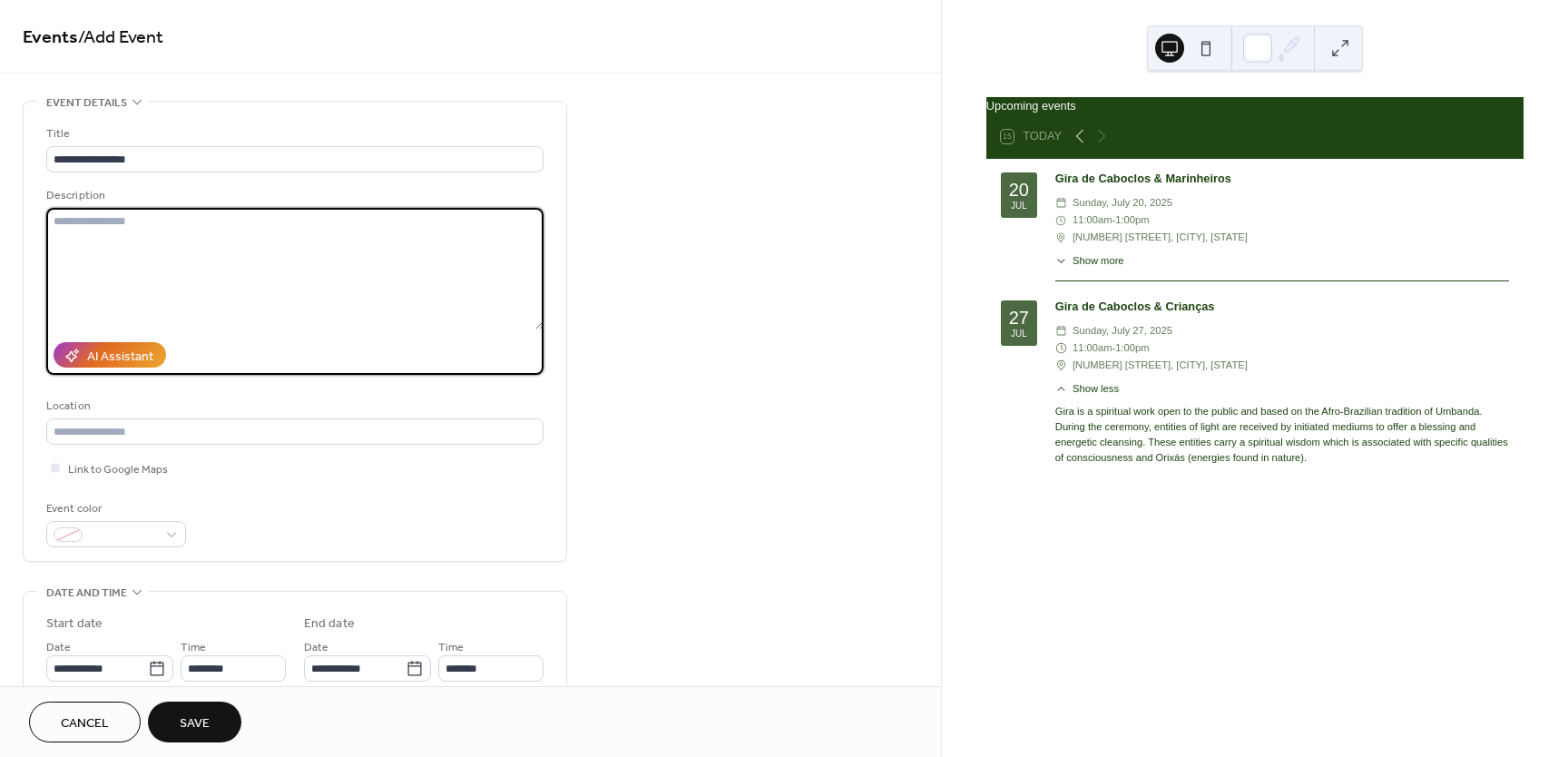 paste on "**********" 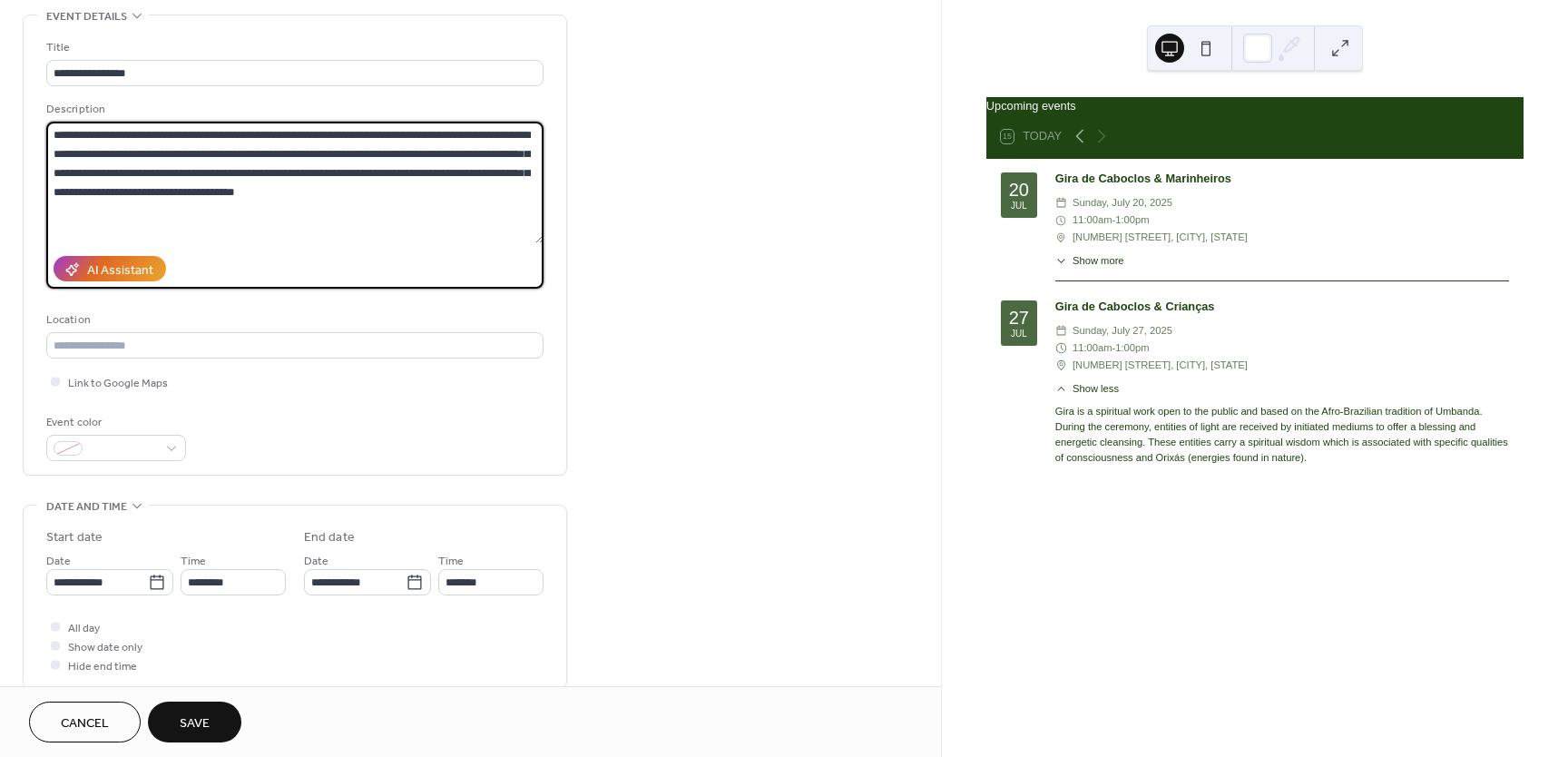 scroll, scrollTop: 94, scrollLeft: 0, axis: vertical 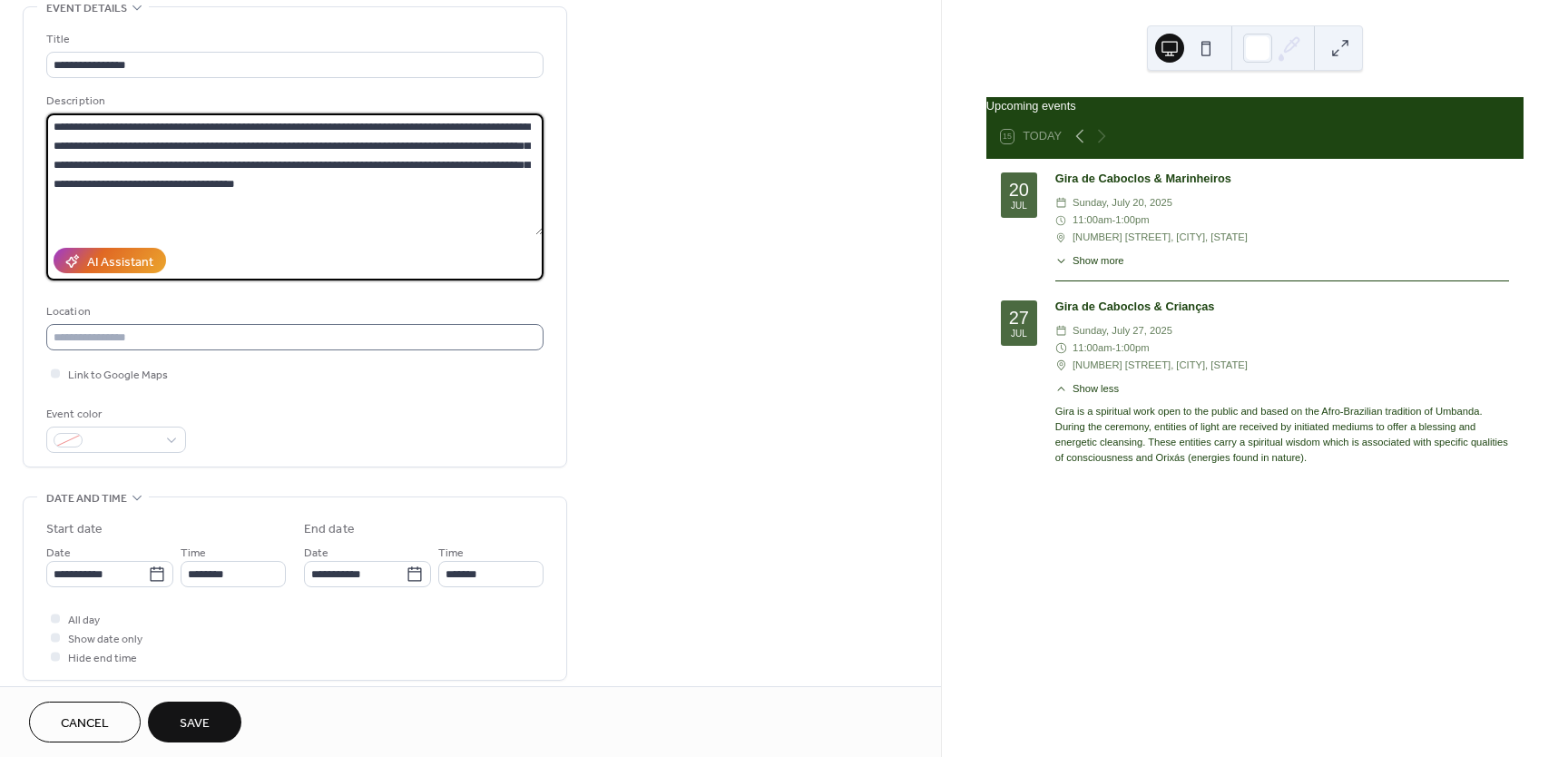 type on "**********" 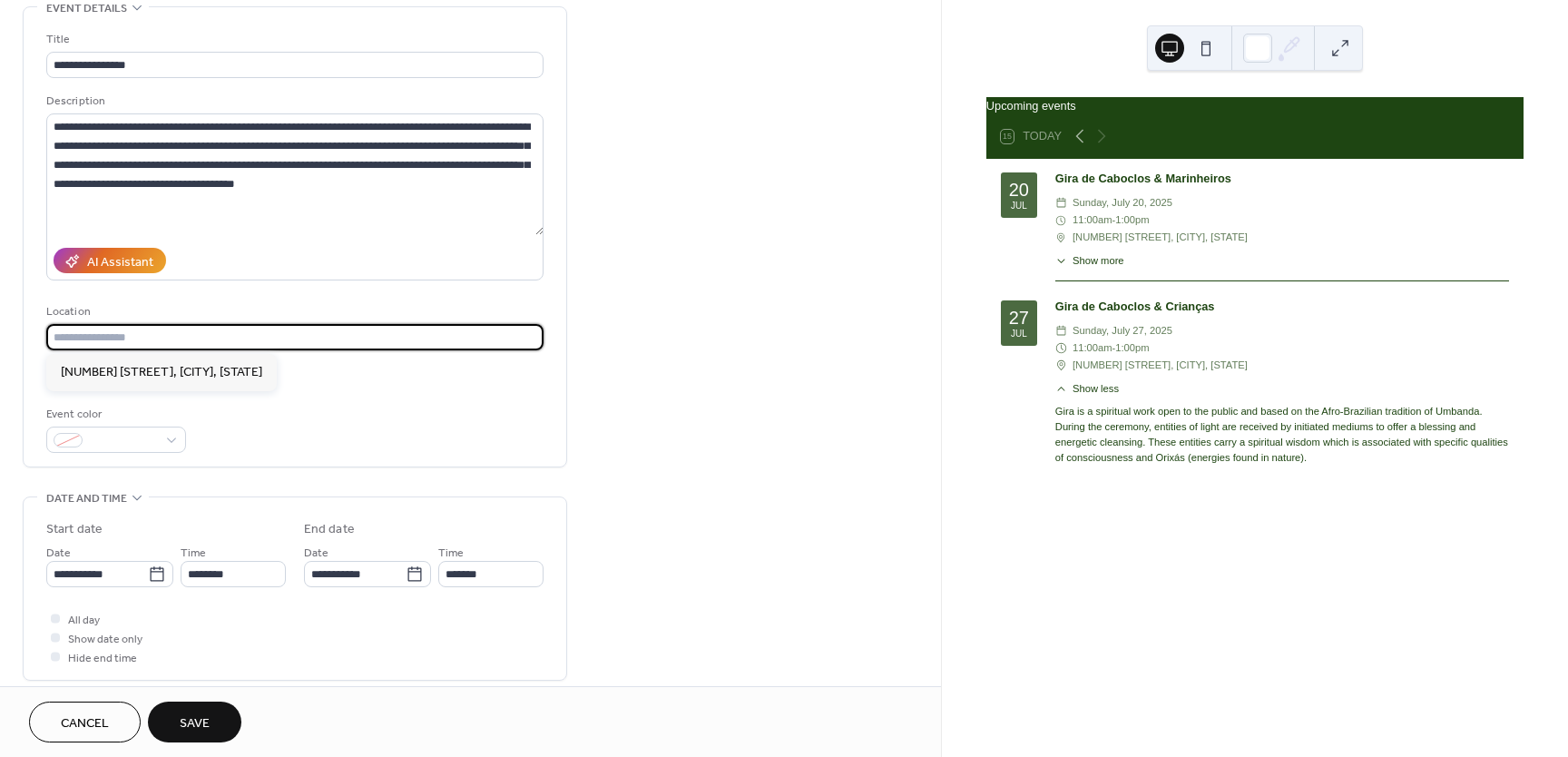 click at bounding box center [295, 337] 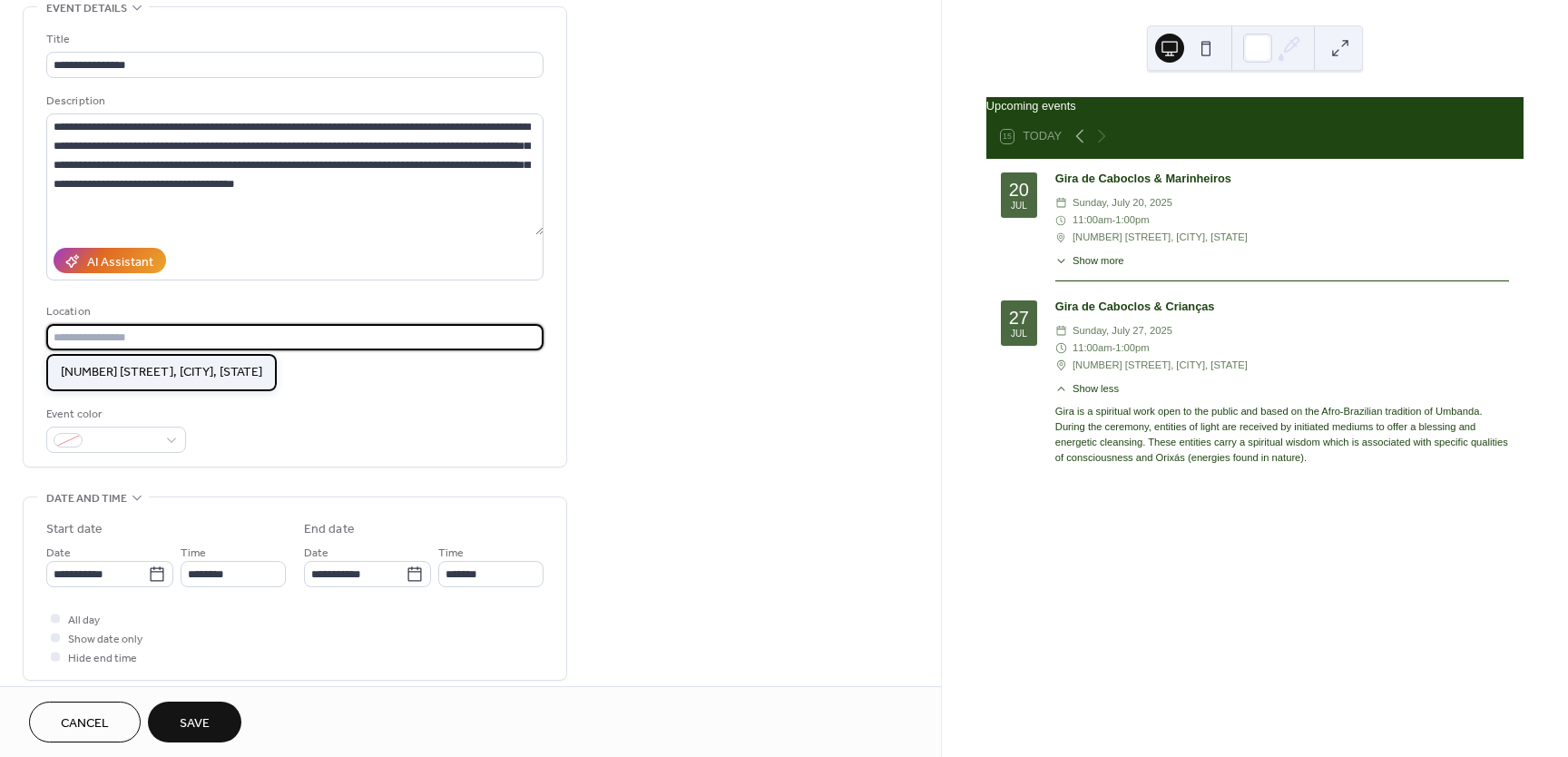 click on "2546 Seaboard Ave, San Jose, CA" at bounding box center (162, 372) 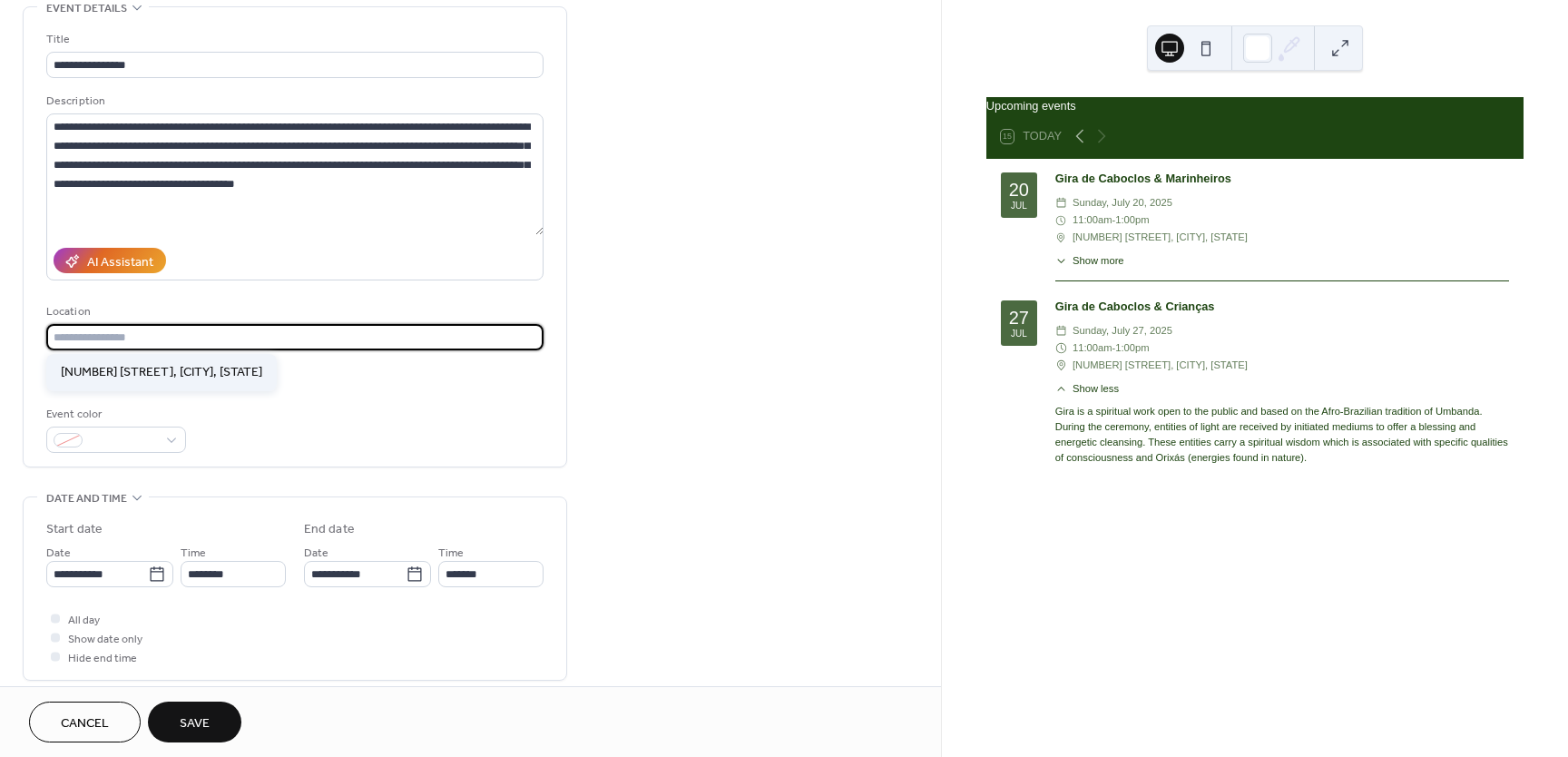 type on "**********" 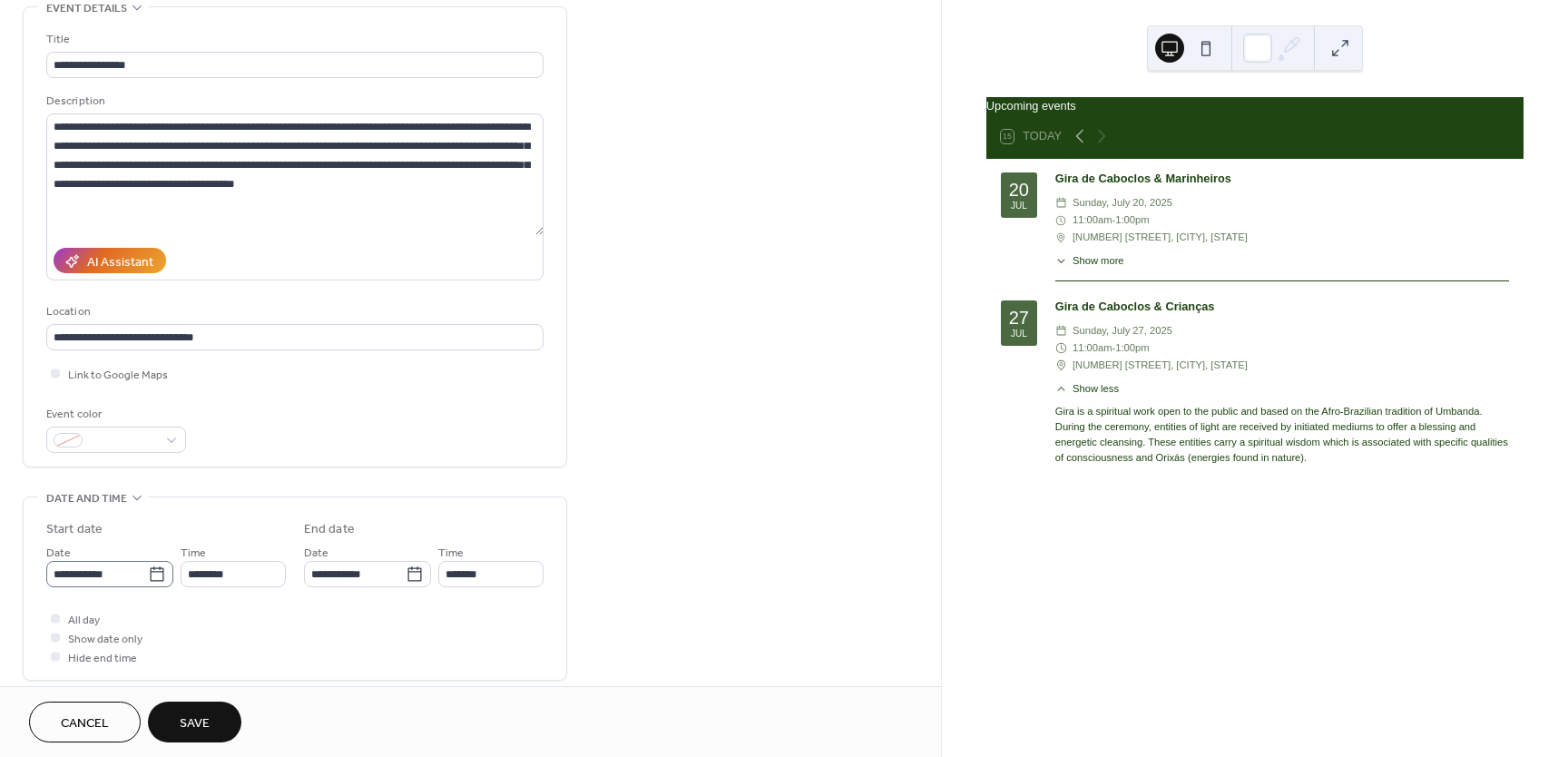 click 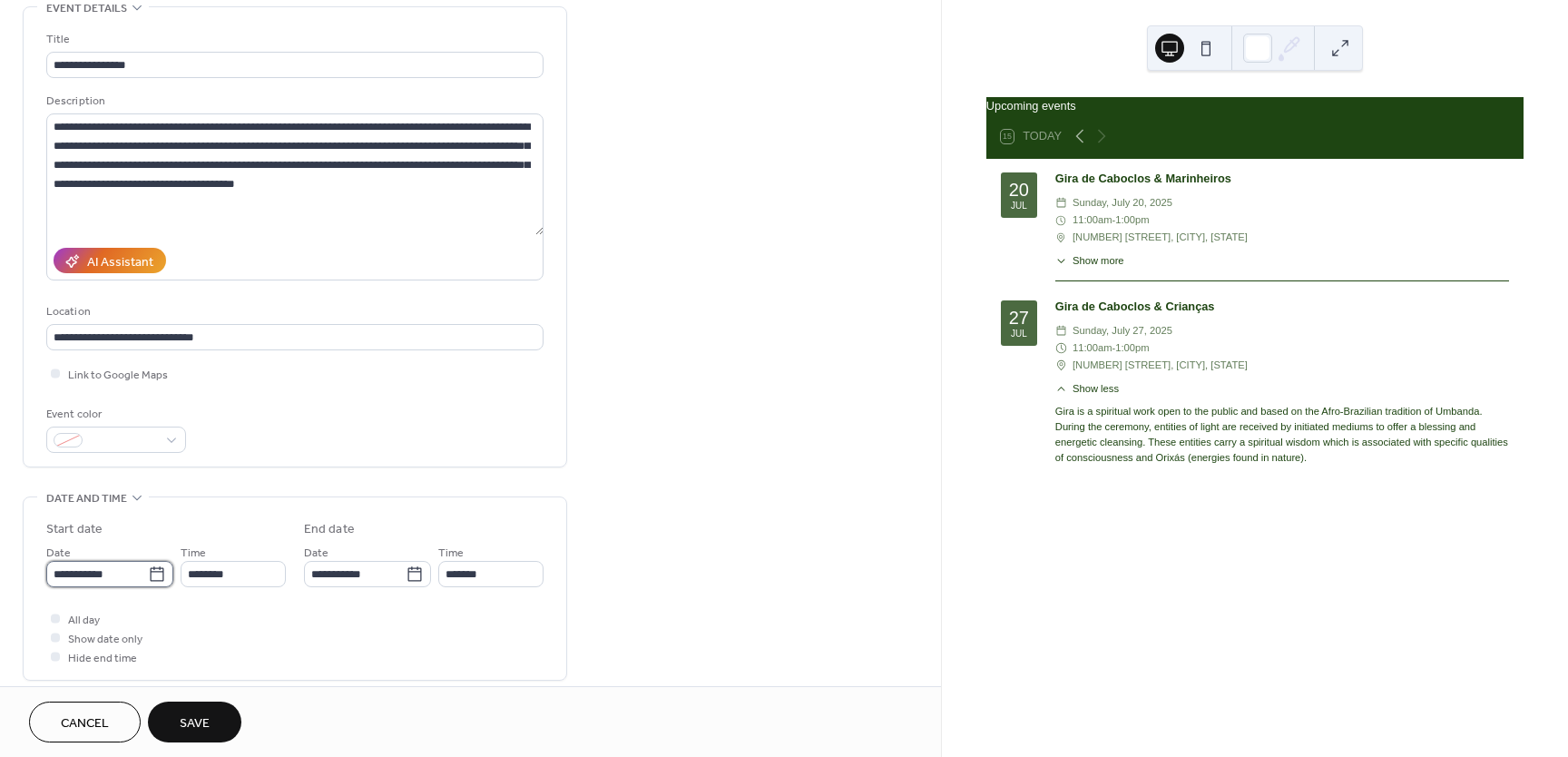 click on "**********" at bounding box center [97, 574] 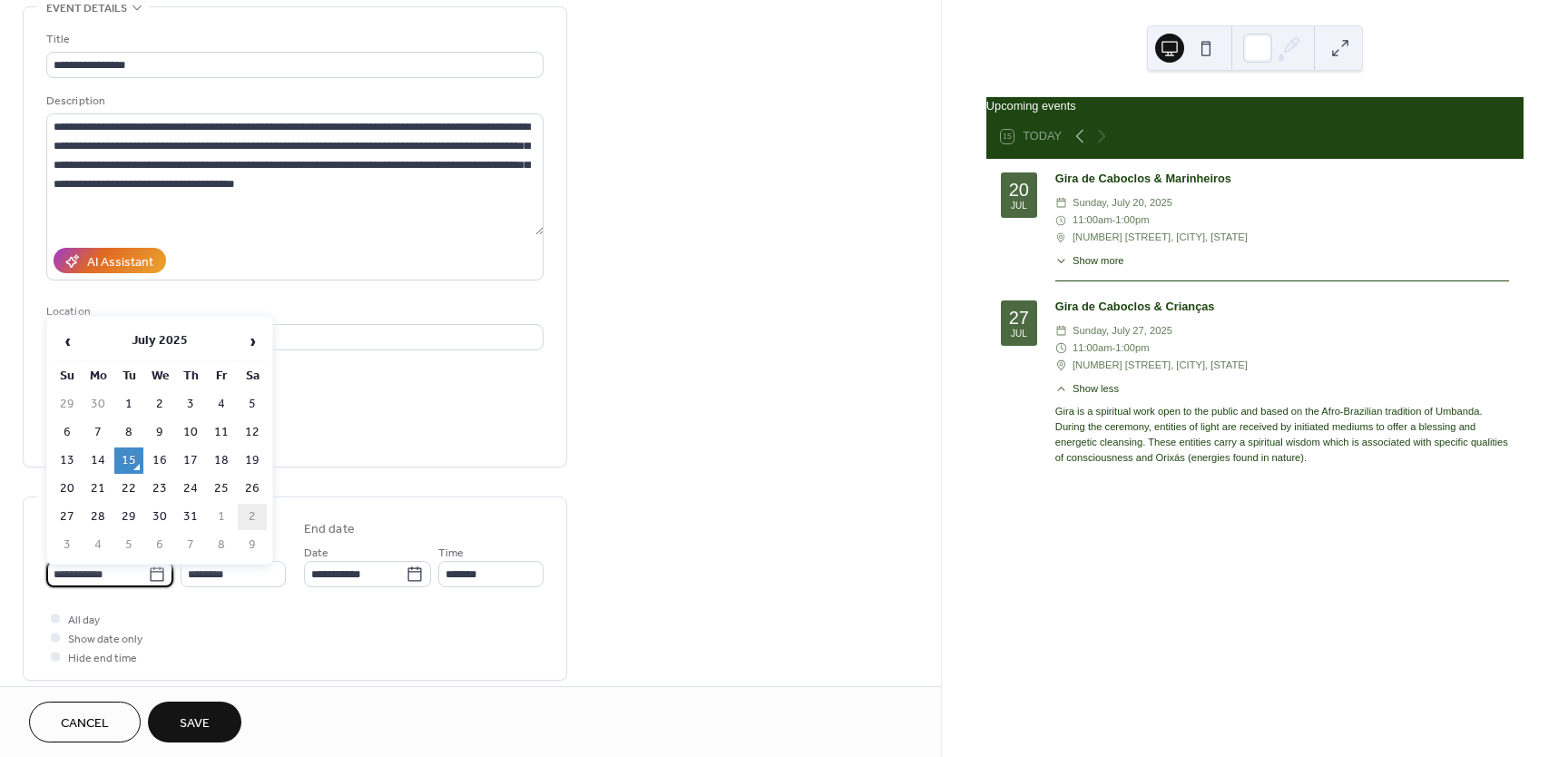click on "2" at bounding box center (252, 516) 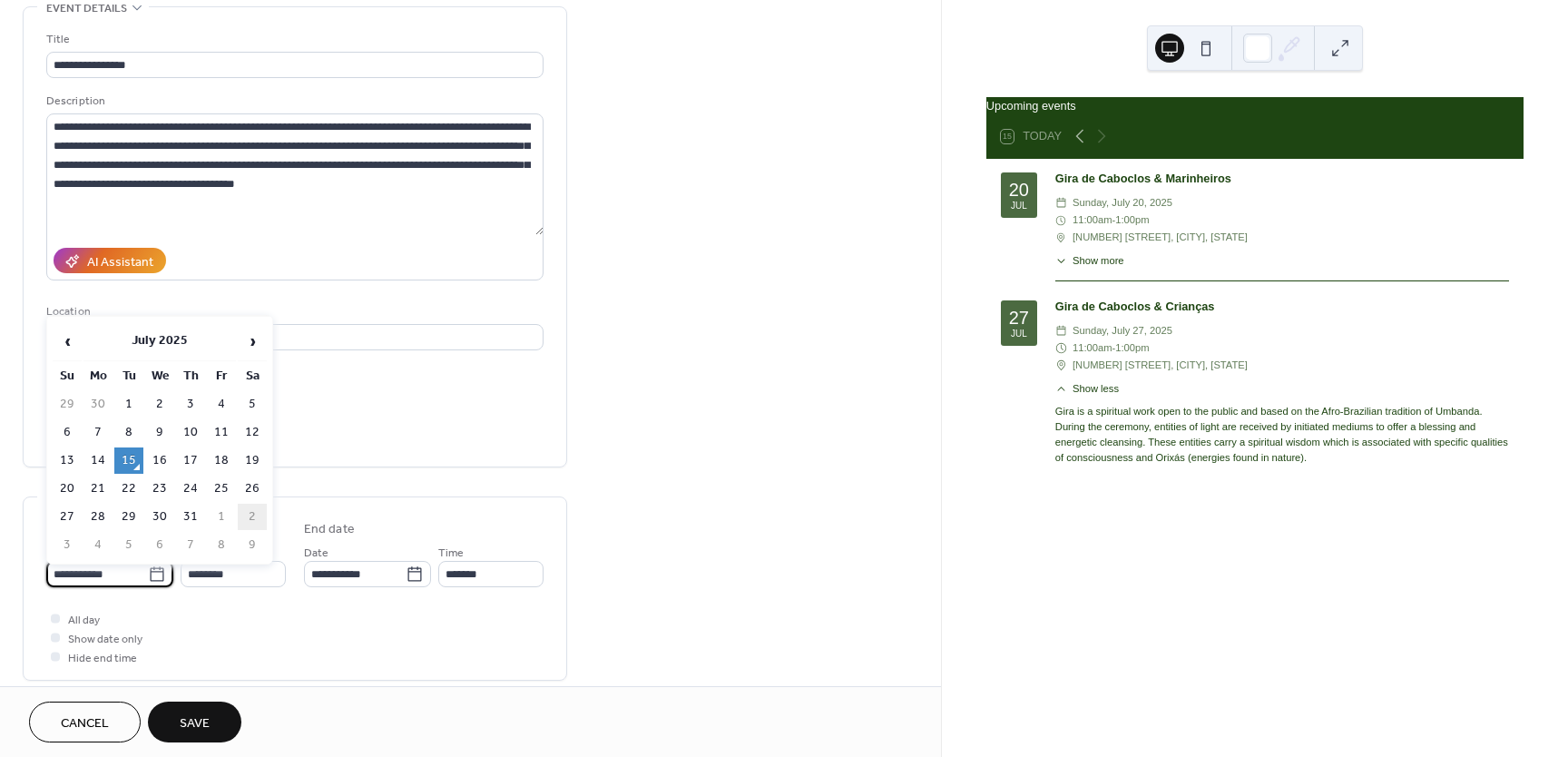 type on "**********" 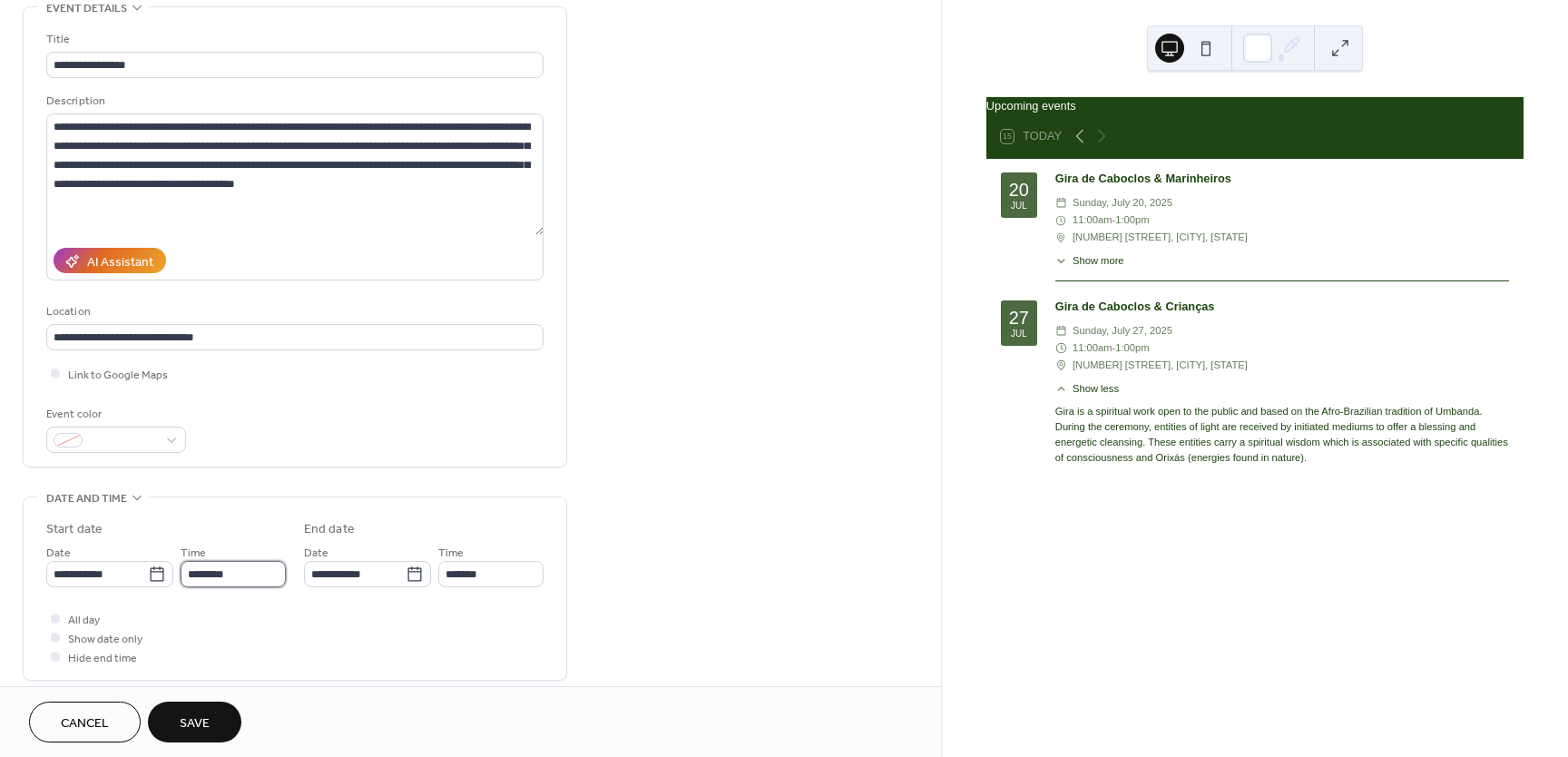 click on "********" at bounding box center [233, 574] 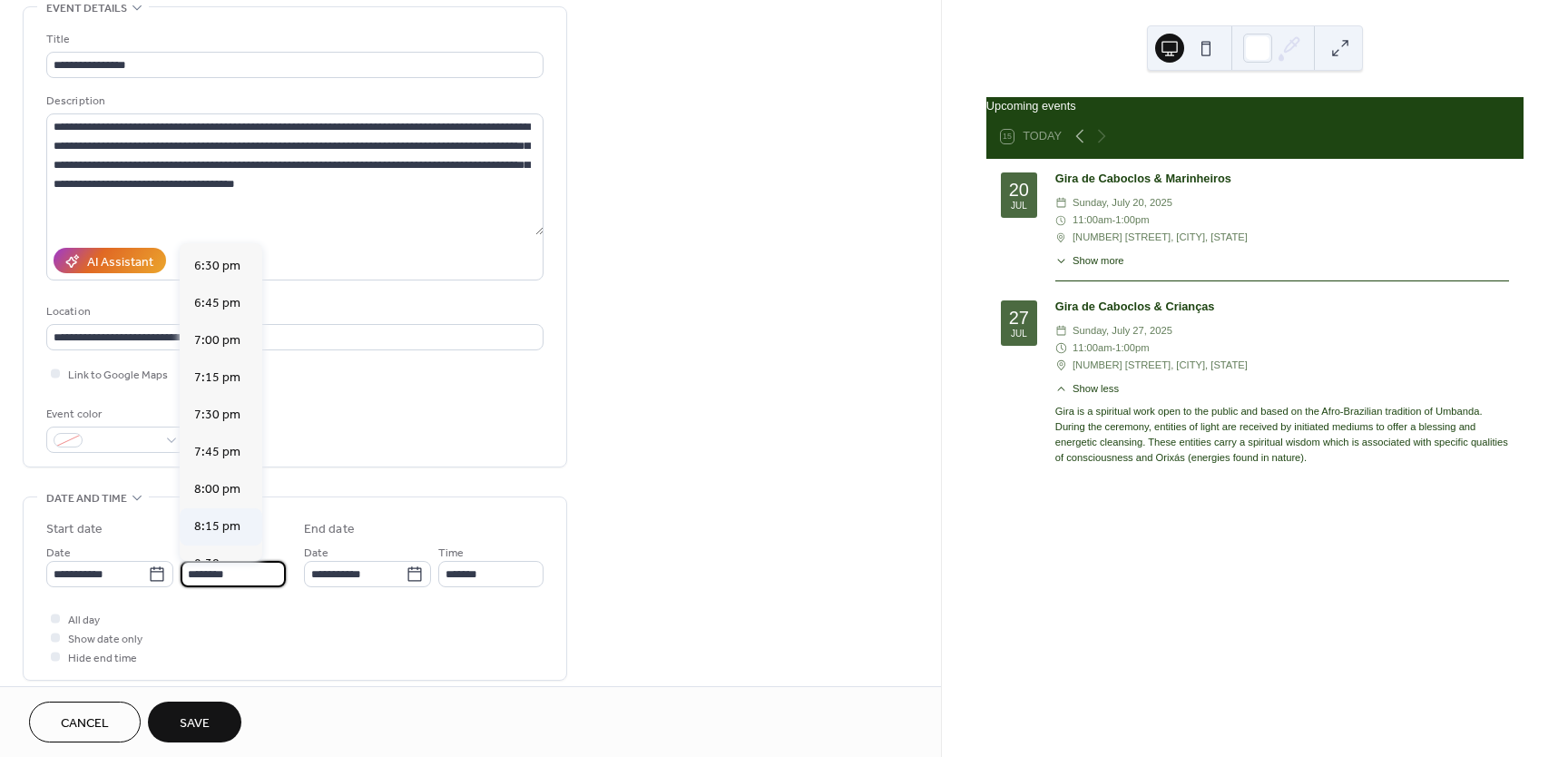 scroll, scrollTop: 2766, scrollLeft: 0, axis: vertical 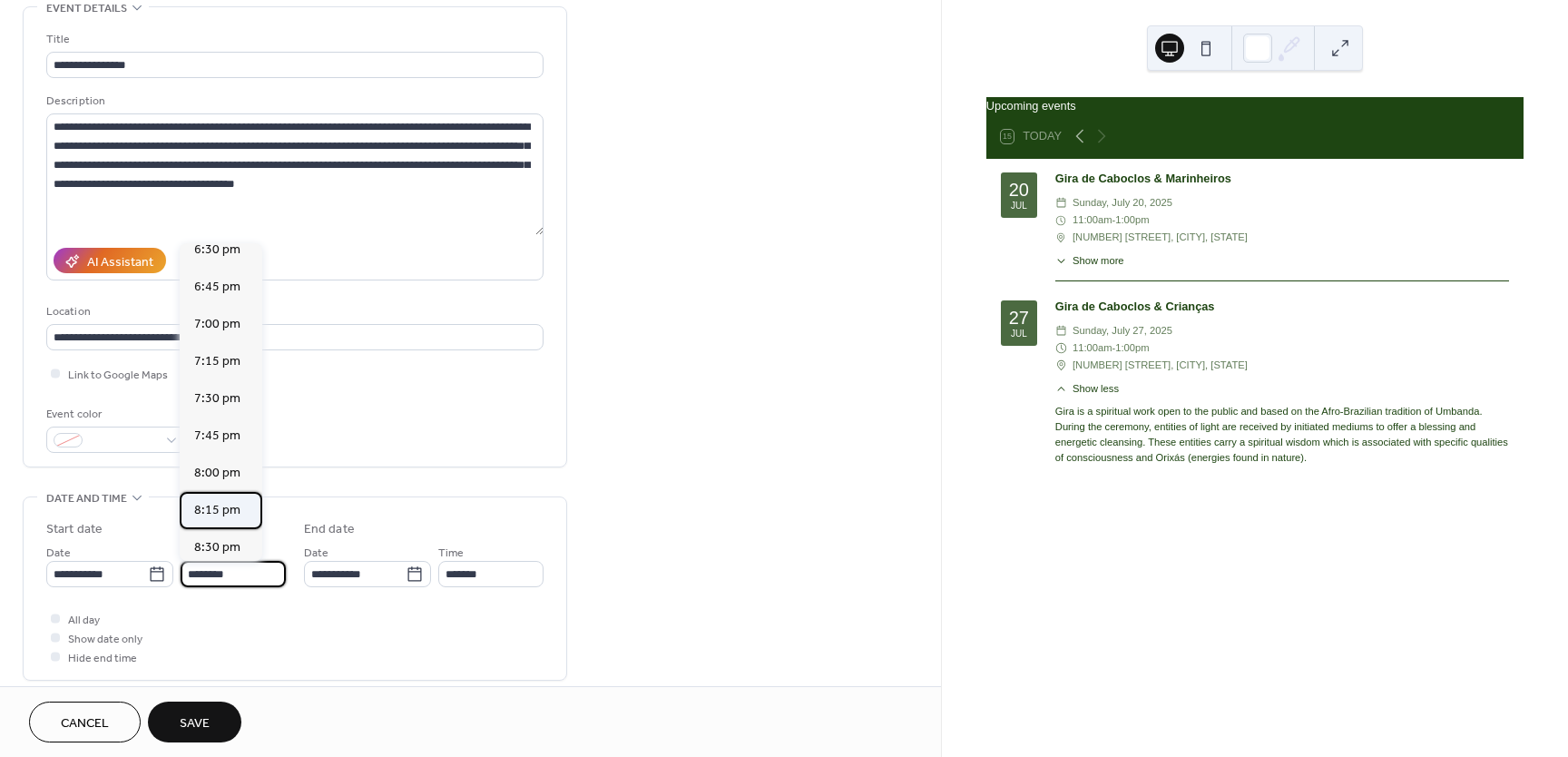 click on "8:15 pm" at bounding box center (220, 510) 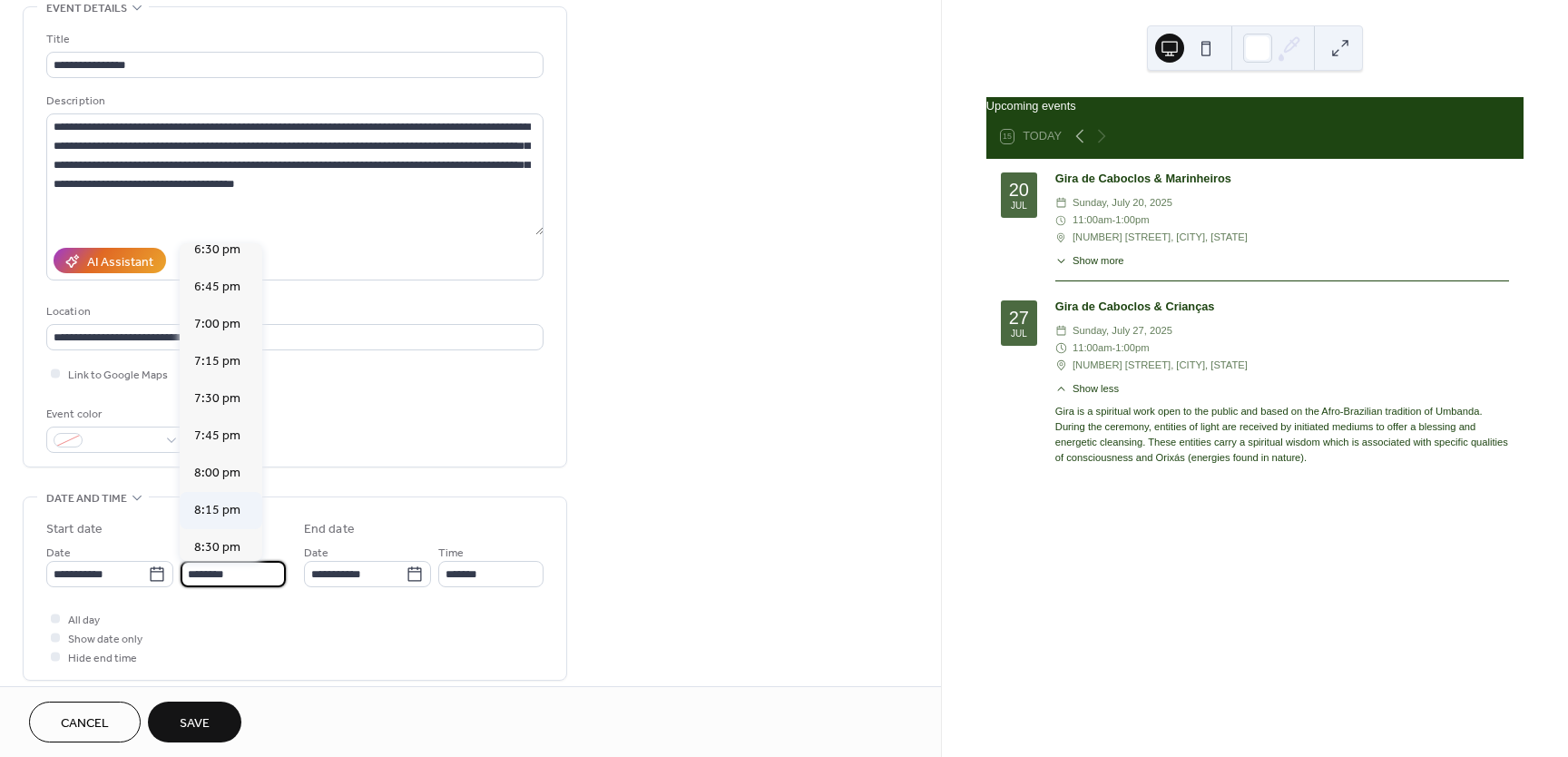 type on "*******" 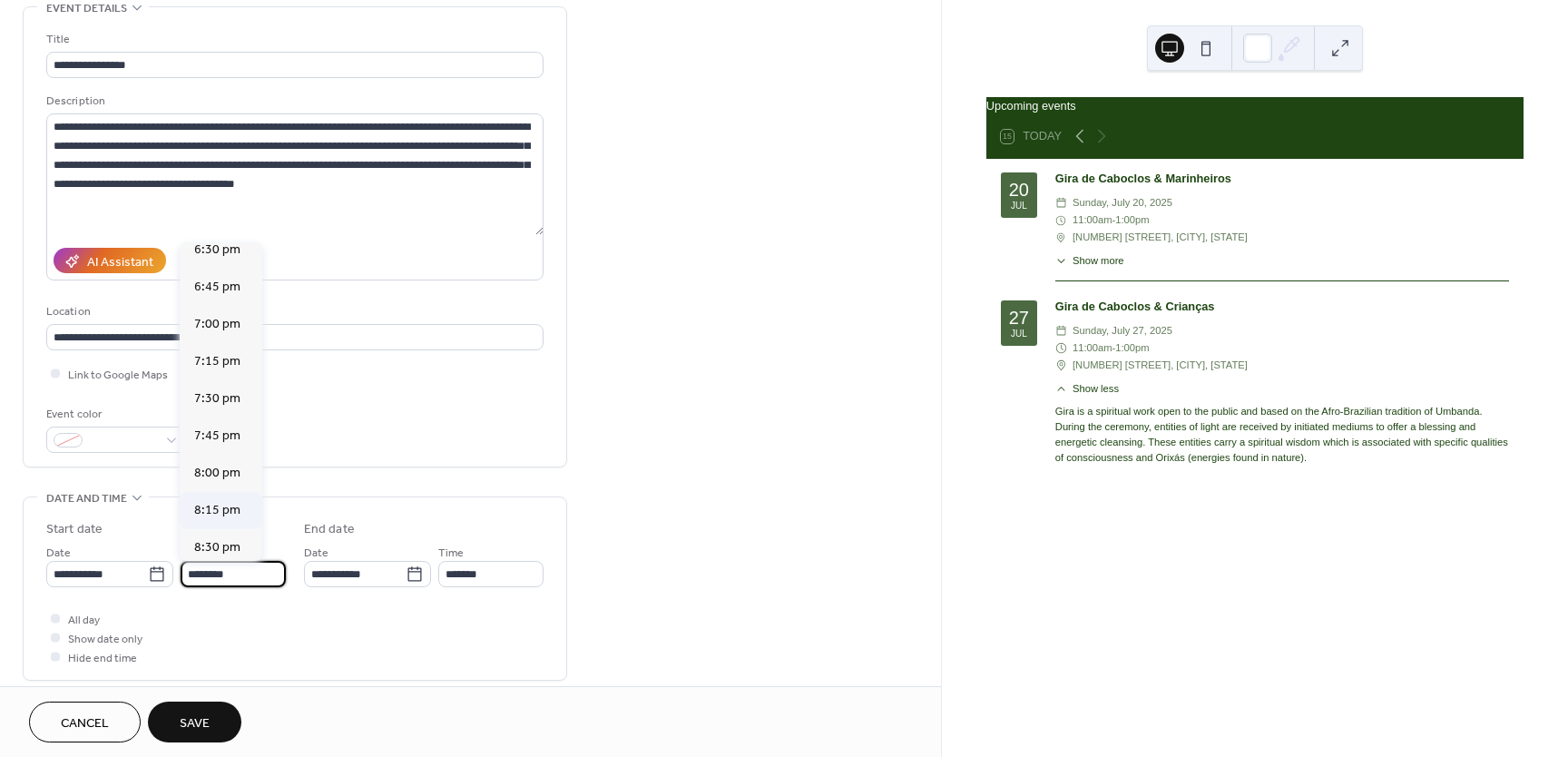 type on "*******" 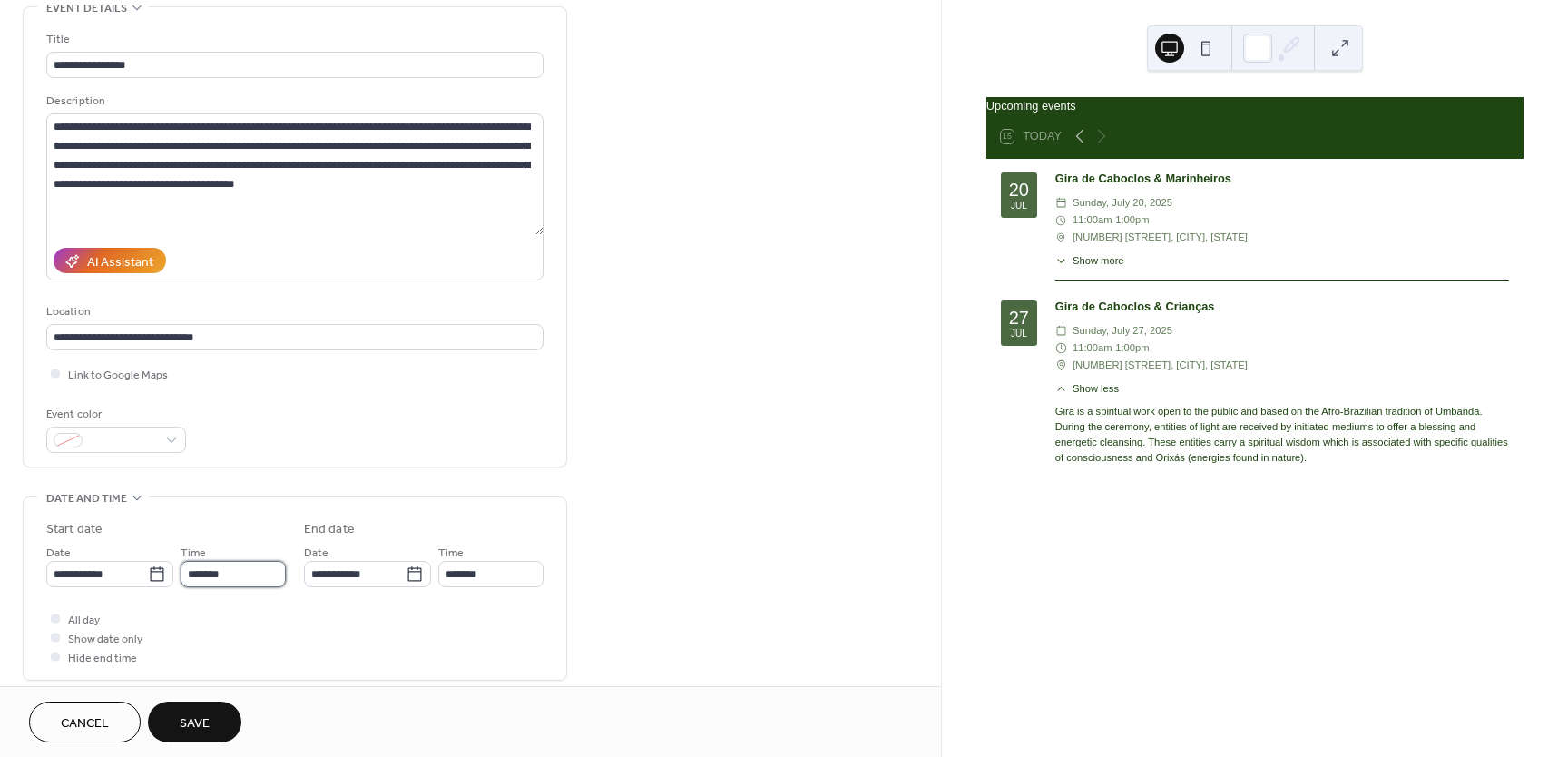click on "*******" at bounding box center [233, 574] 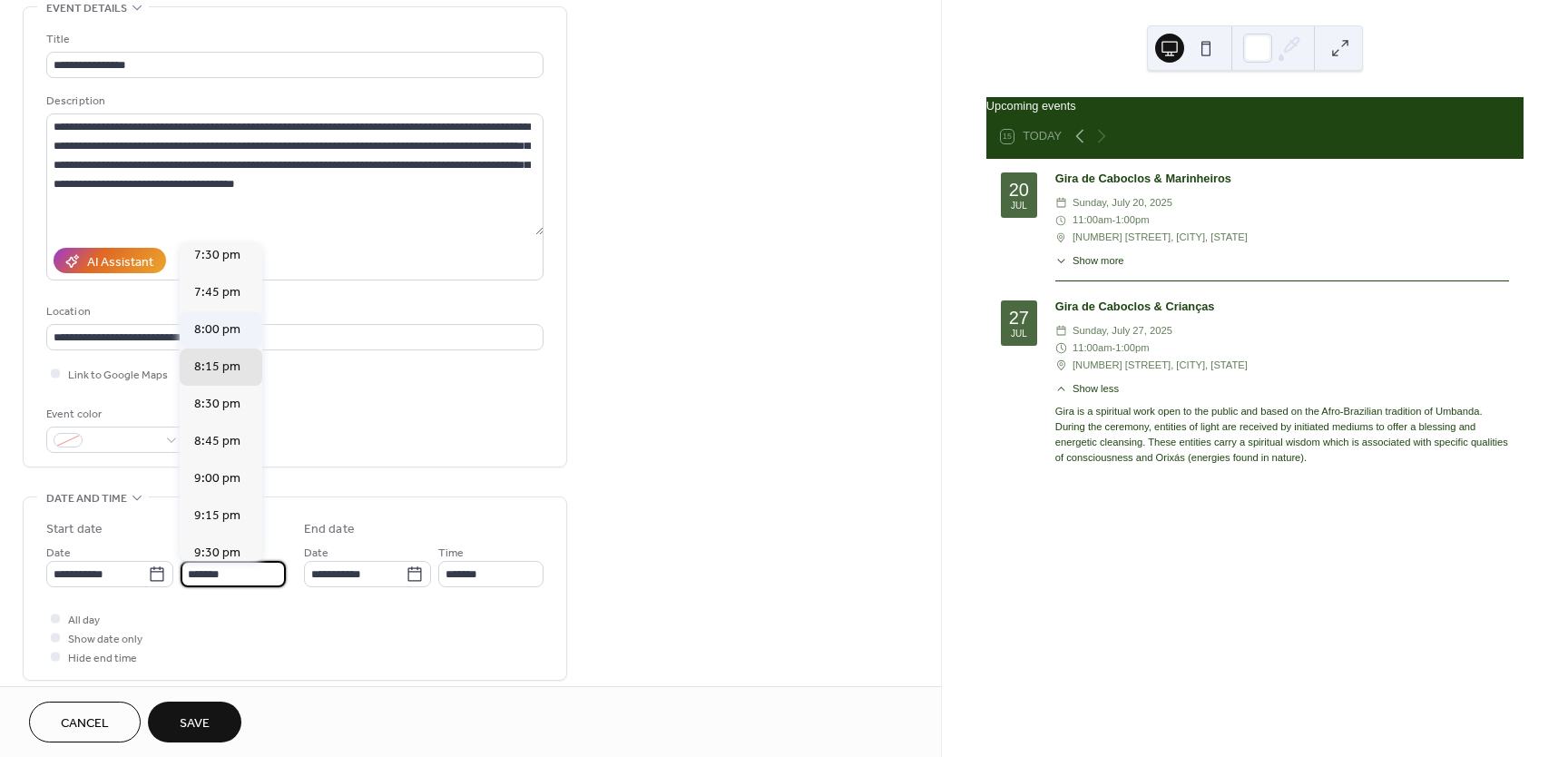 scroll, scrollTop: 2908, scrollLeft: 0, axis: vertical 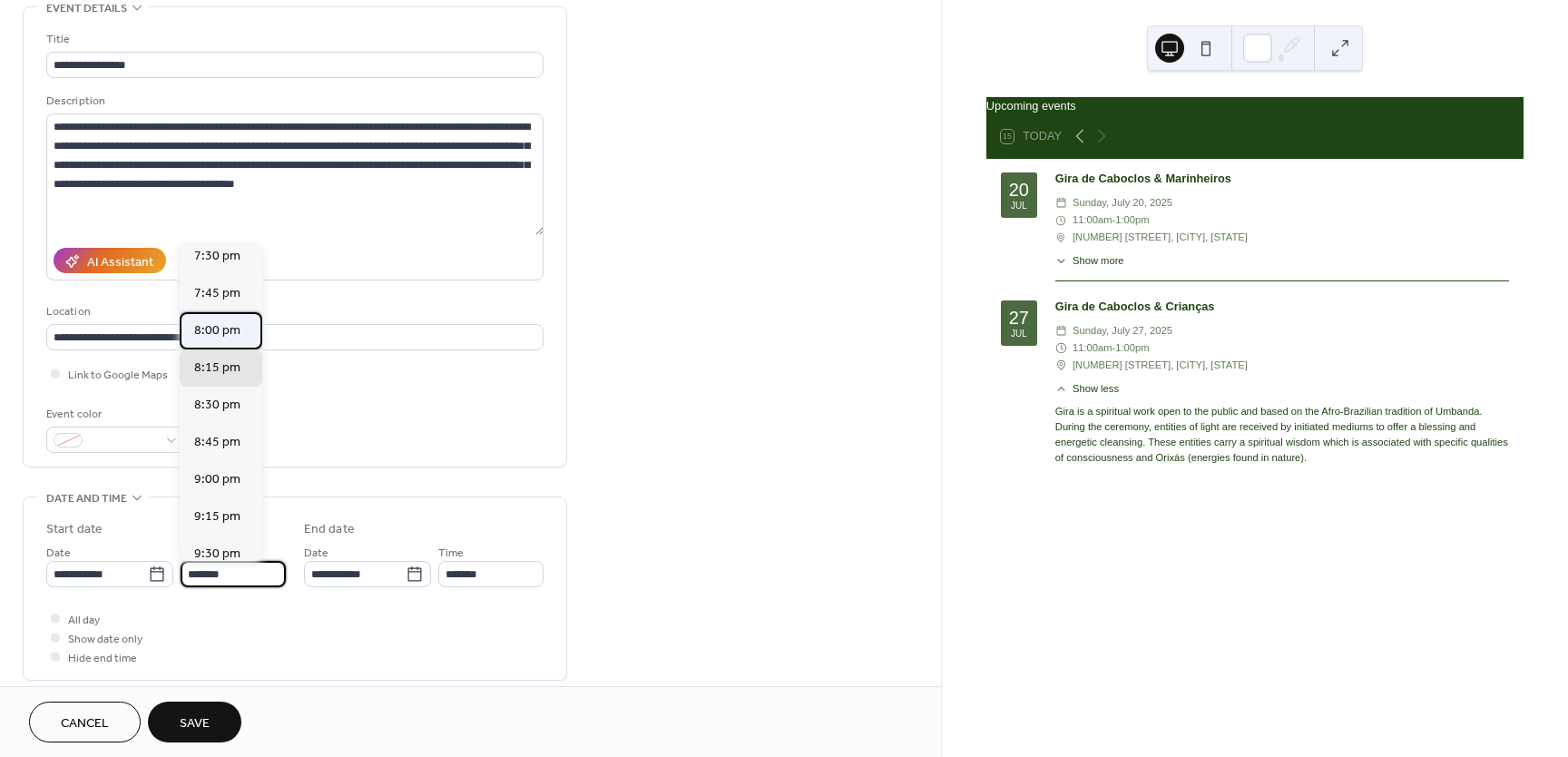 click on "8:00 pm" at bounding box center (217, 330) 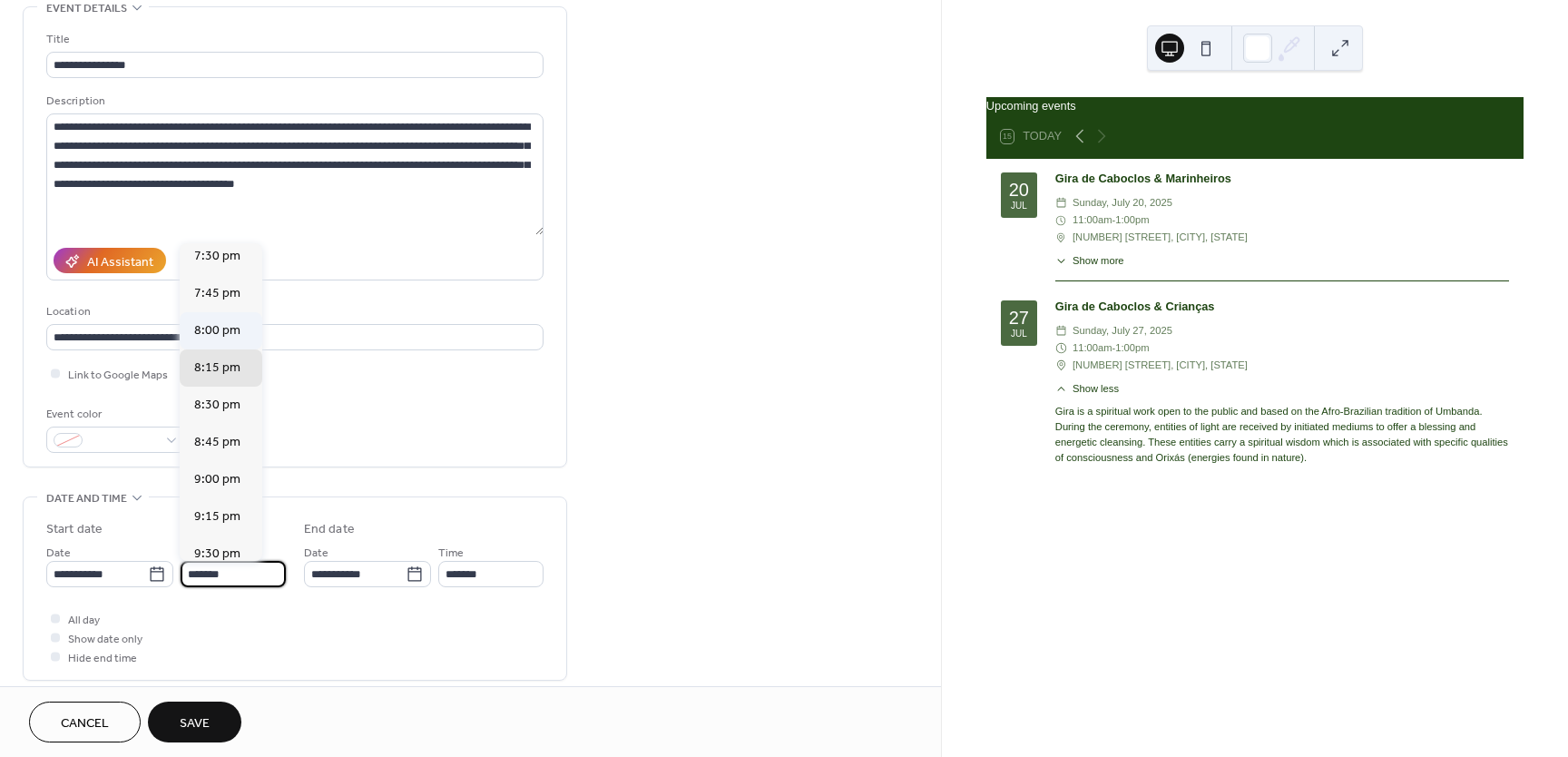 type on "*******" 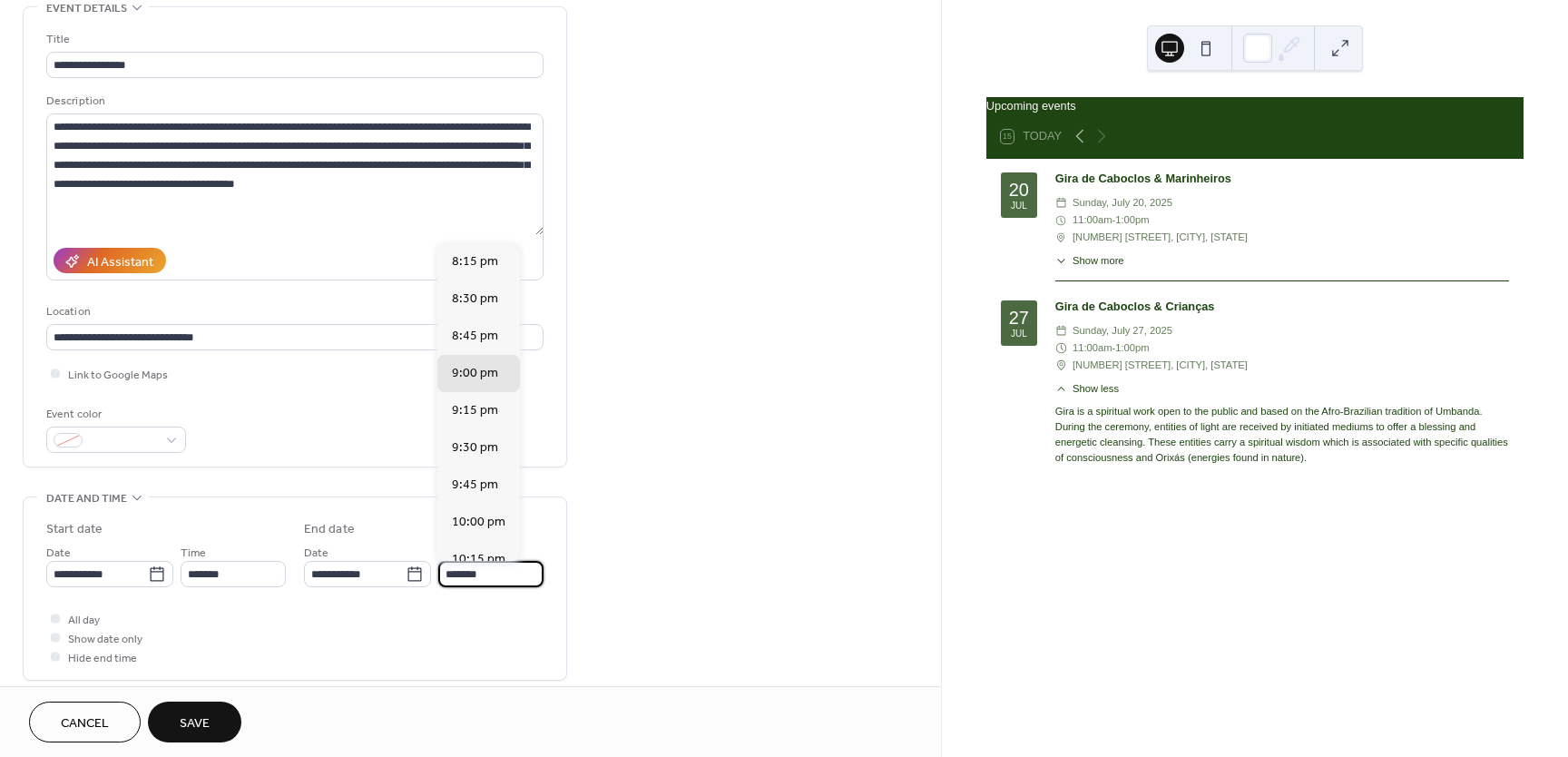 click on "*******" at bounding box center (491, 574) 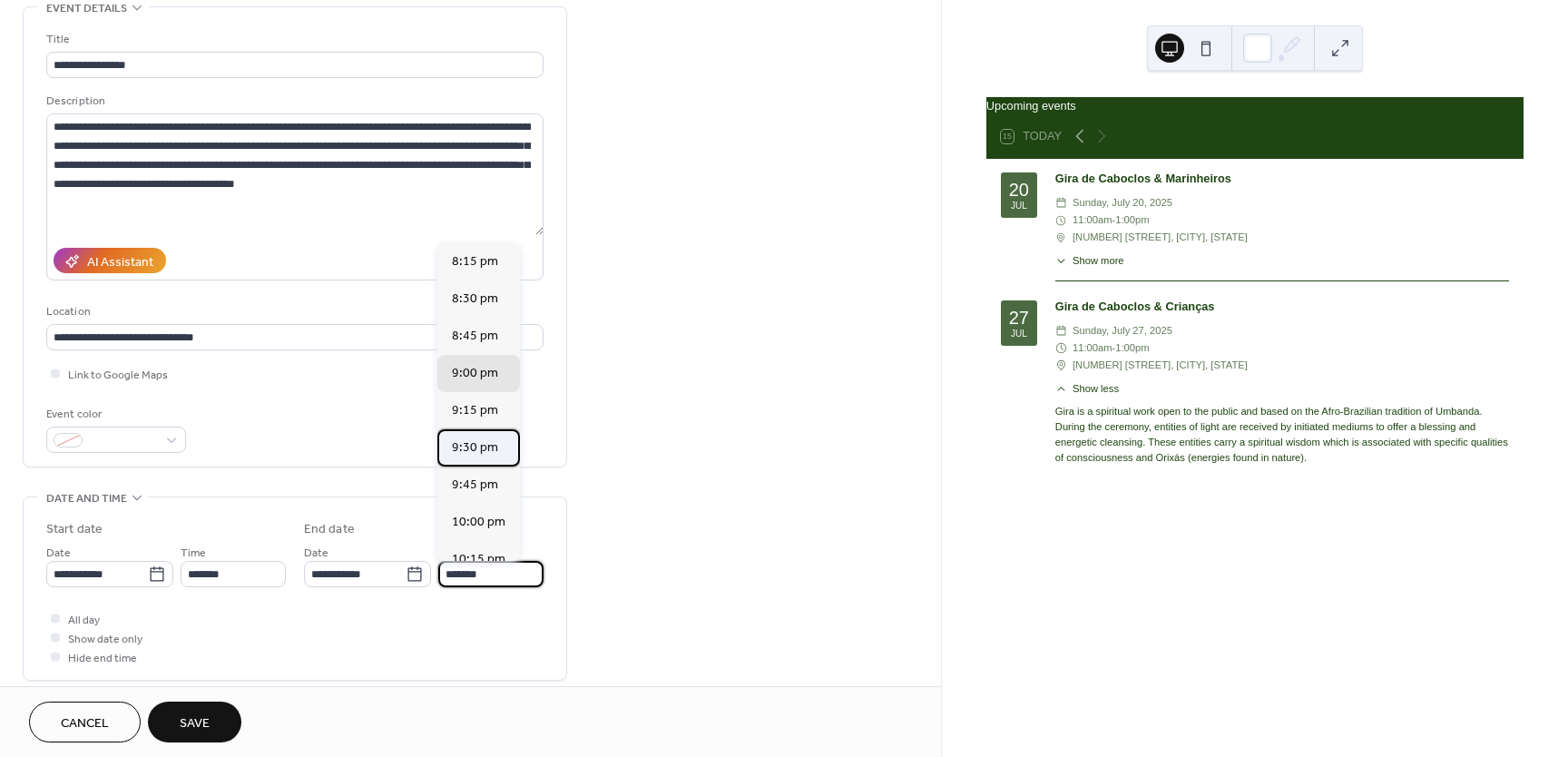 click on "9:30 pm" at bounding box center (475, 447) 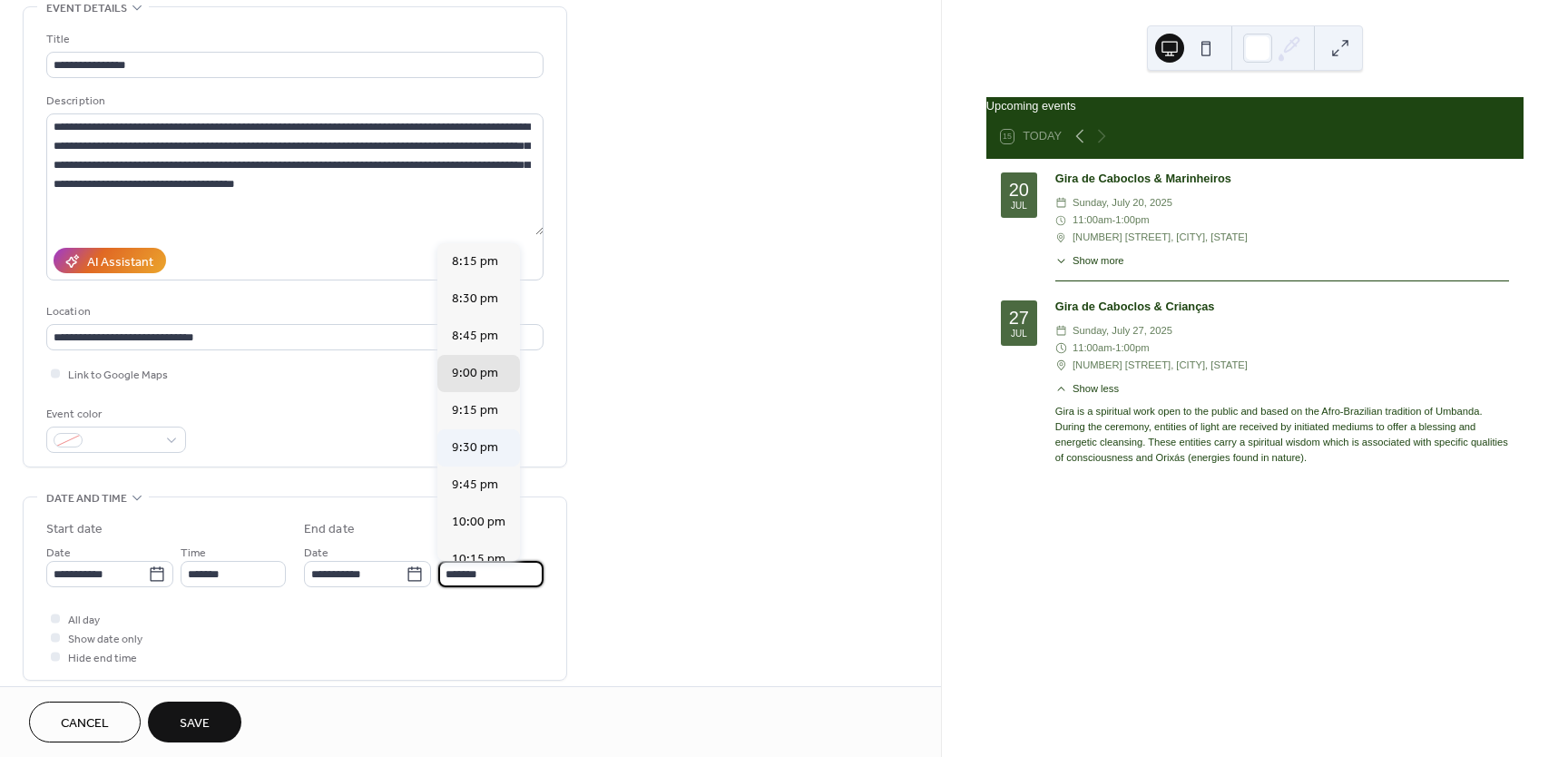 type on "*******" 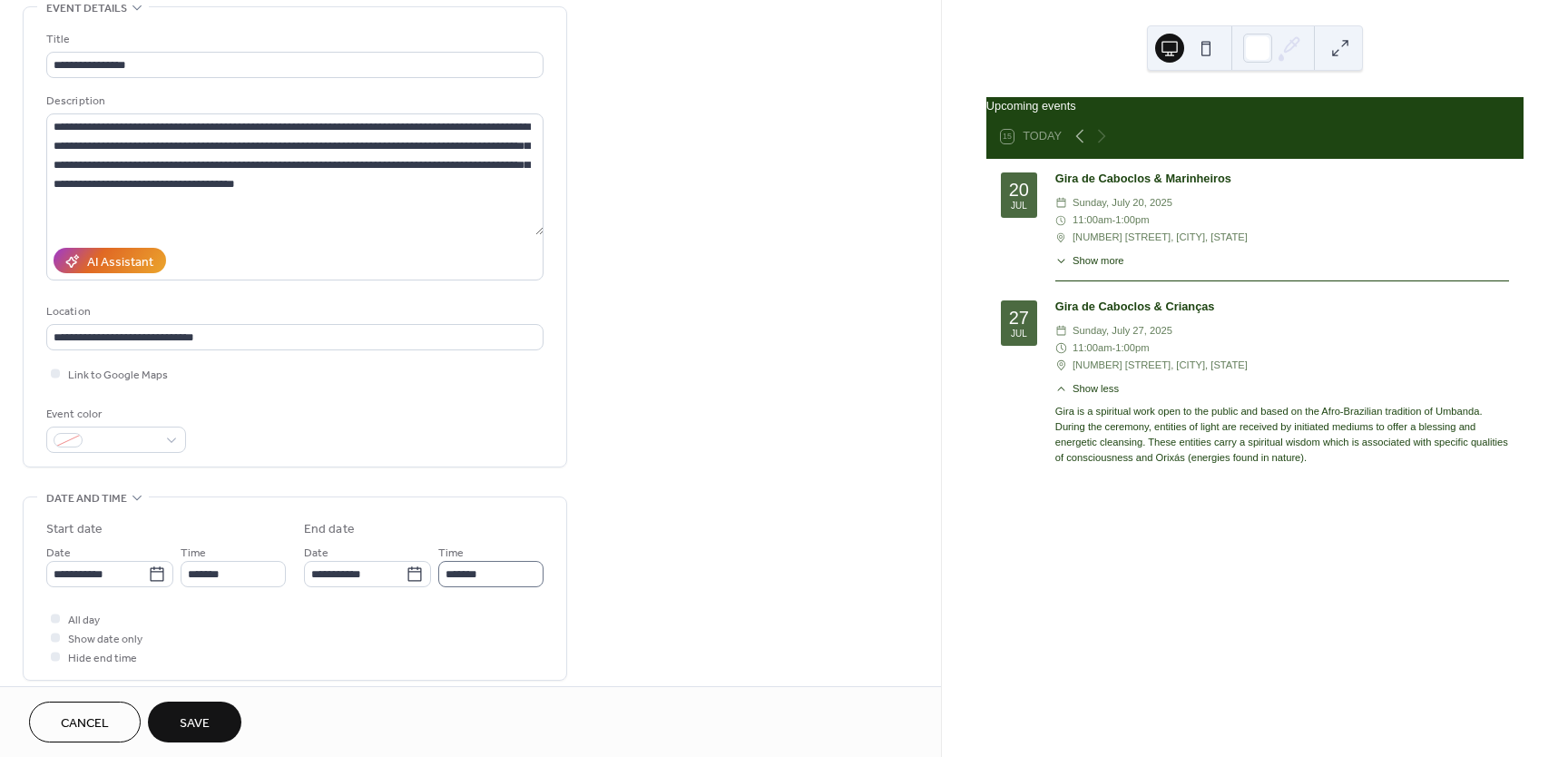 scroll, scrollTop: 1, scrollLeft: 0, axis: vertical 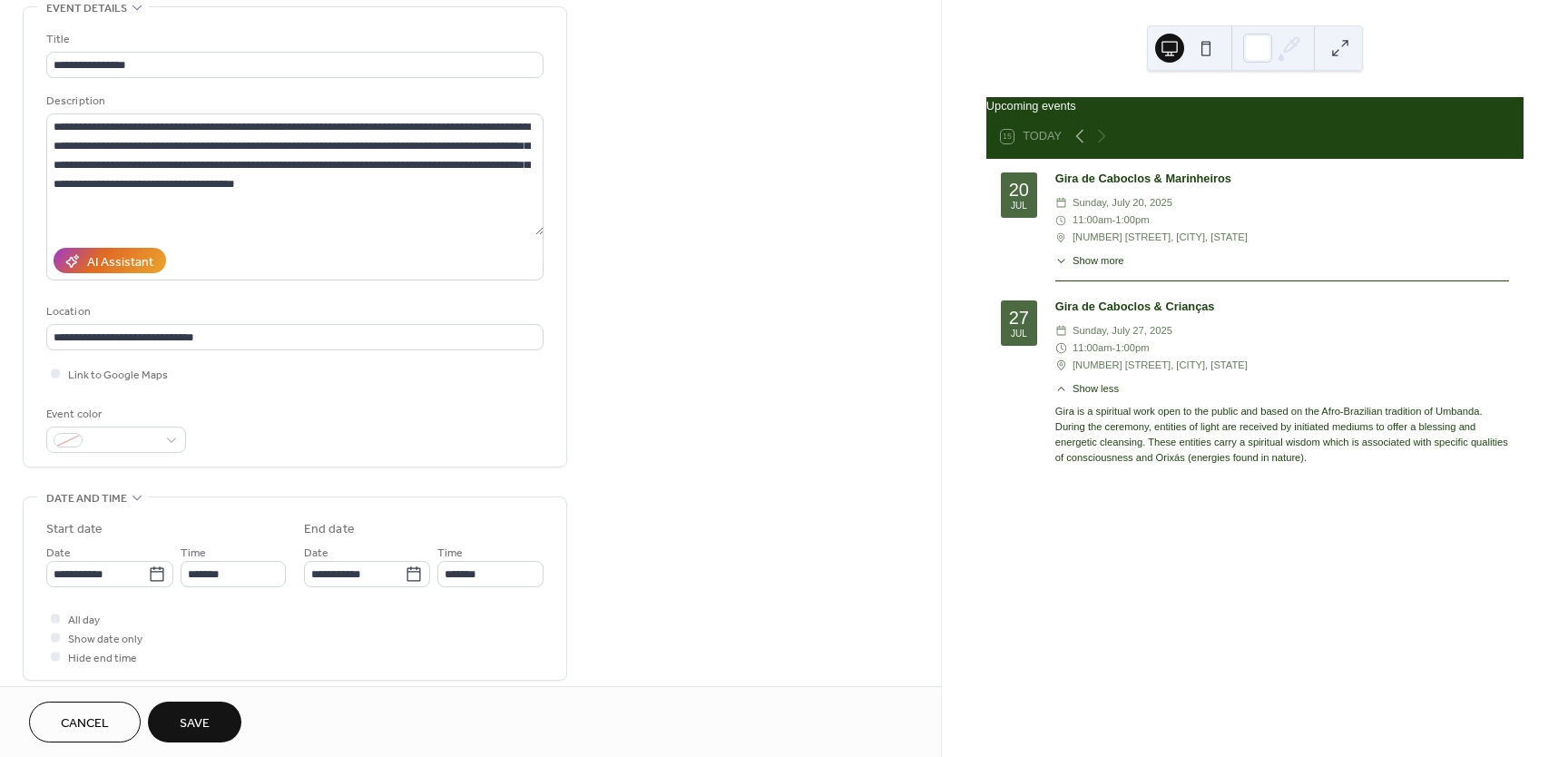 click on "Save" at bounding box center [194, 723] 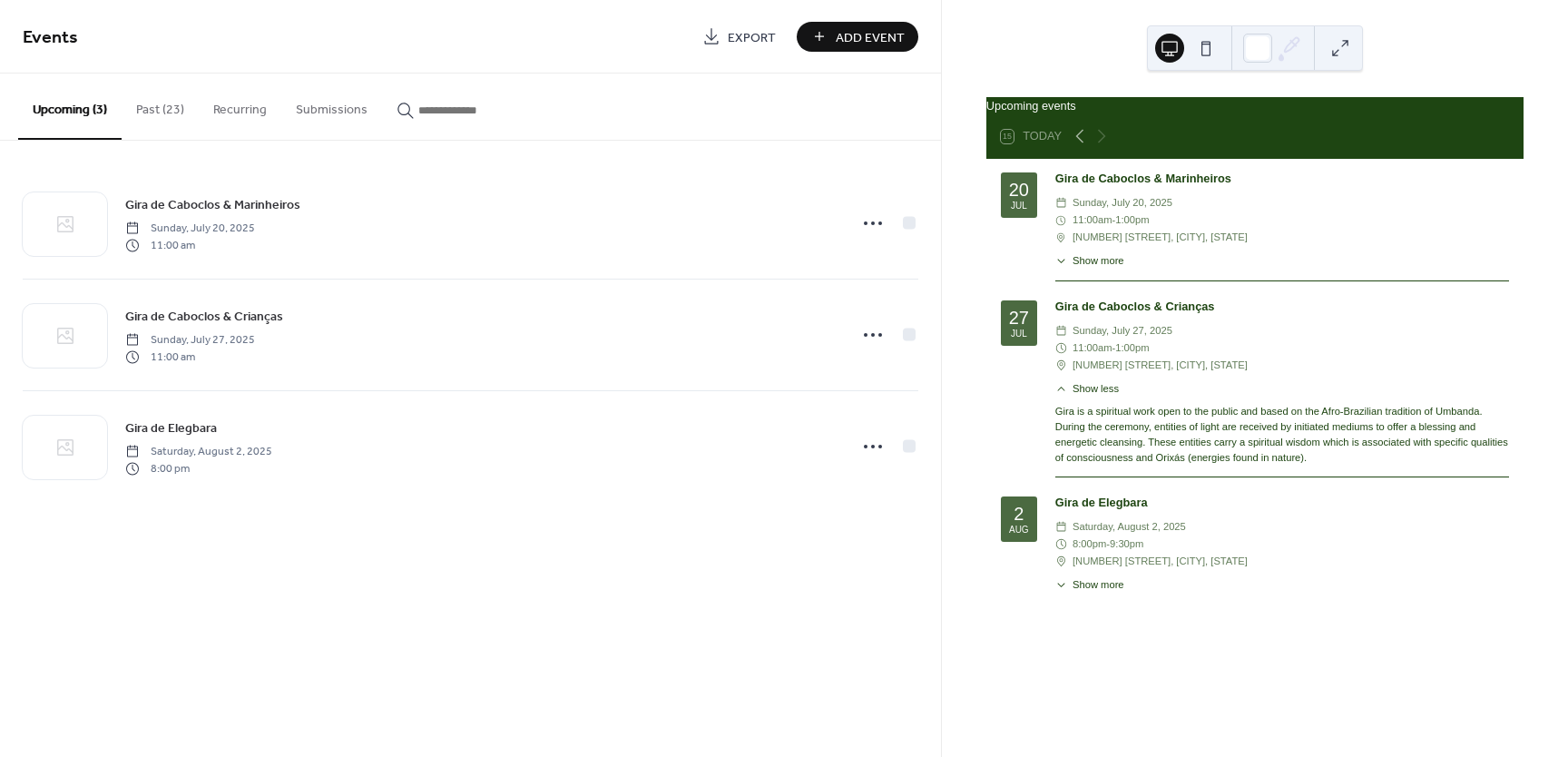 click on "Add Event" at bounding box center [870, 37] 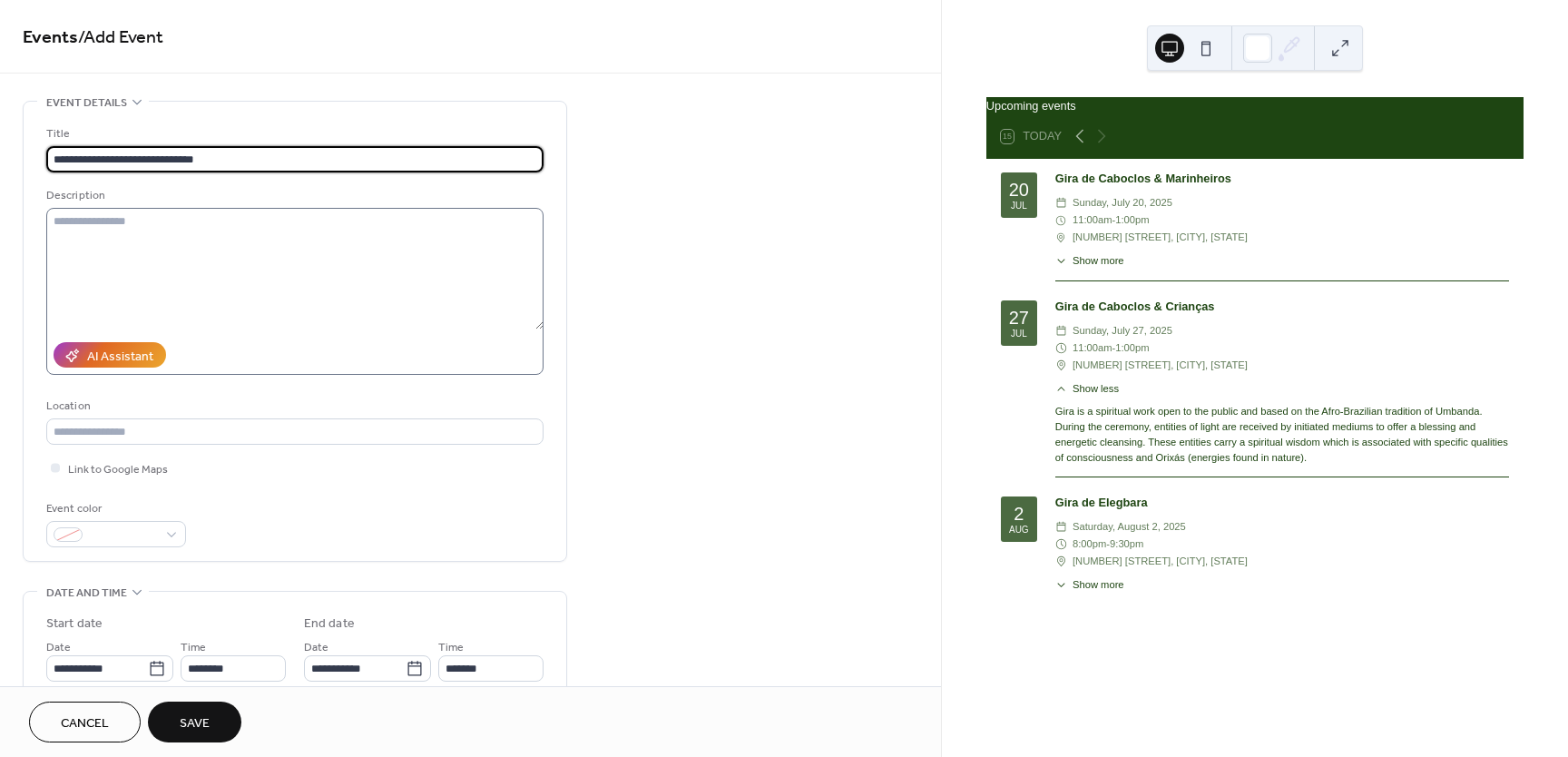 type on "**********" 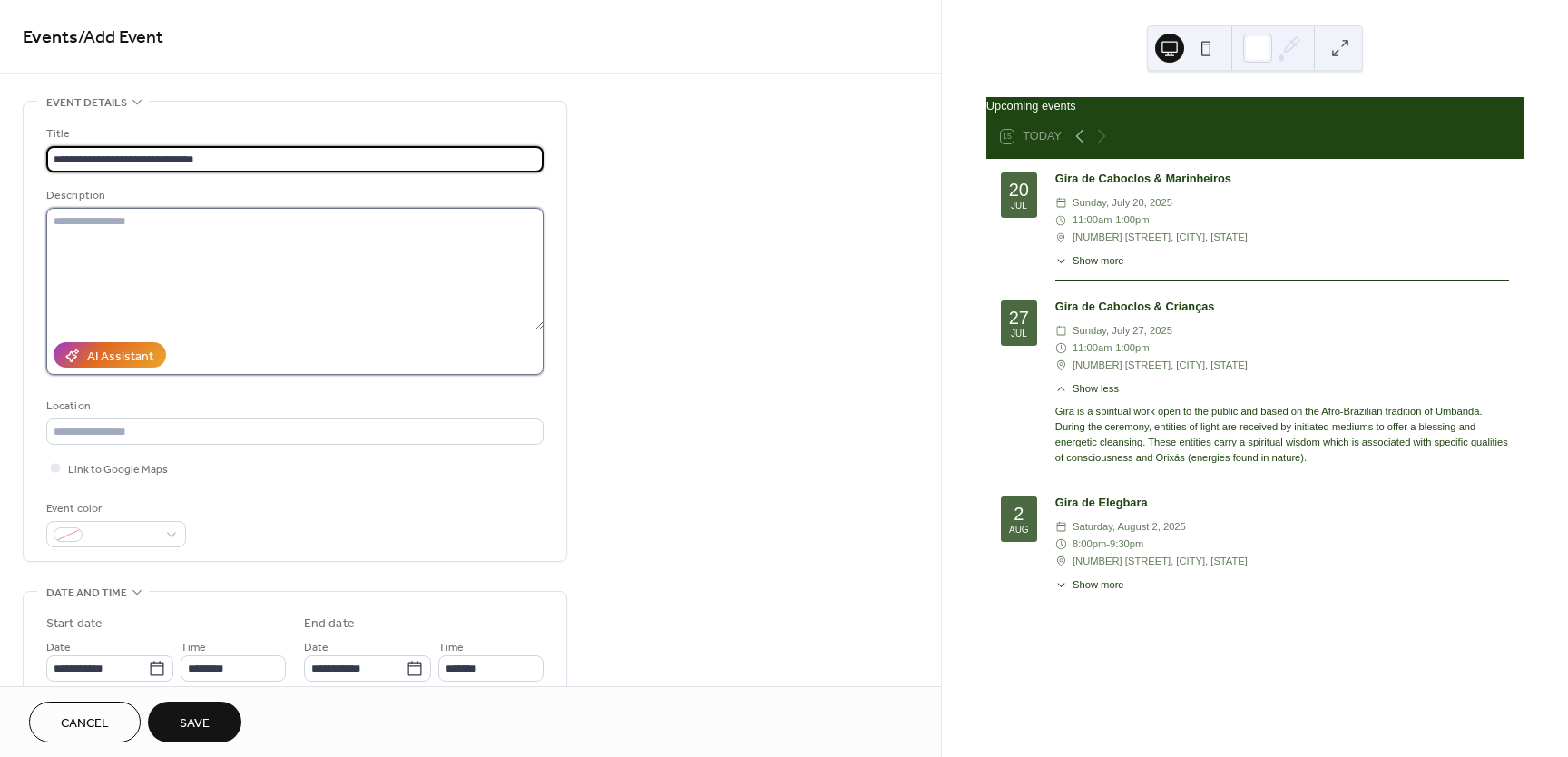 click 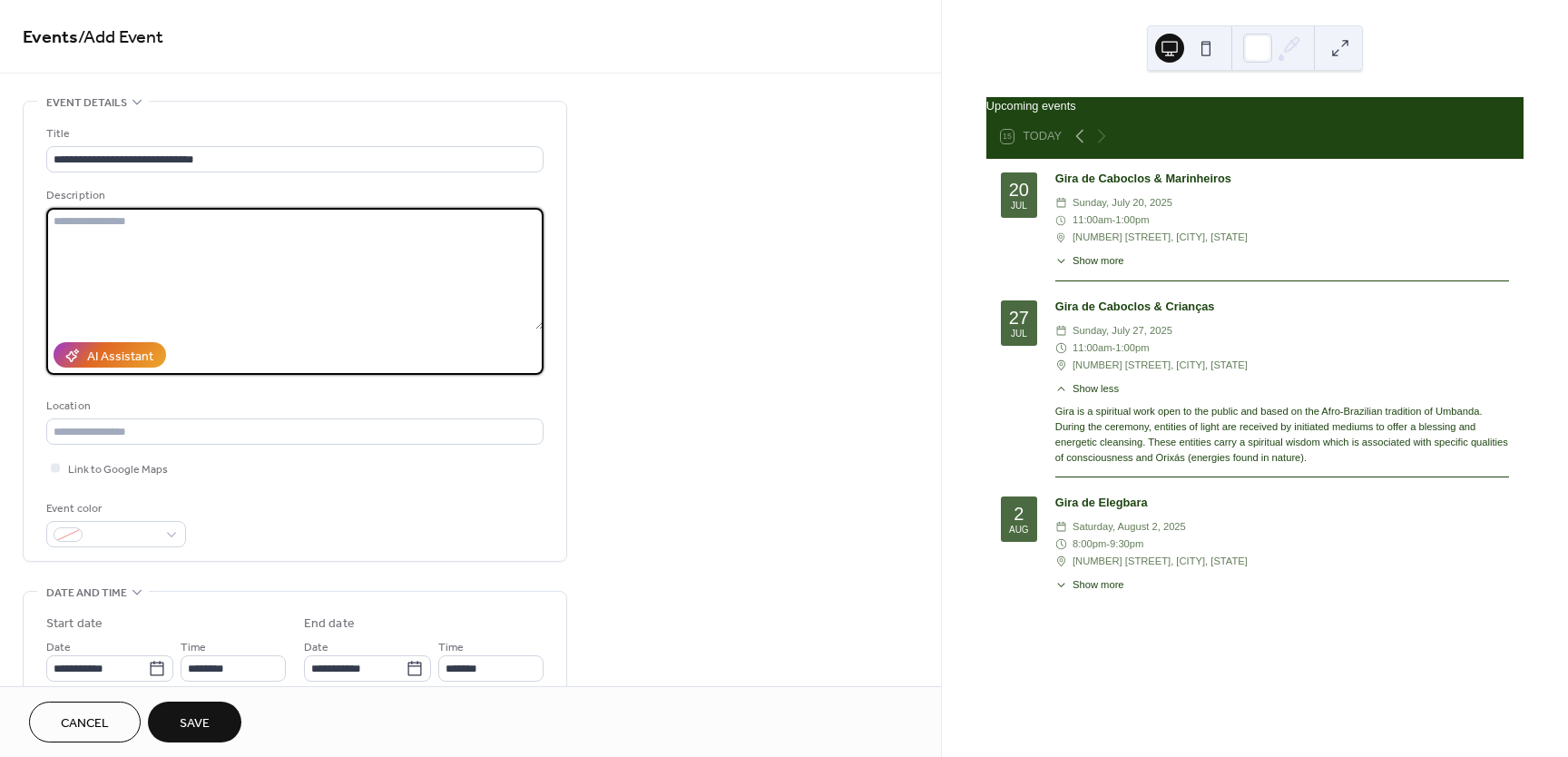 paste on "**********" 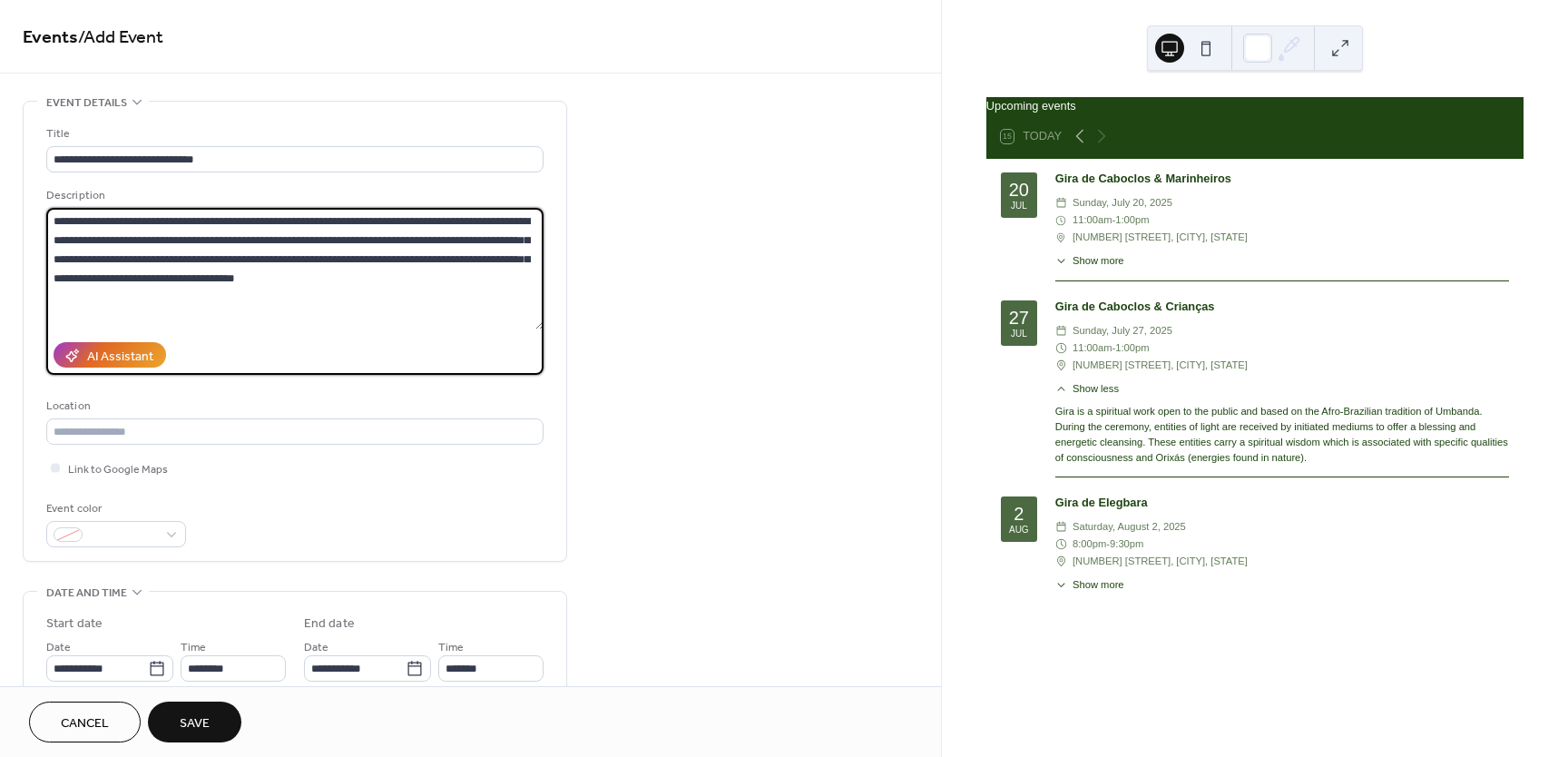 scroll, scrollTop: 137, scrollLeft: 0, axis: vertical 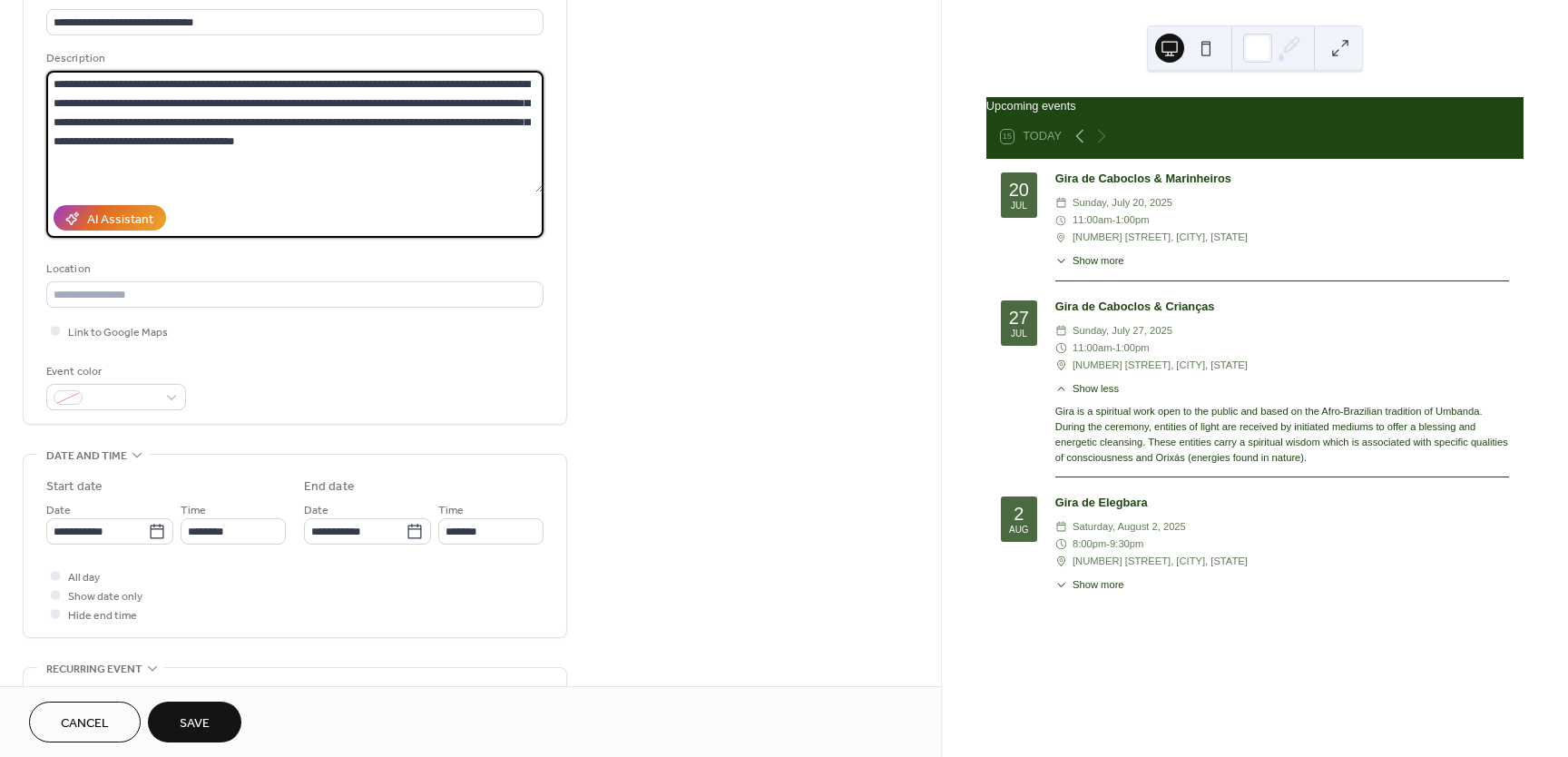 type on "**********" 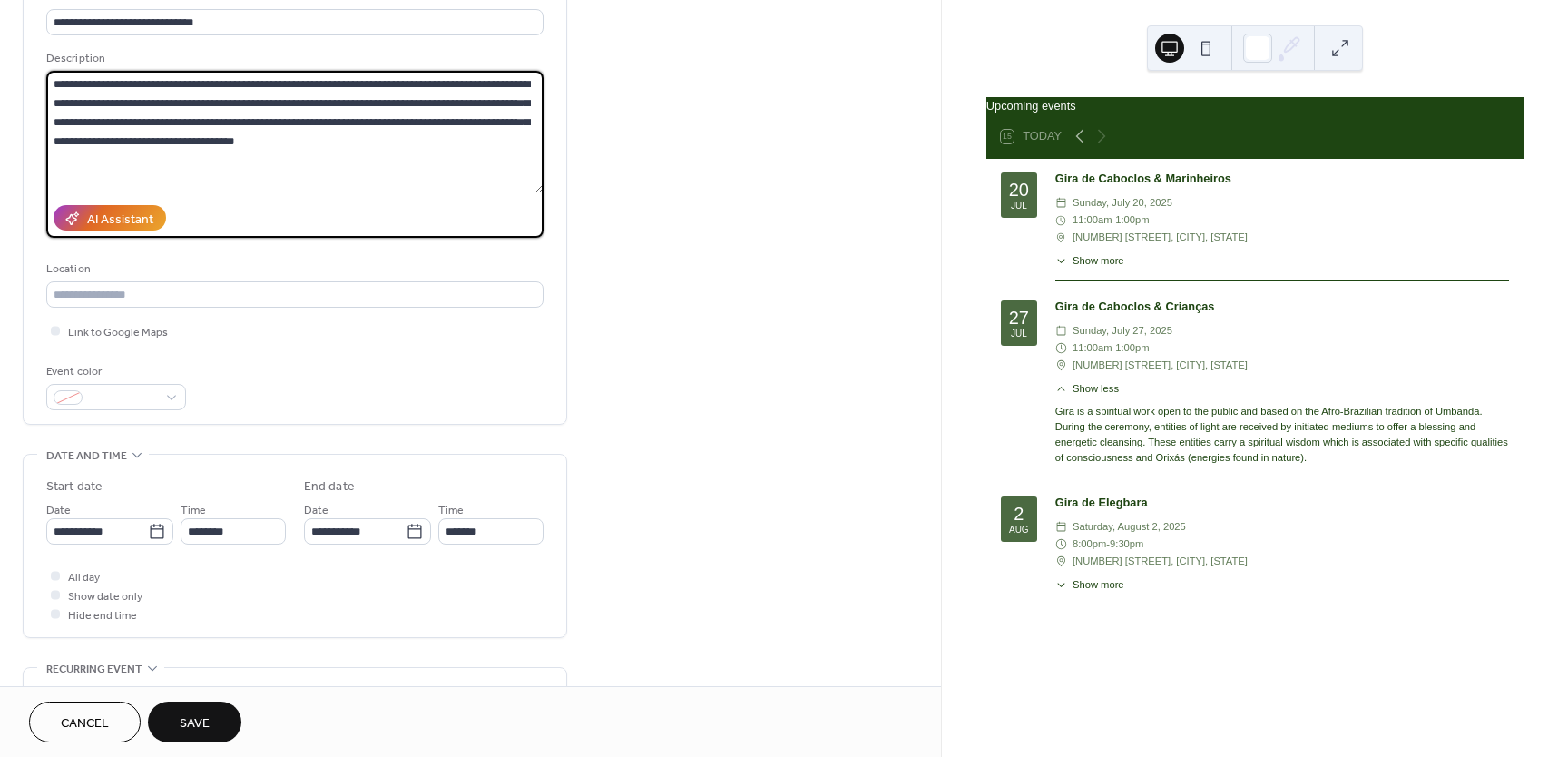 click on "Location" at bounding box center [293, 269] 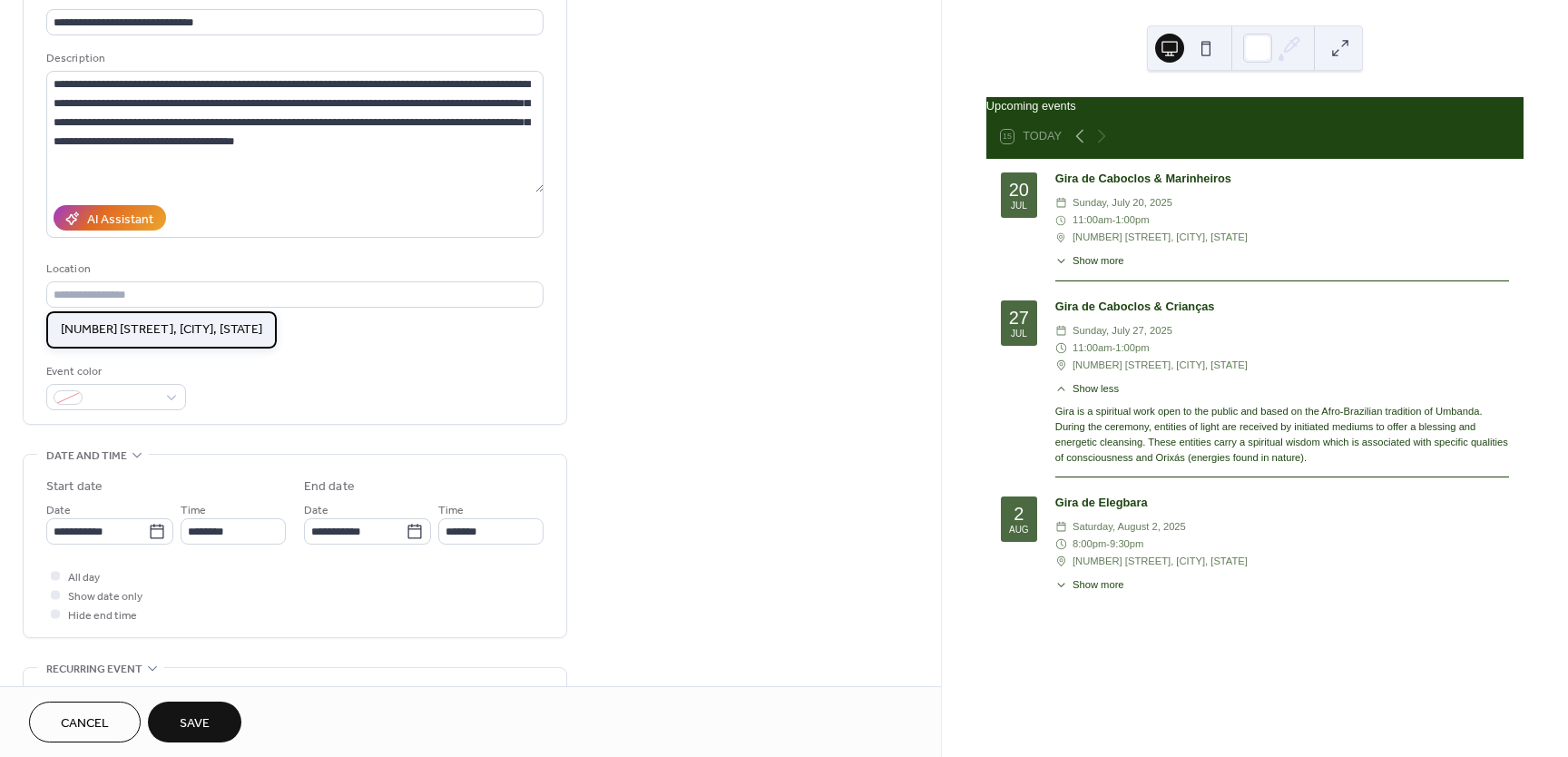 click on "2546 Seaboard Ave, San Jose, CA" at bounding box center [162, 329] 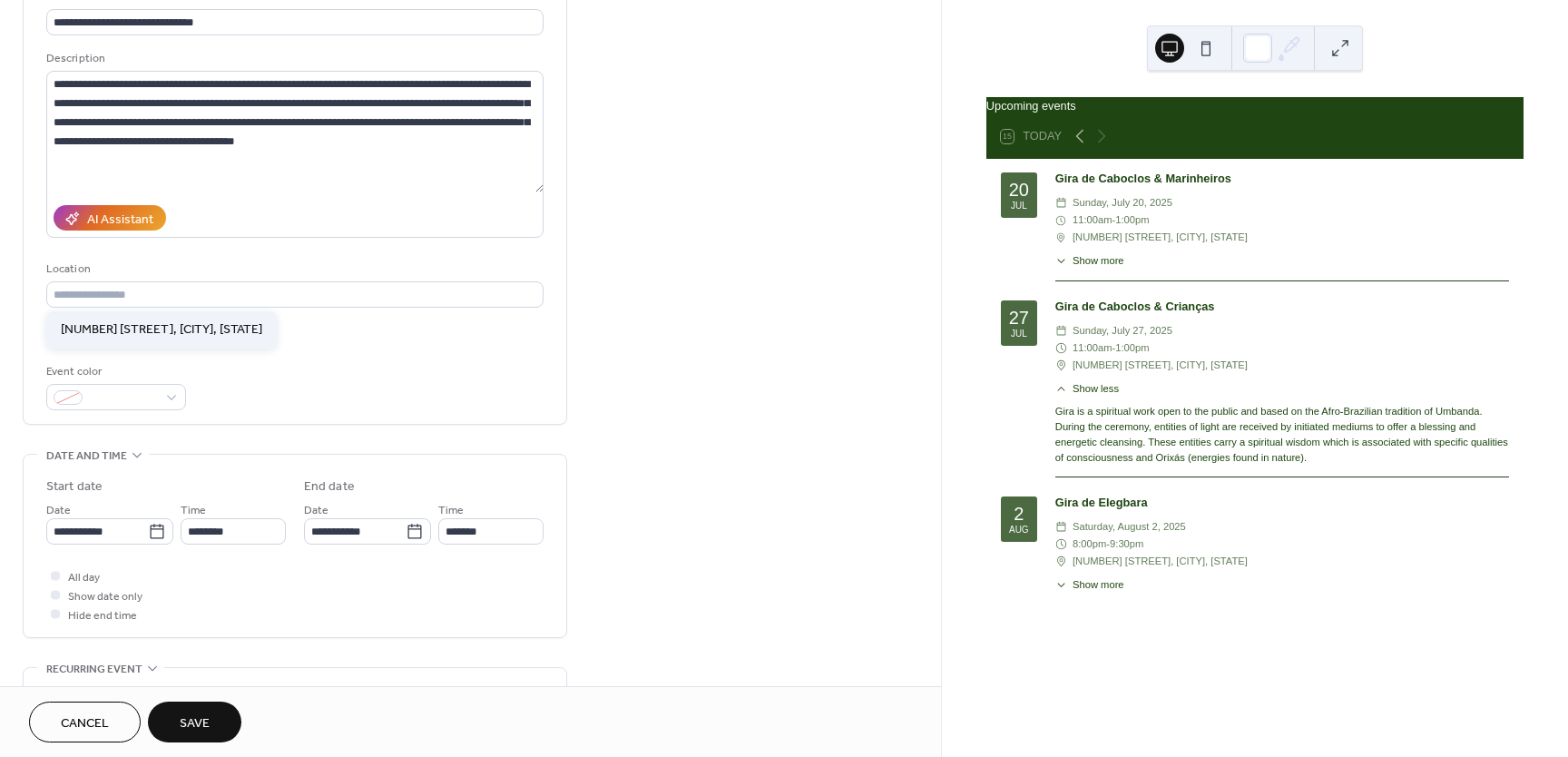 type on "**********" 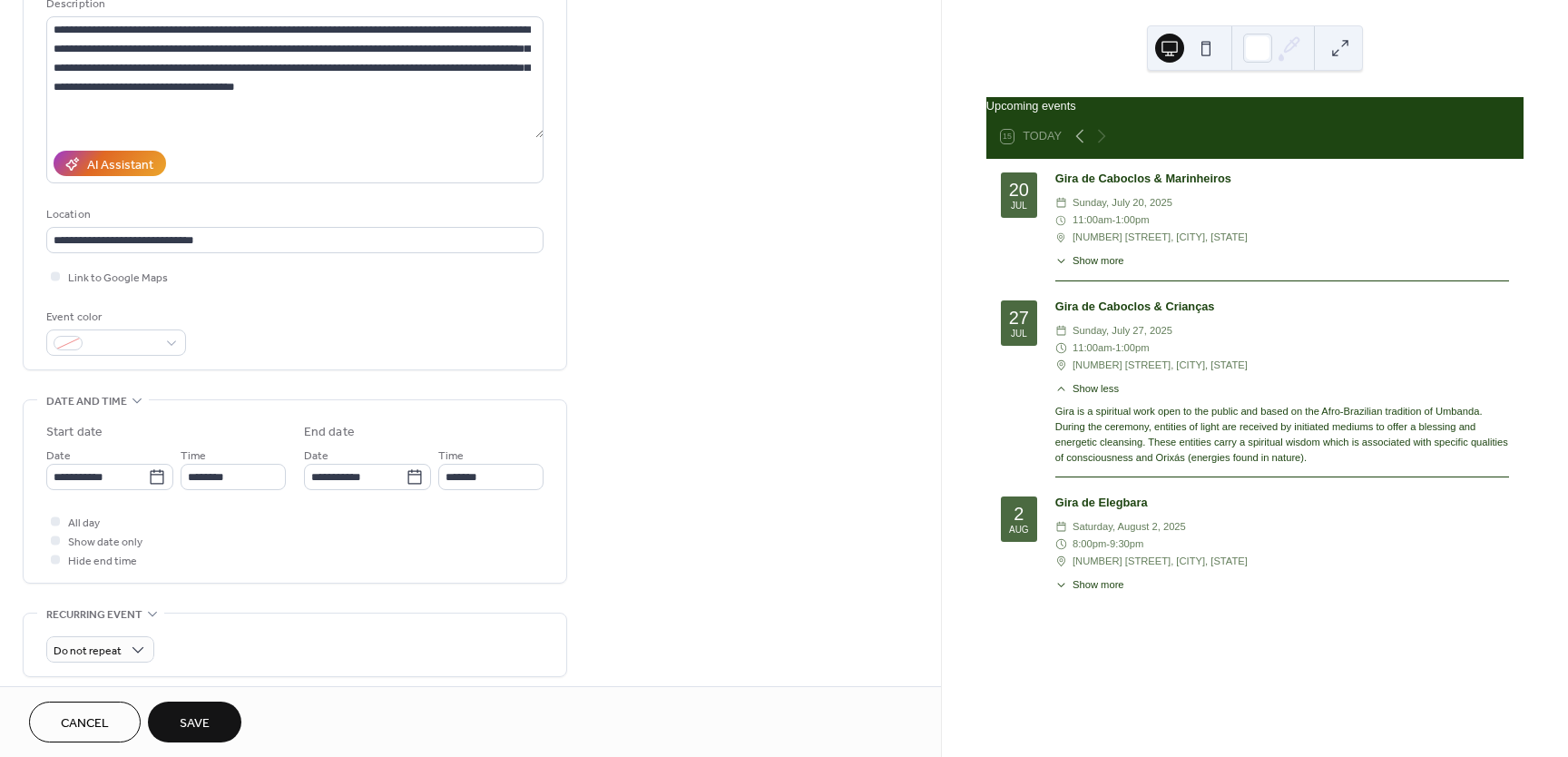 scroll, scrollTop: 205, scrollLeft: 0, axis: vertical 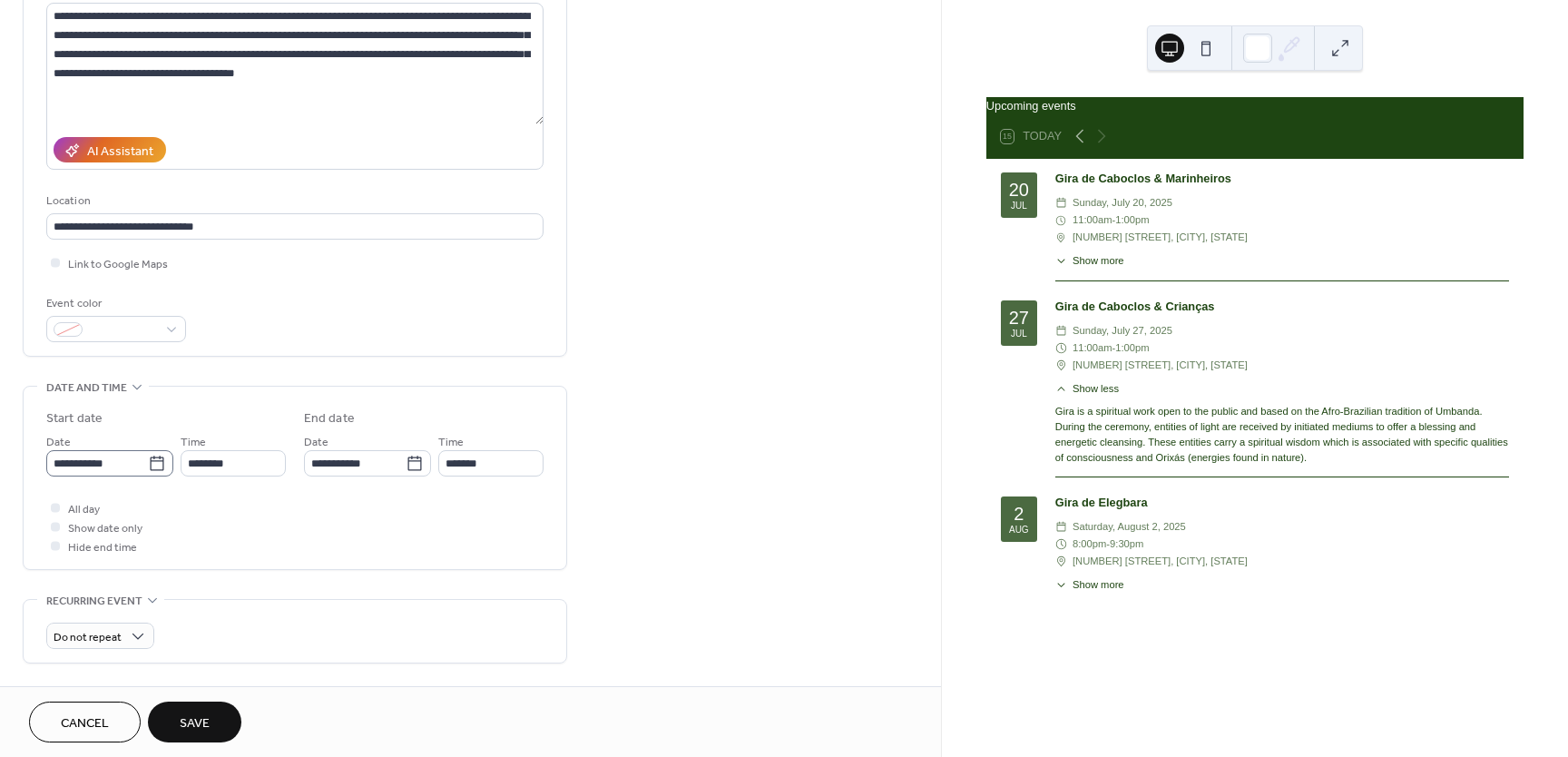 click 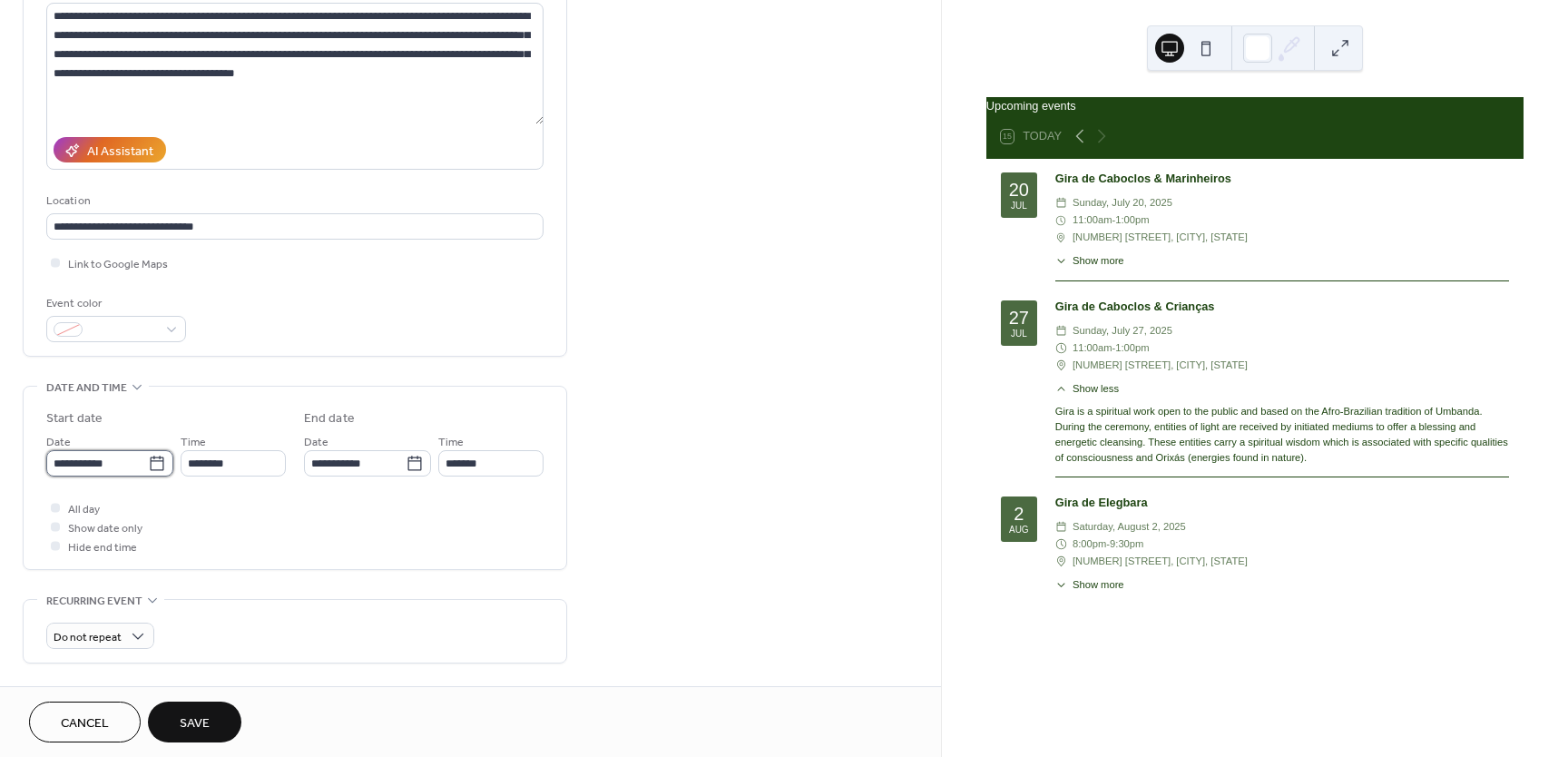 click on "**********" at bounding box center [97, 463] 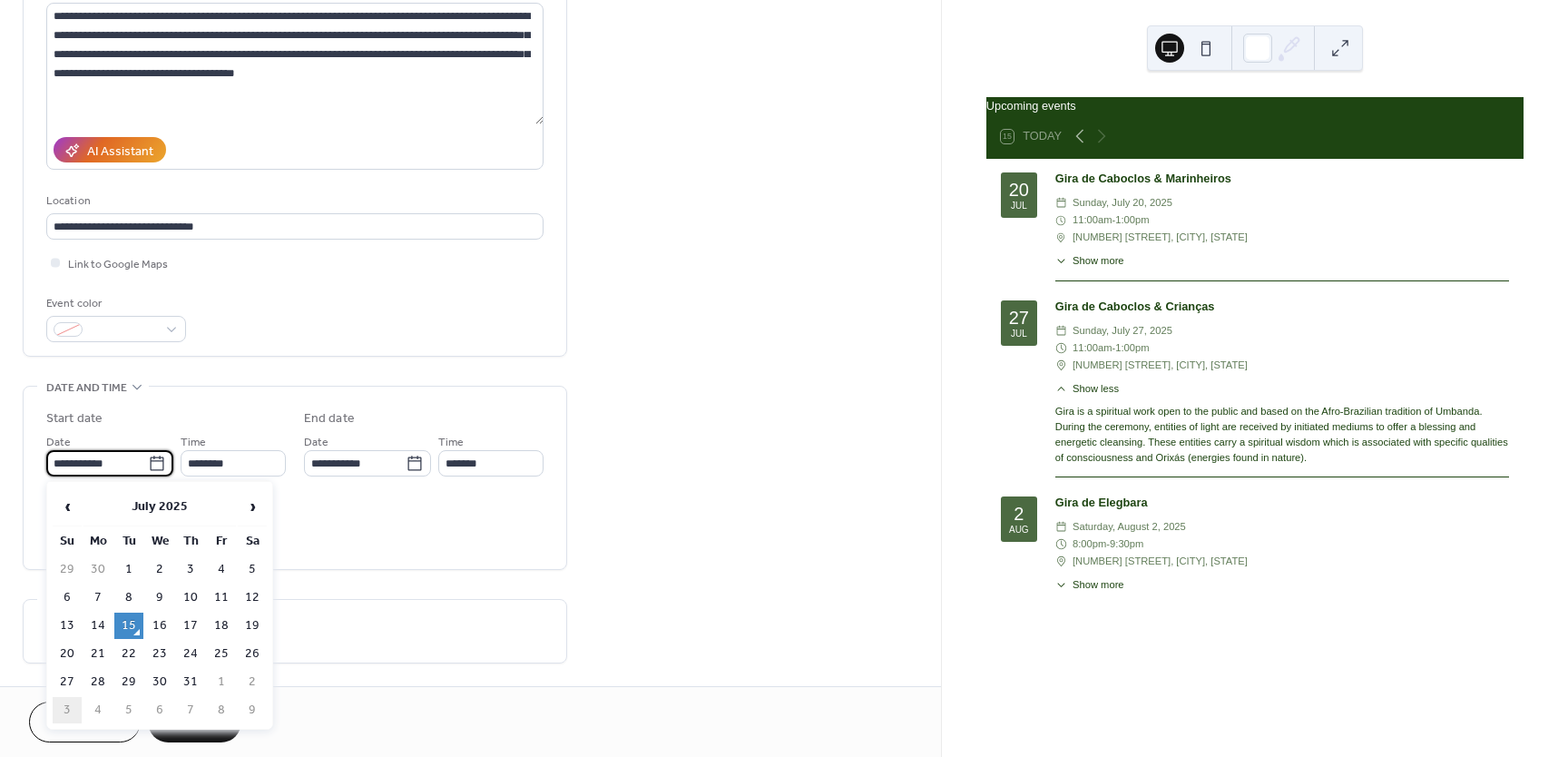 click on "3" at bounding box center (67, 710) 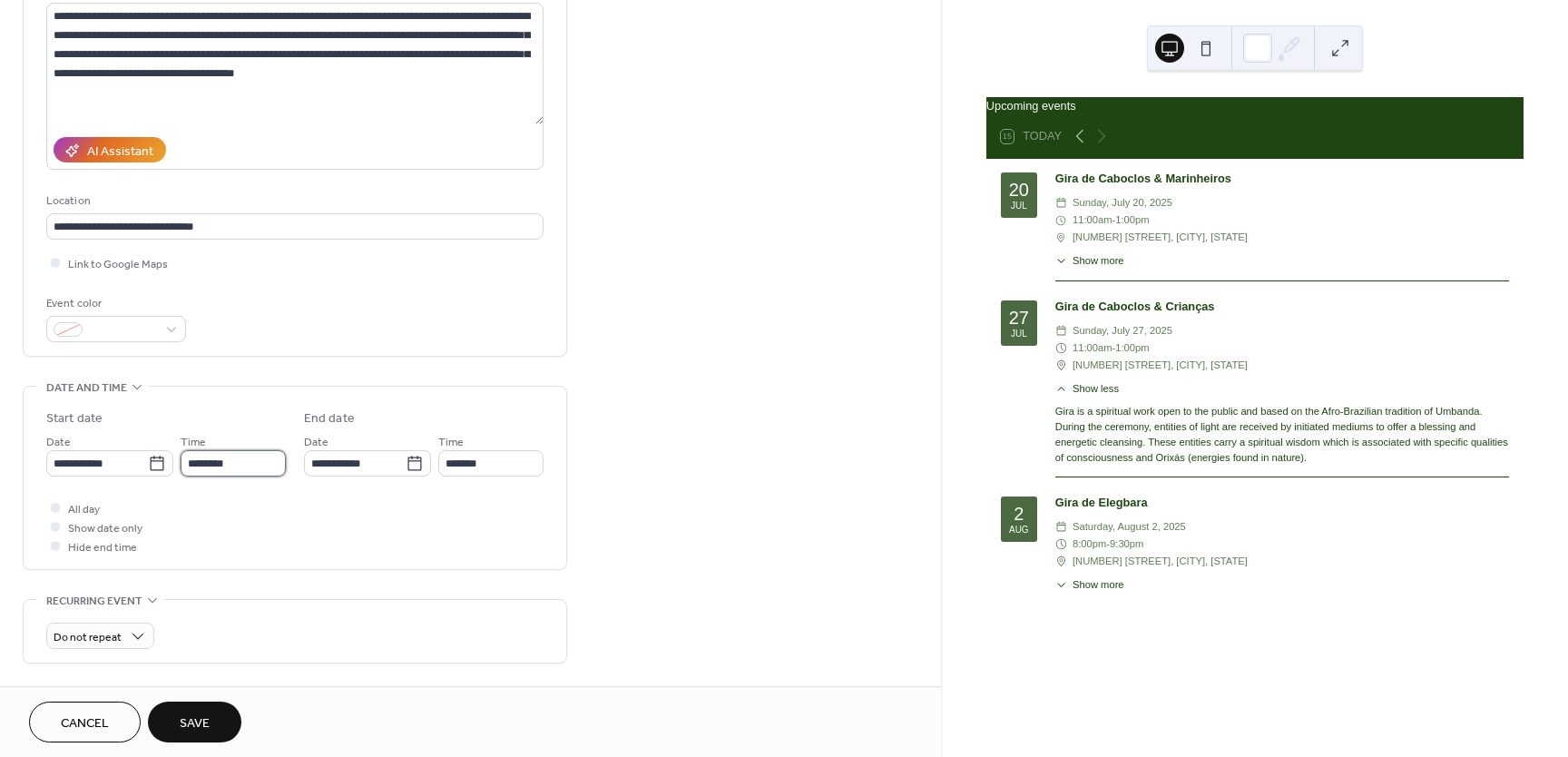 click on "********" at bounding box center (233, 463) 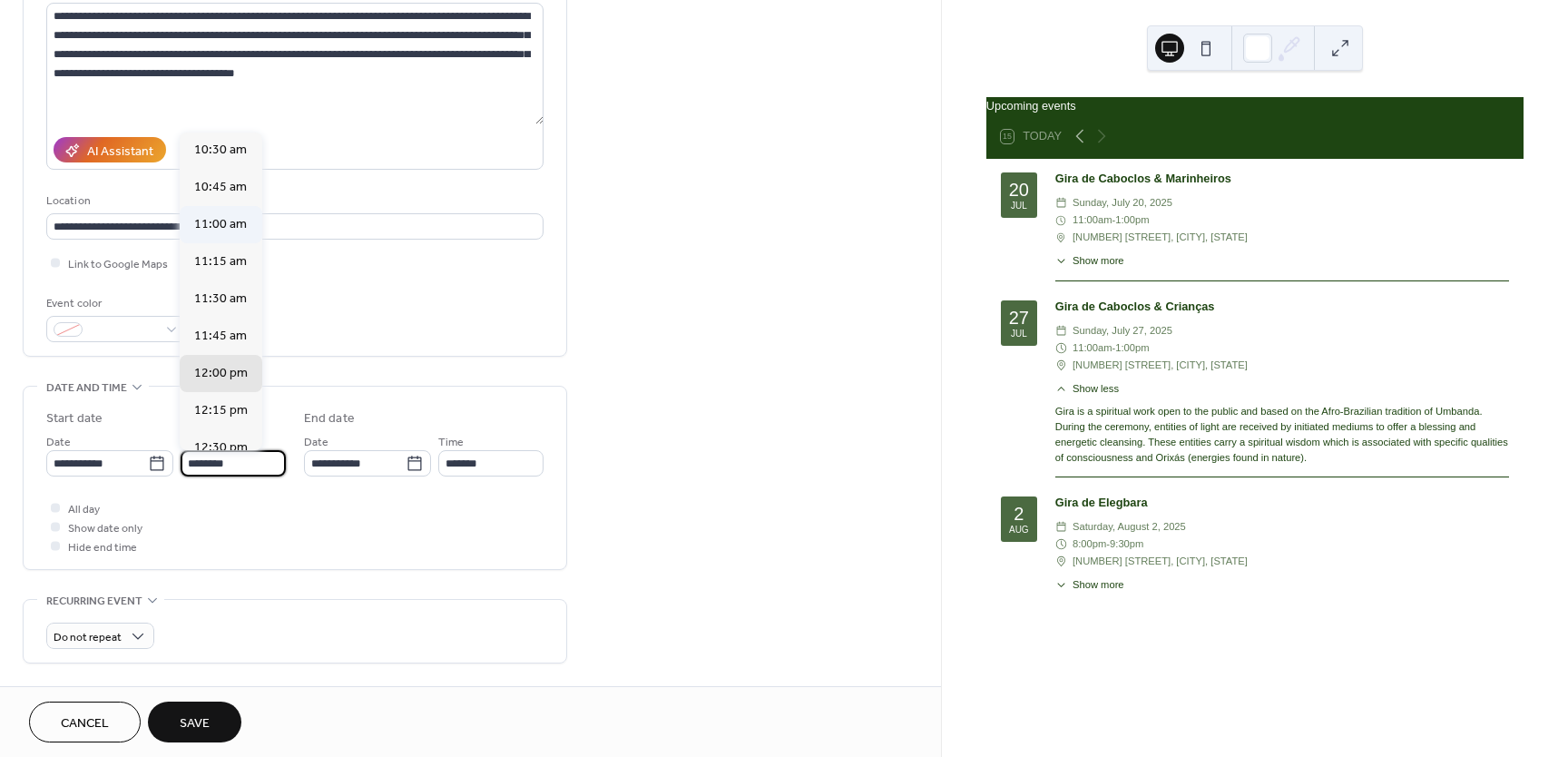 scroll, scrollTop: 1563, scrollLeft: 0, axis: vertical 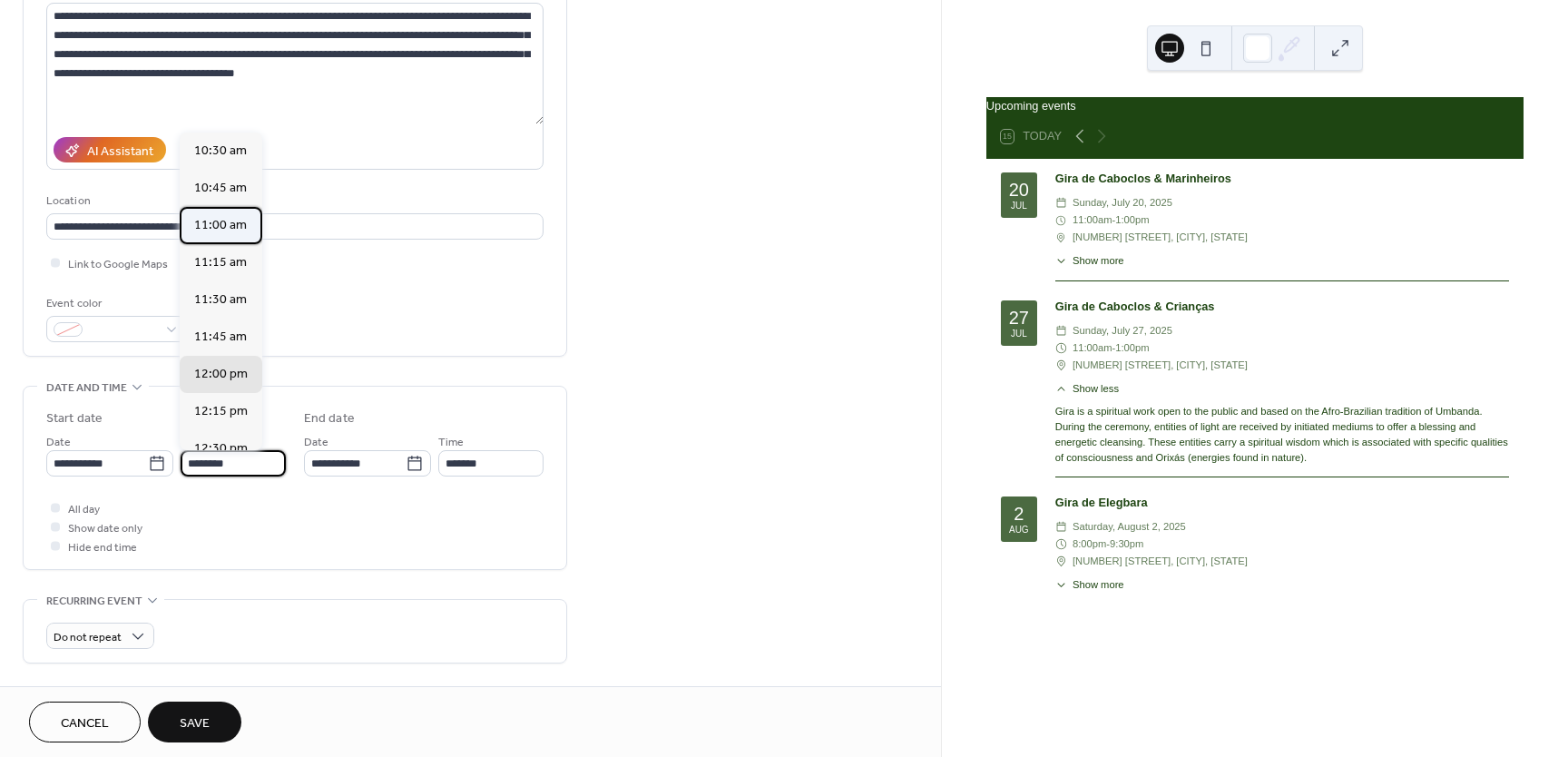click on "11:00 am" at bounding box center [220, 225] 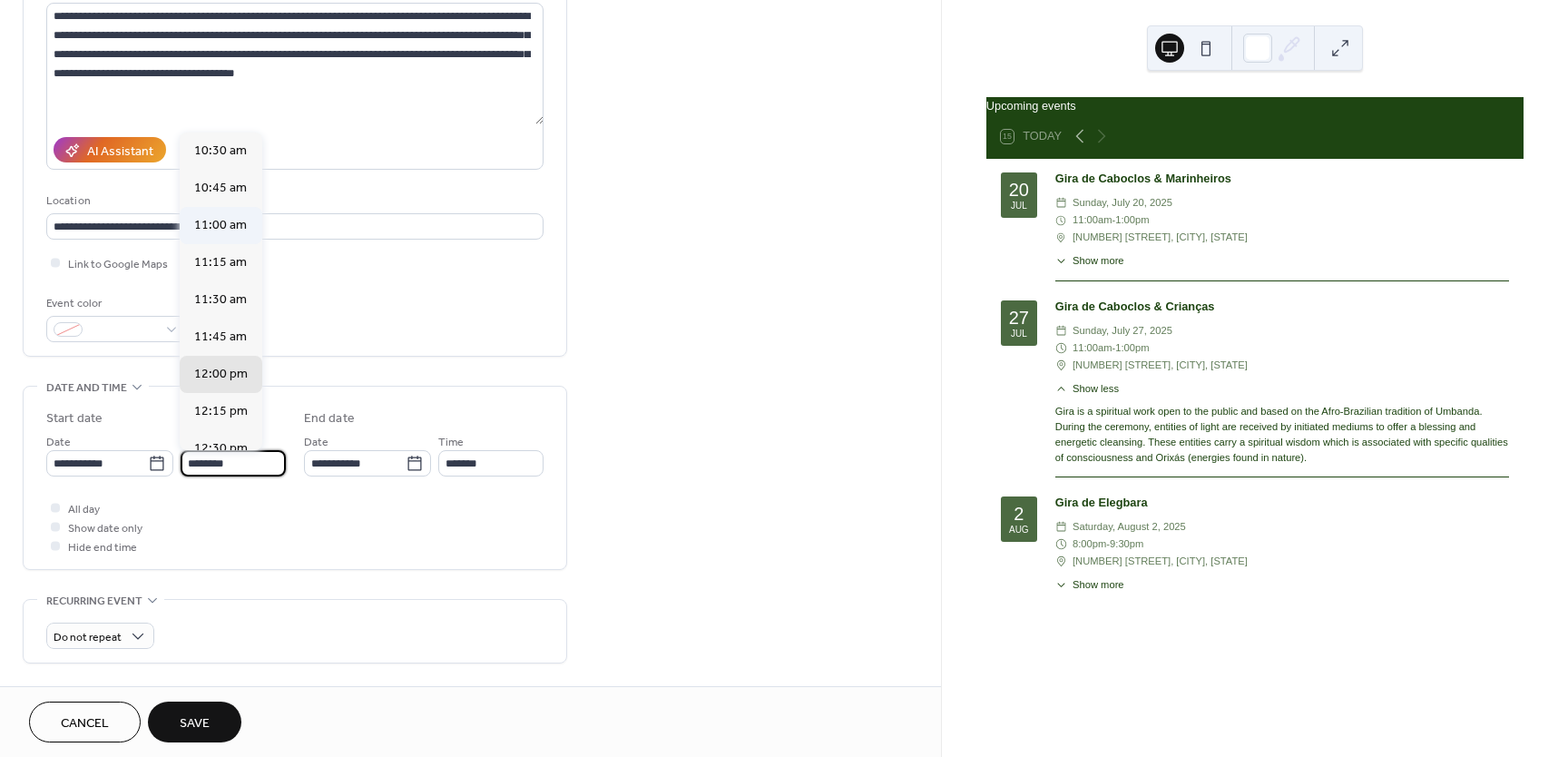 type on "********" 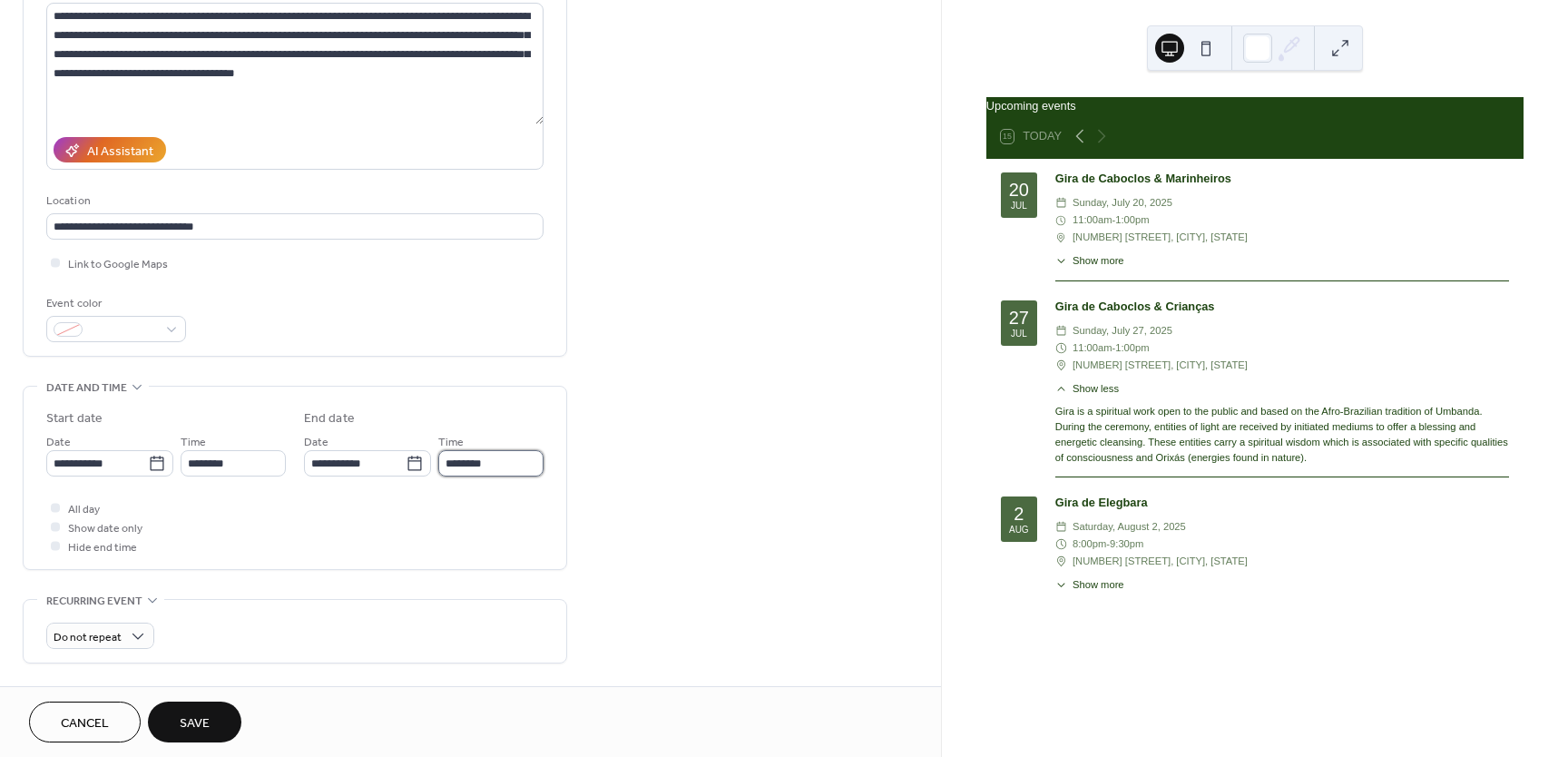 click on "********" at bounding box center [491, 463] 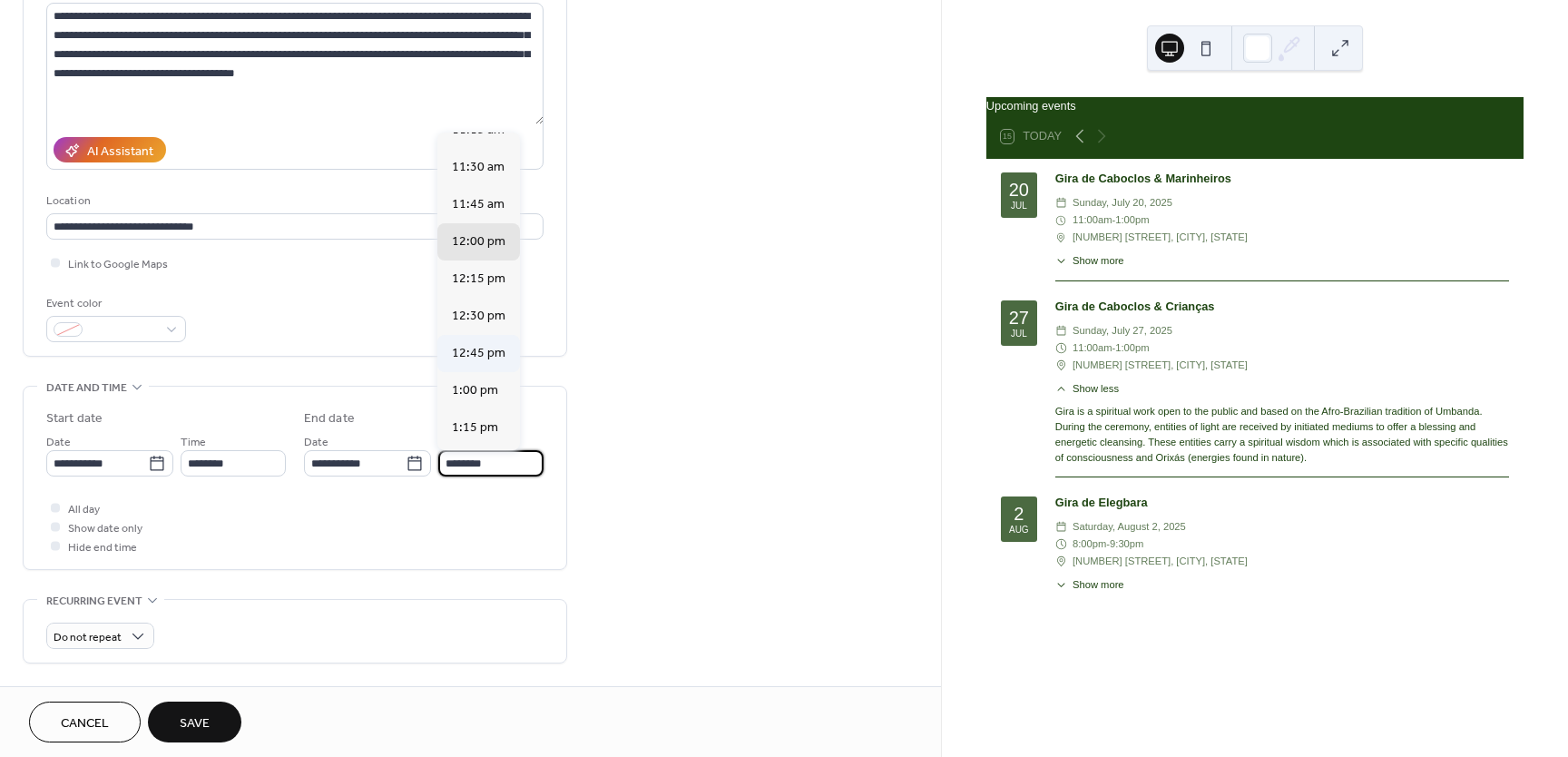 scroll, scrollTop: 26, scrollLeft: 0, axis: vertical 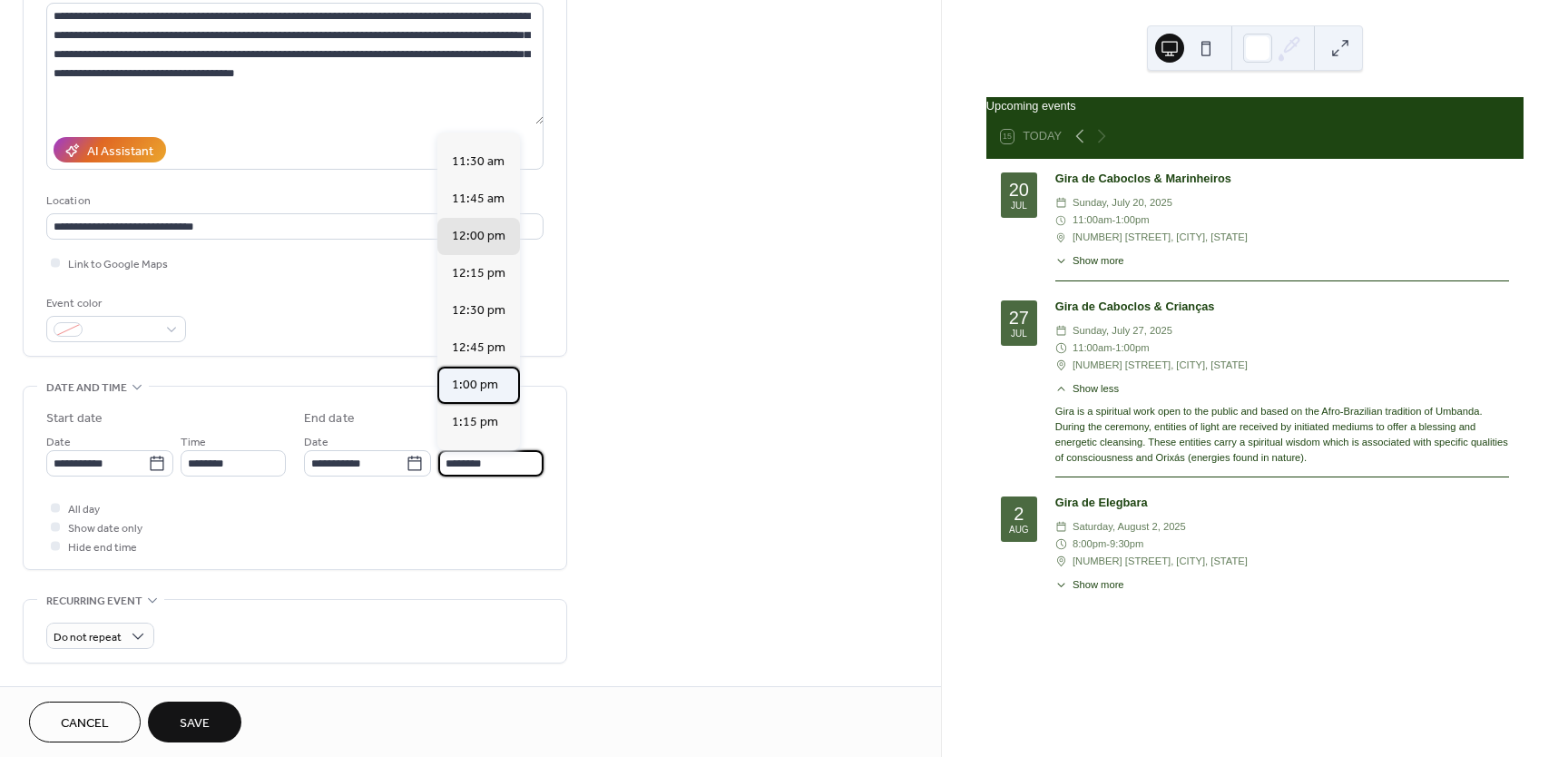 click on "1:00 pm" at bounding box center [475, 385] 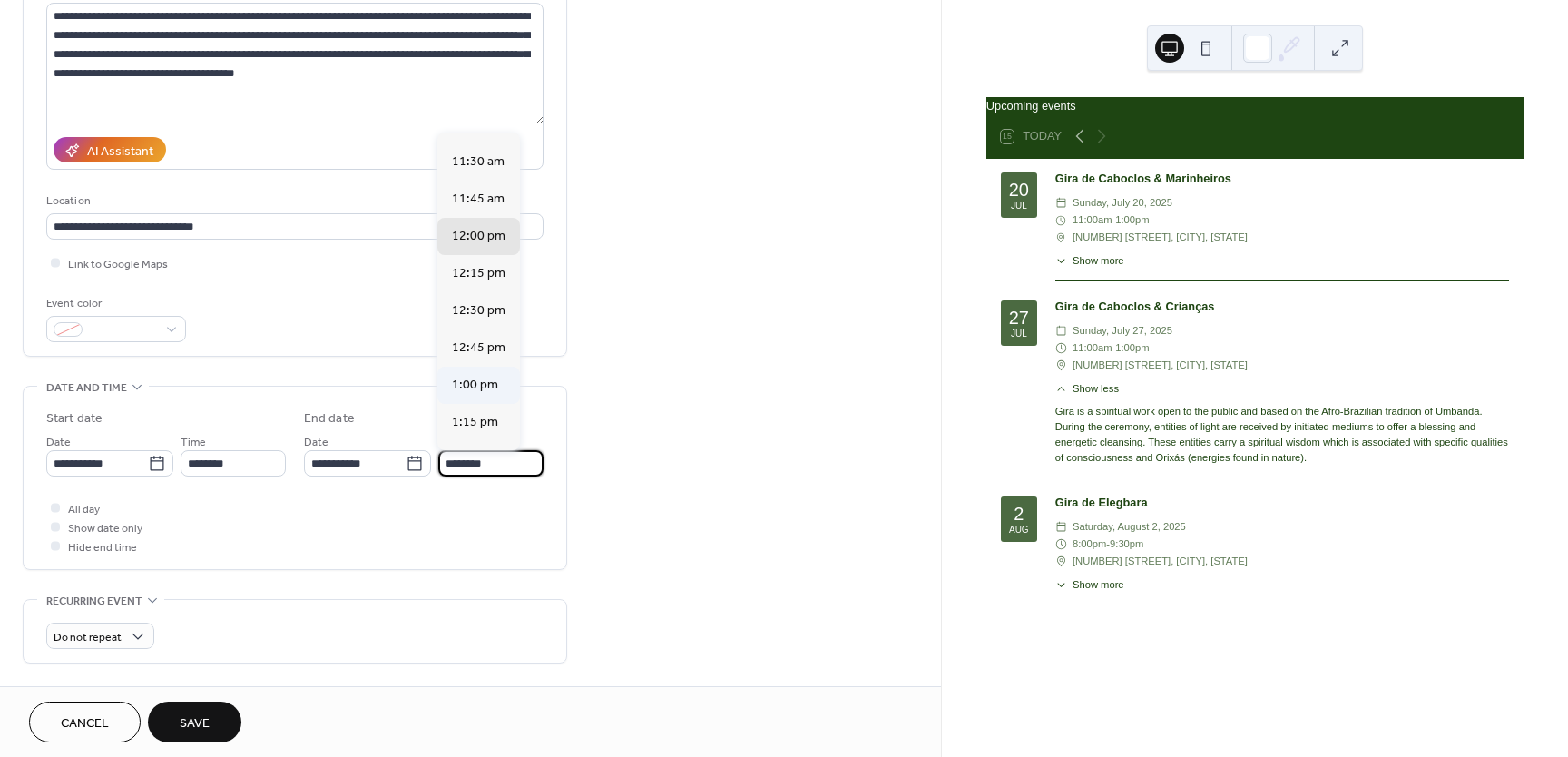 type on "*******" 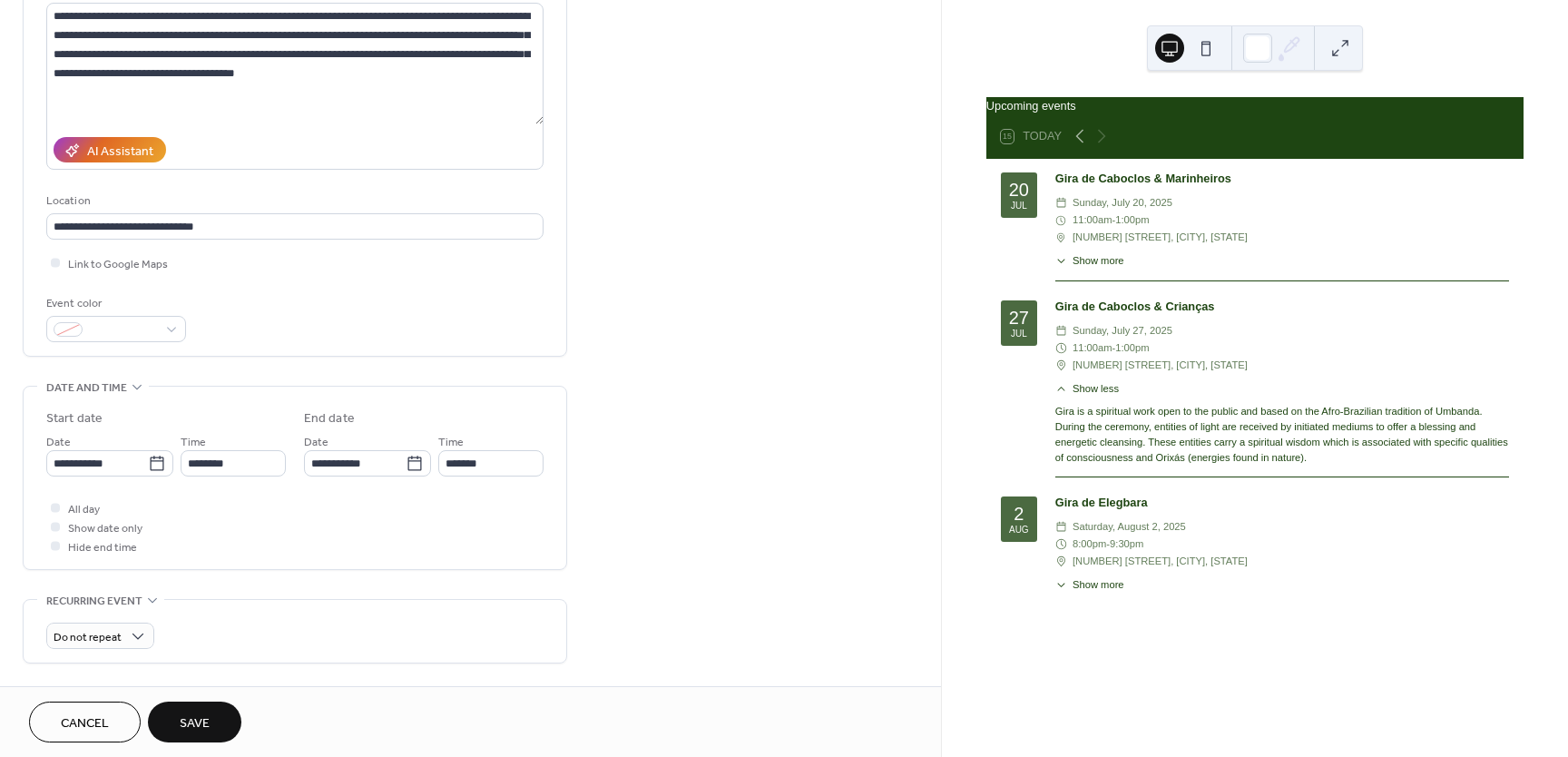 click on "All day Show date only Hide end time" at bounding box center (295, 526) 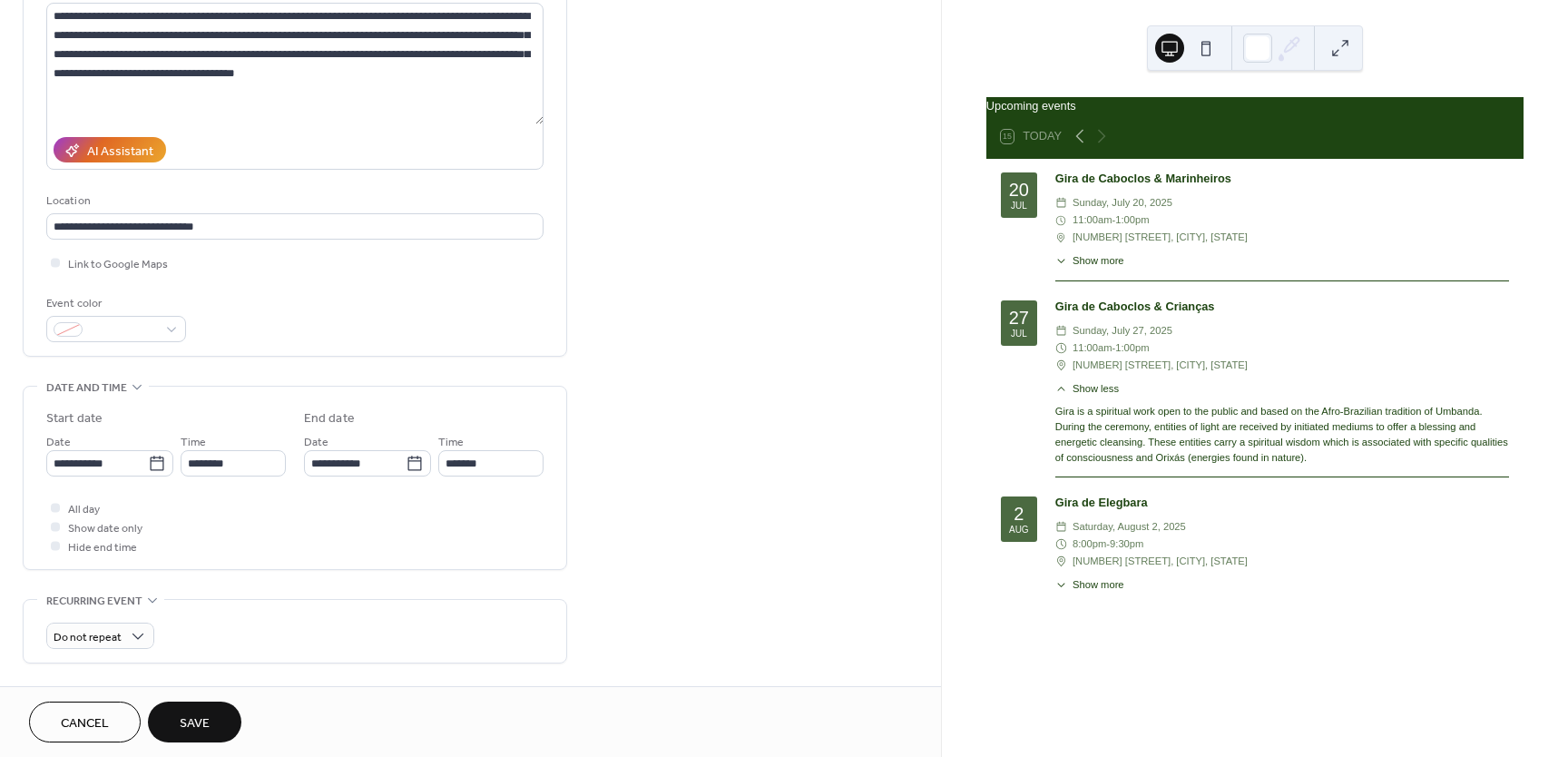 click on "Save" at bounding box center [194, 723] 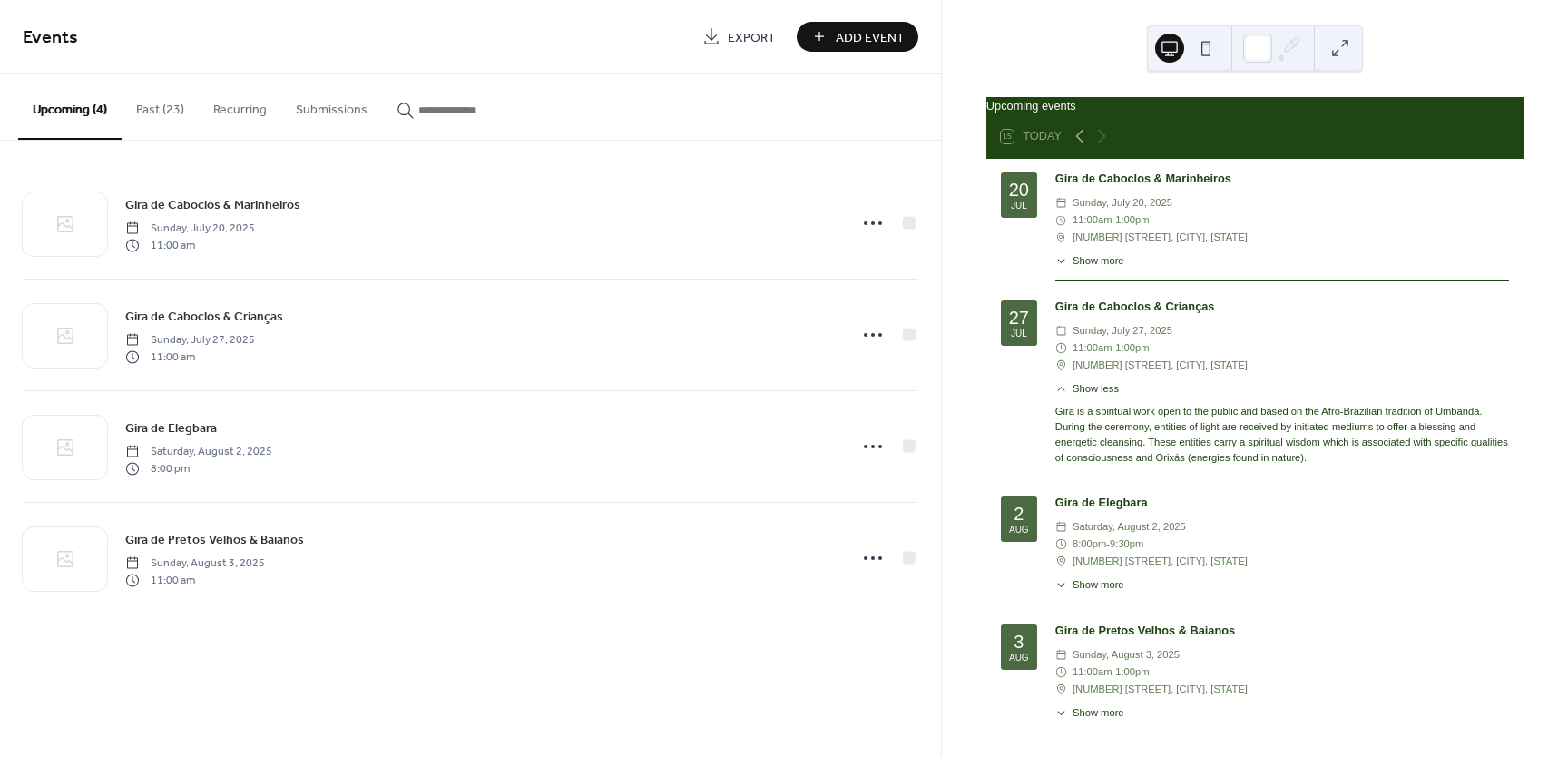 click on "Add Event" at bounding box center (870, 37) 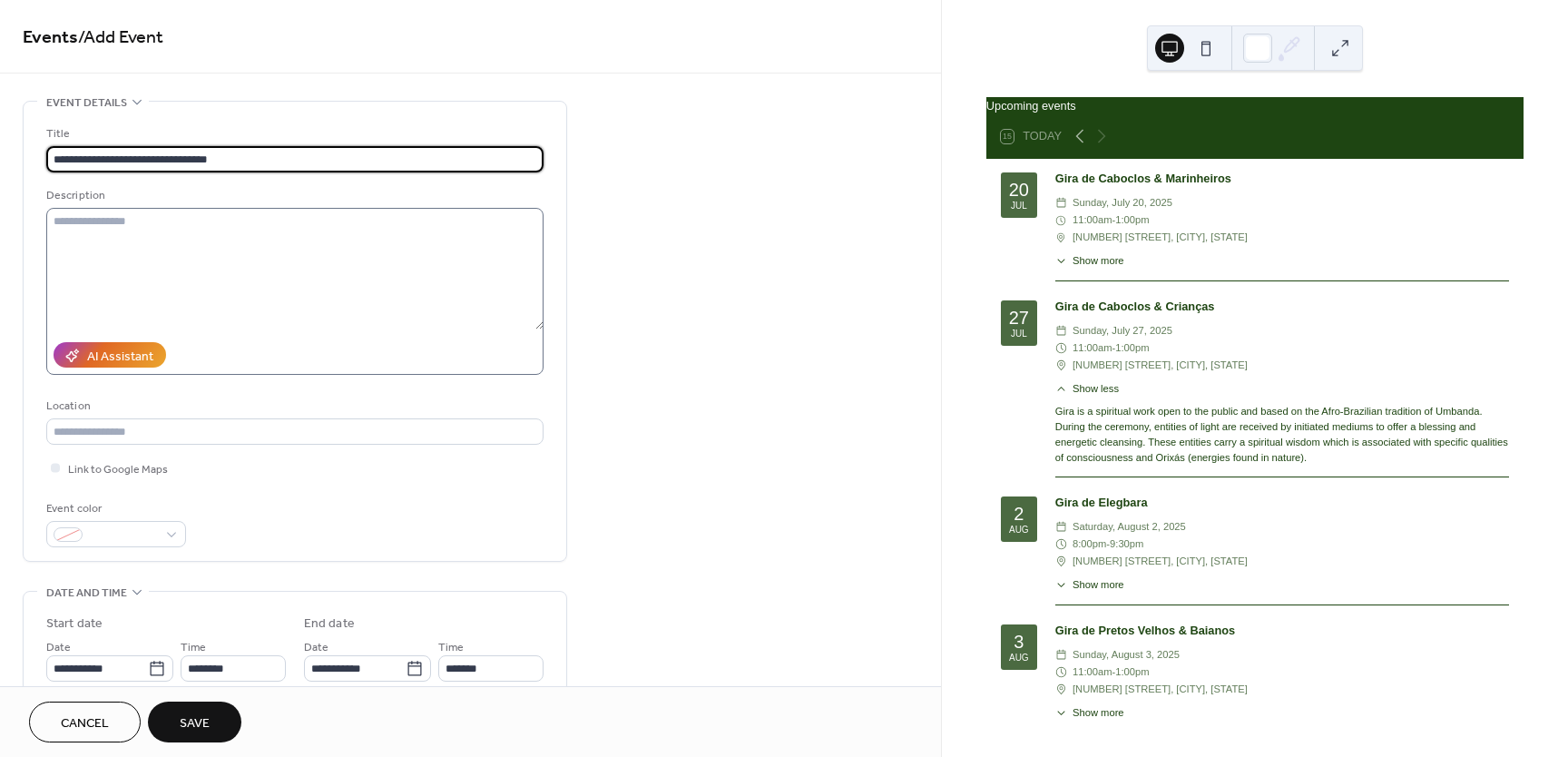 type on "**********" 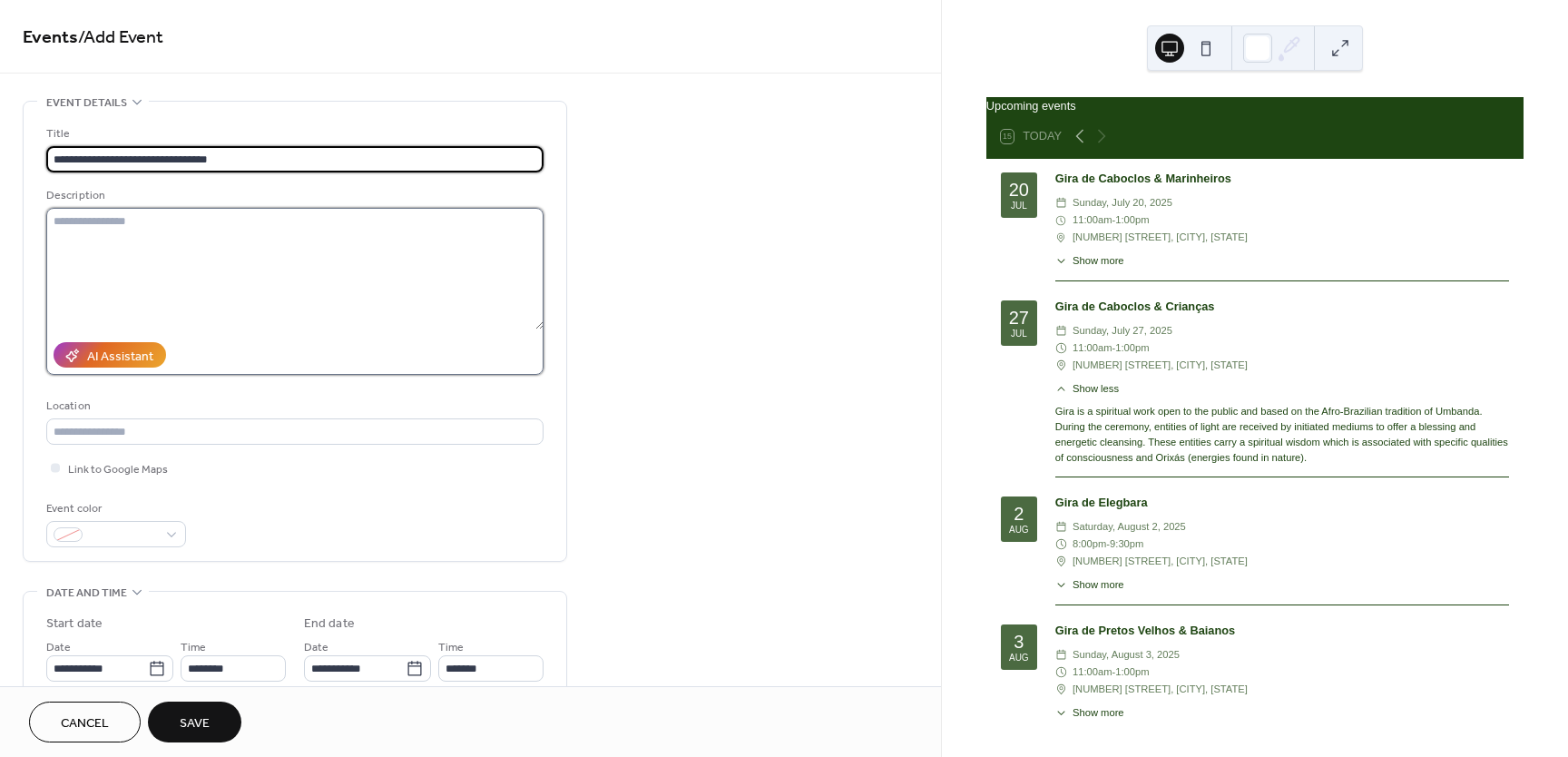 click at bounding box center [295, 269] 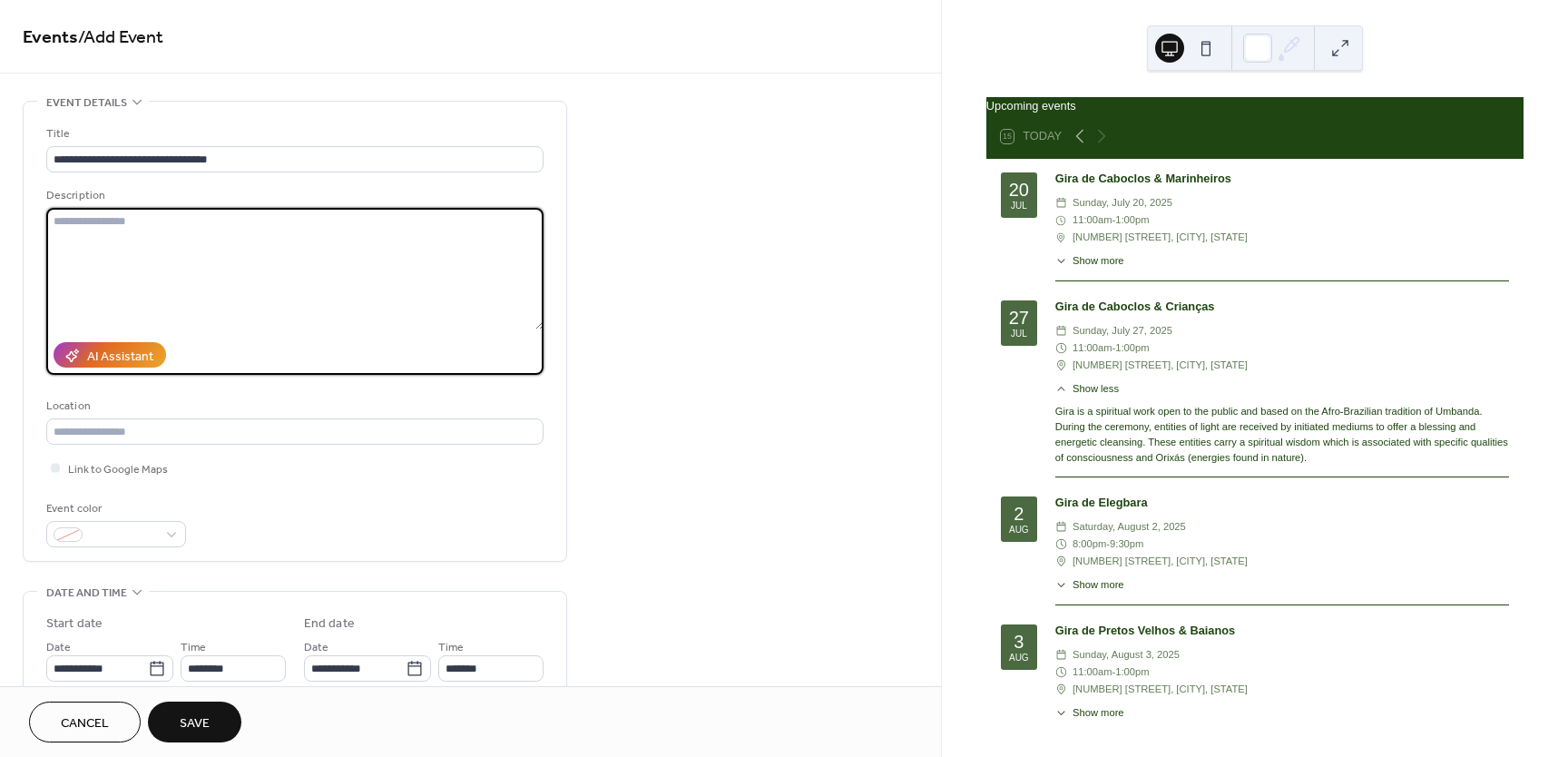 paste on "**********" 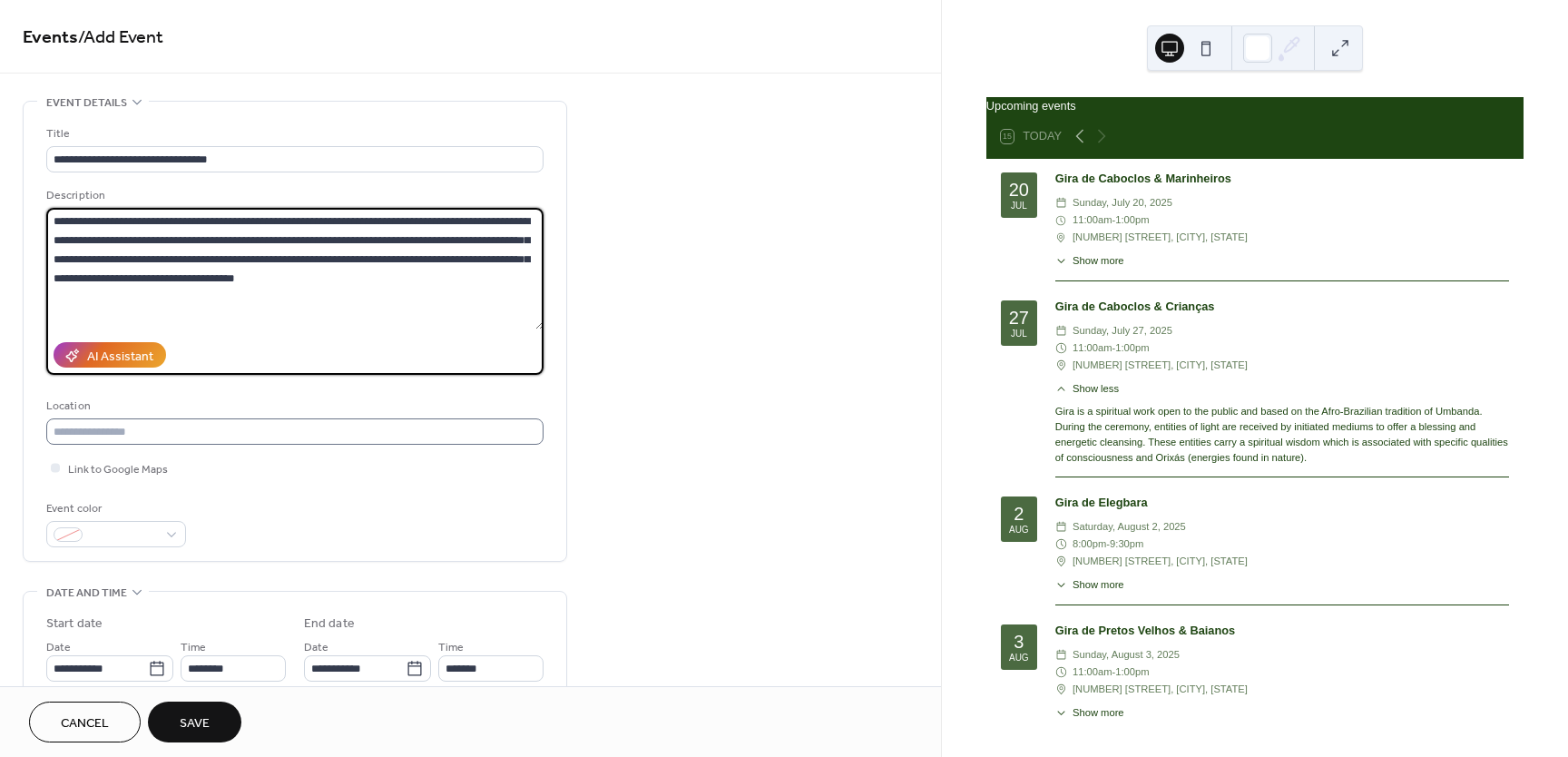 type on "**********" 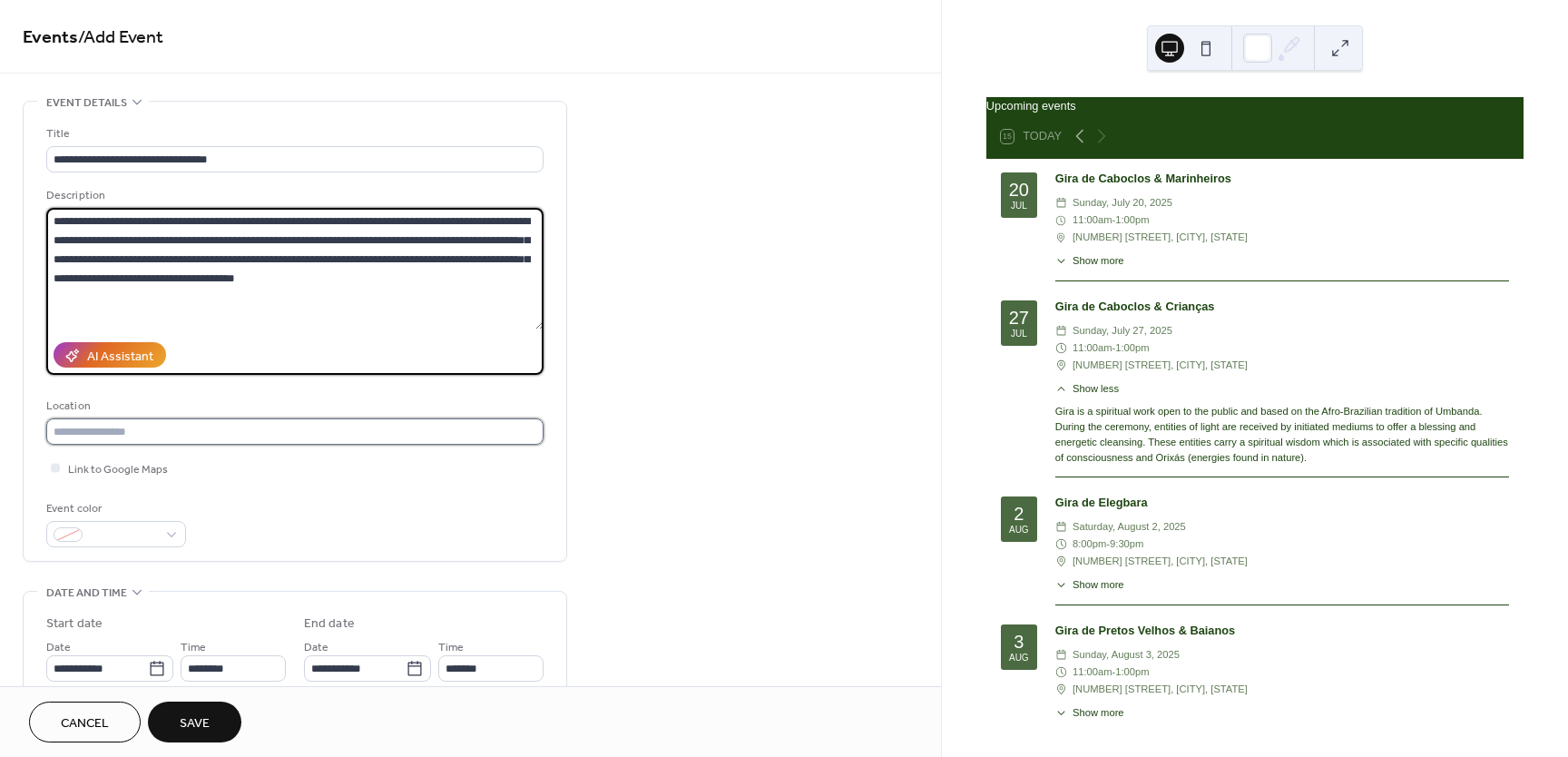 click at bounding box center (295, 431) 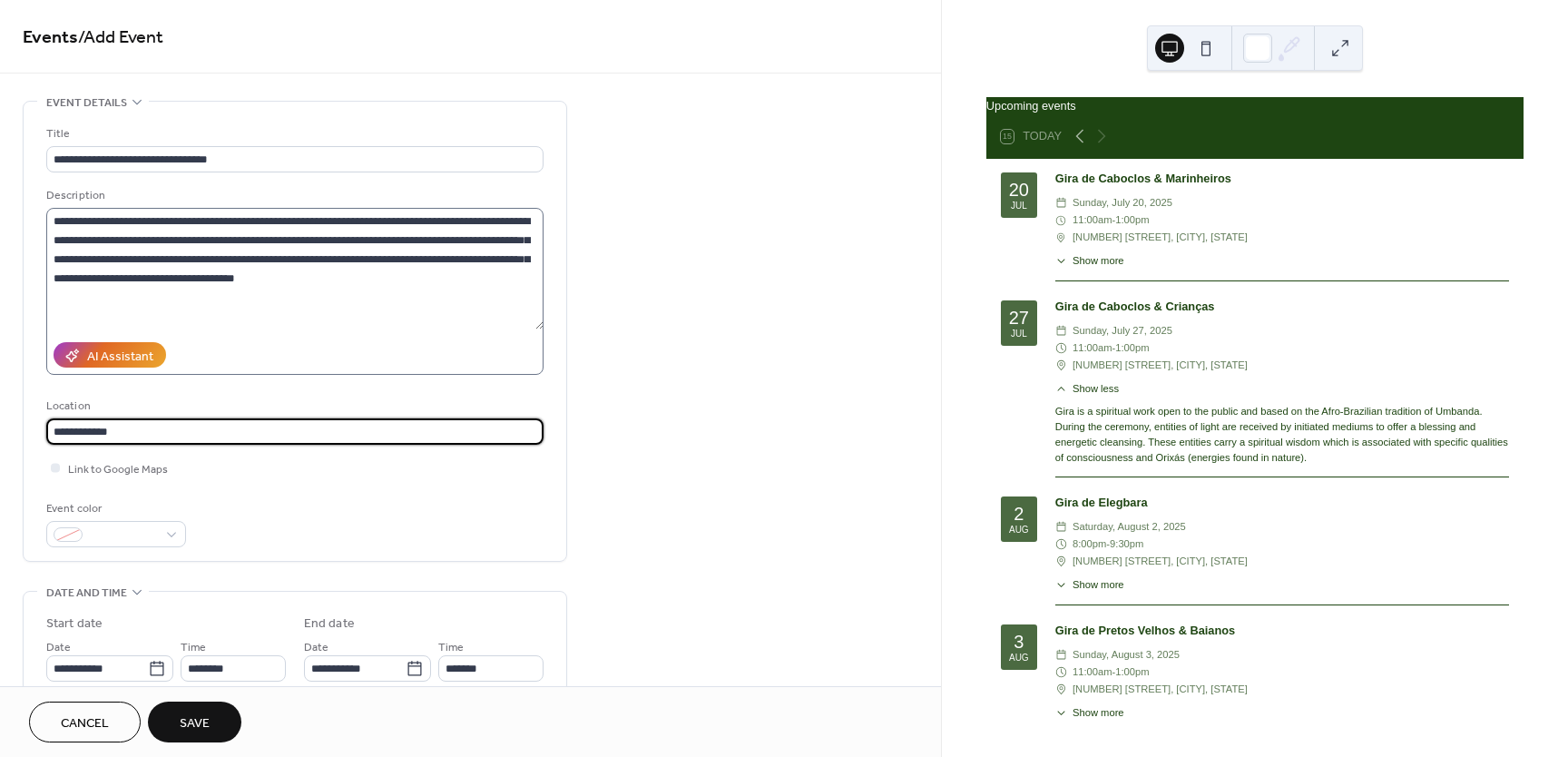 type on "**********" 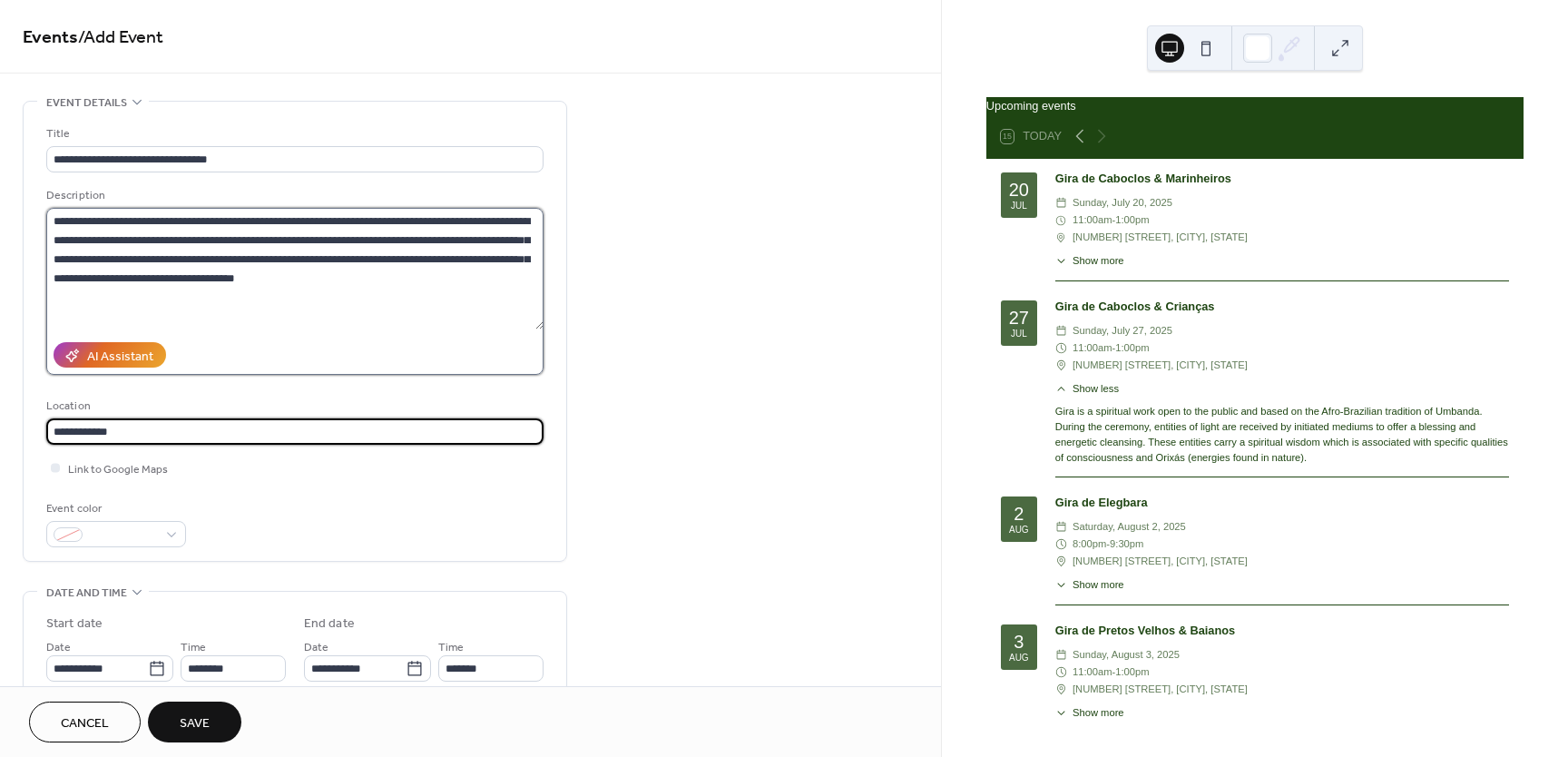 click on "**********" at bounding box center [295, 269] 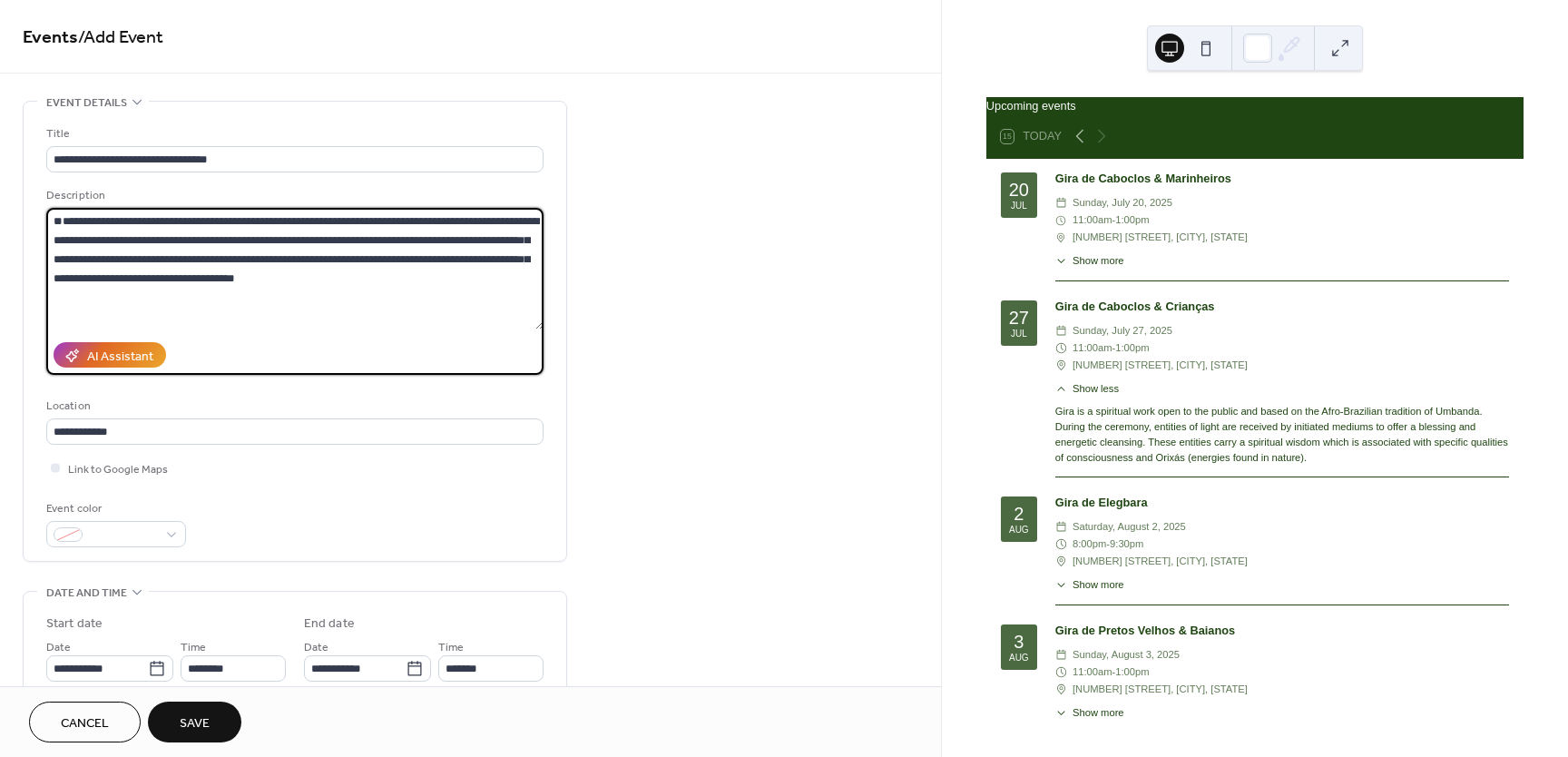 click on "**********" at bounding box center (295, 269) 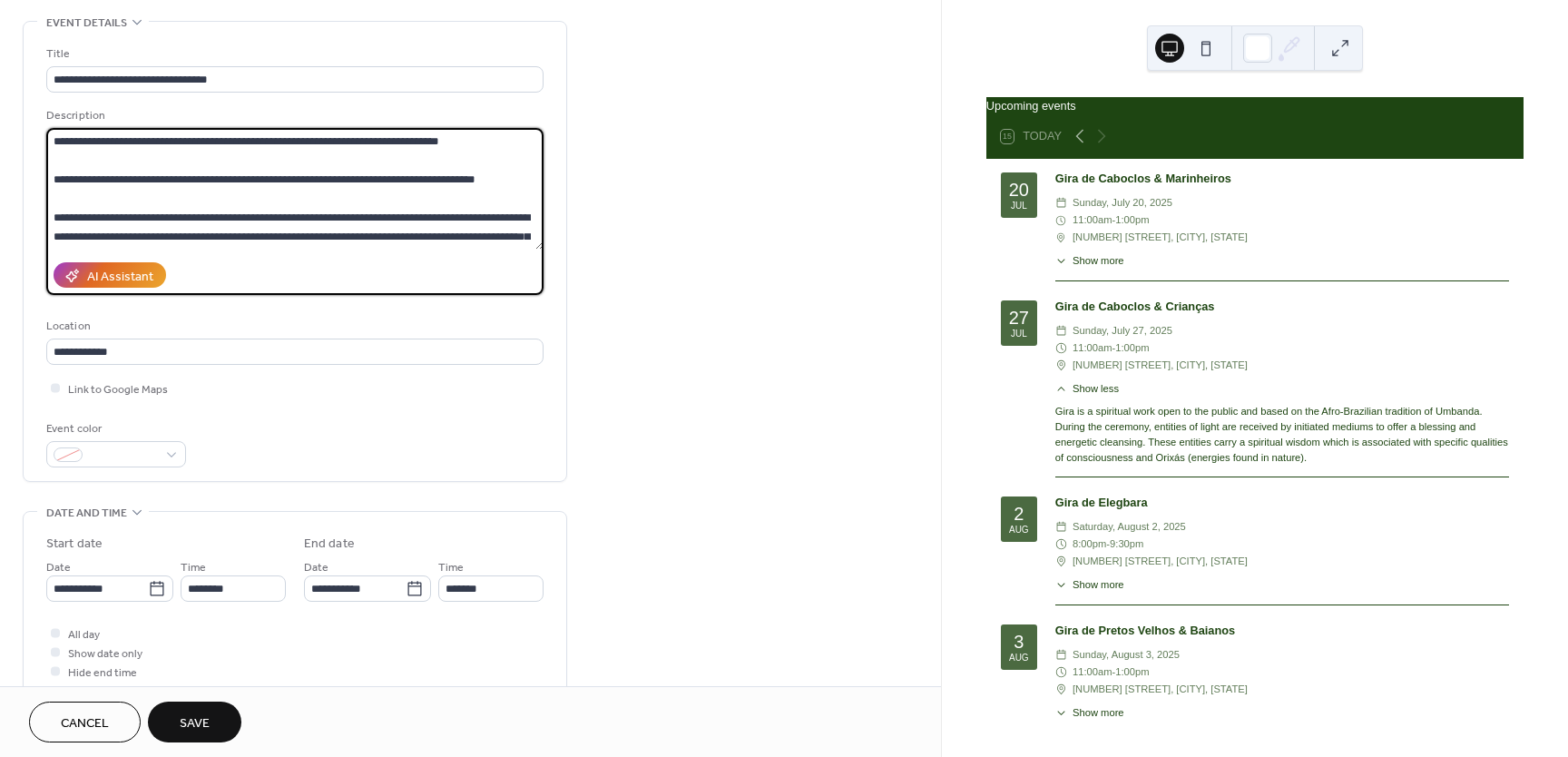scroll, scrollTop: 84, scrollLeft: 0, axis: vertical 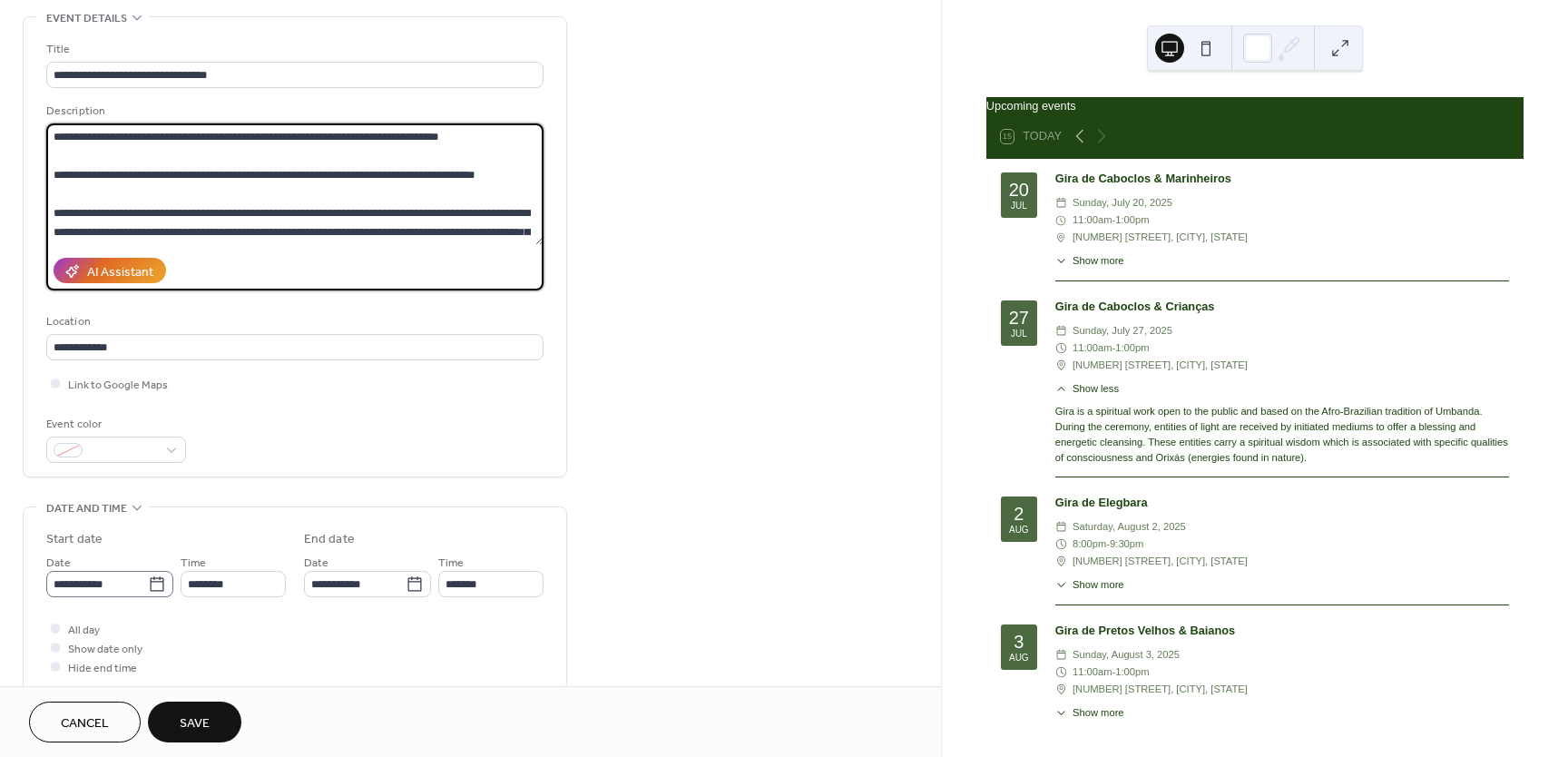 type on "**********" 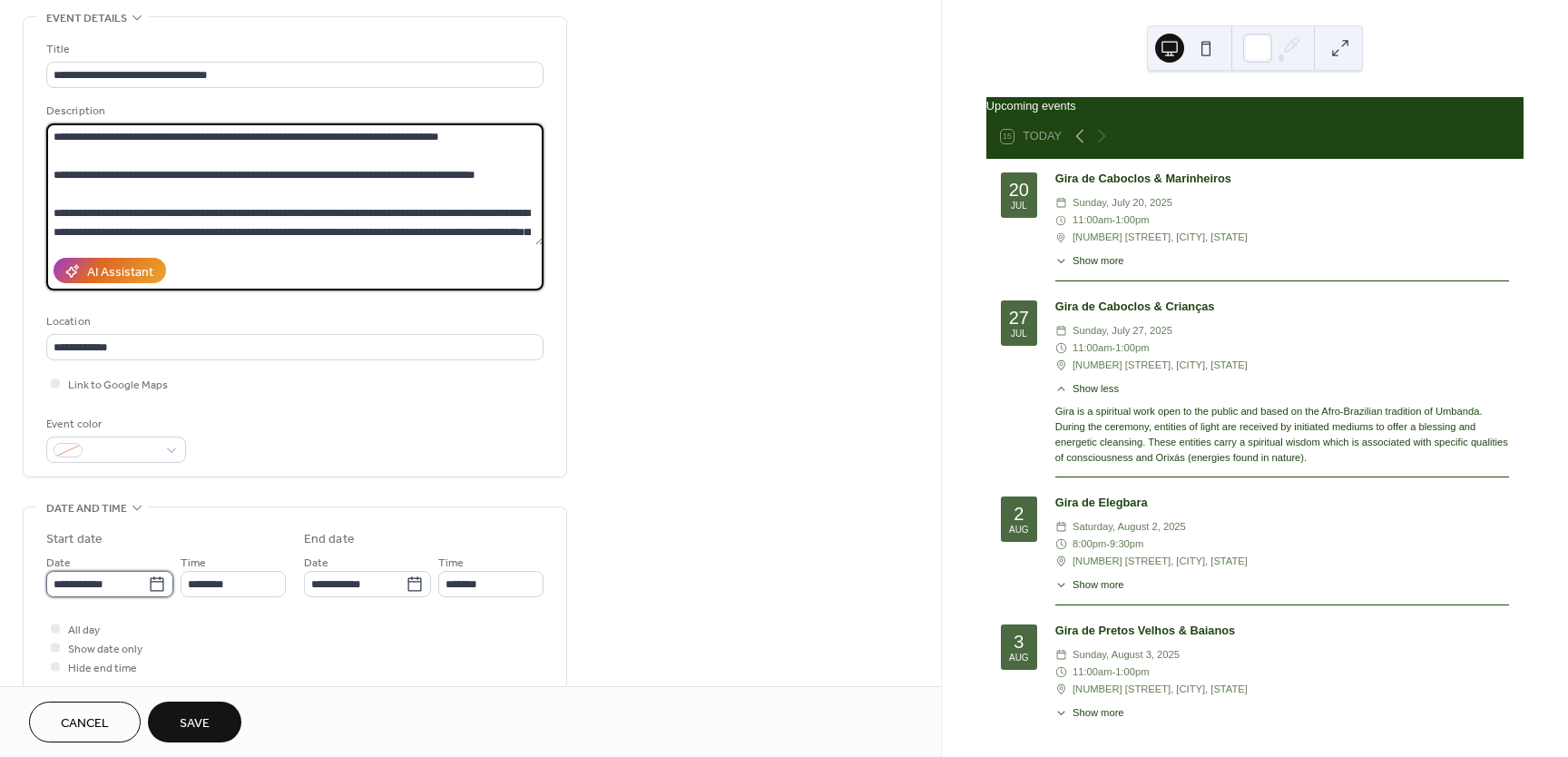 click on "**********" at bounding box center (97, 584) 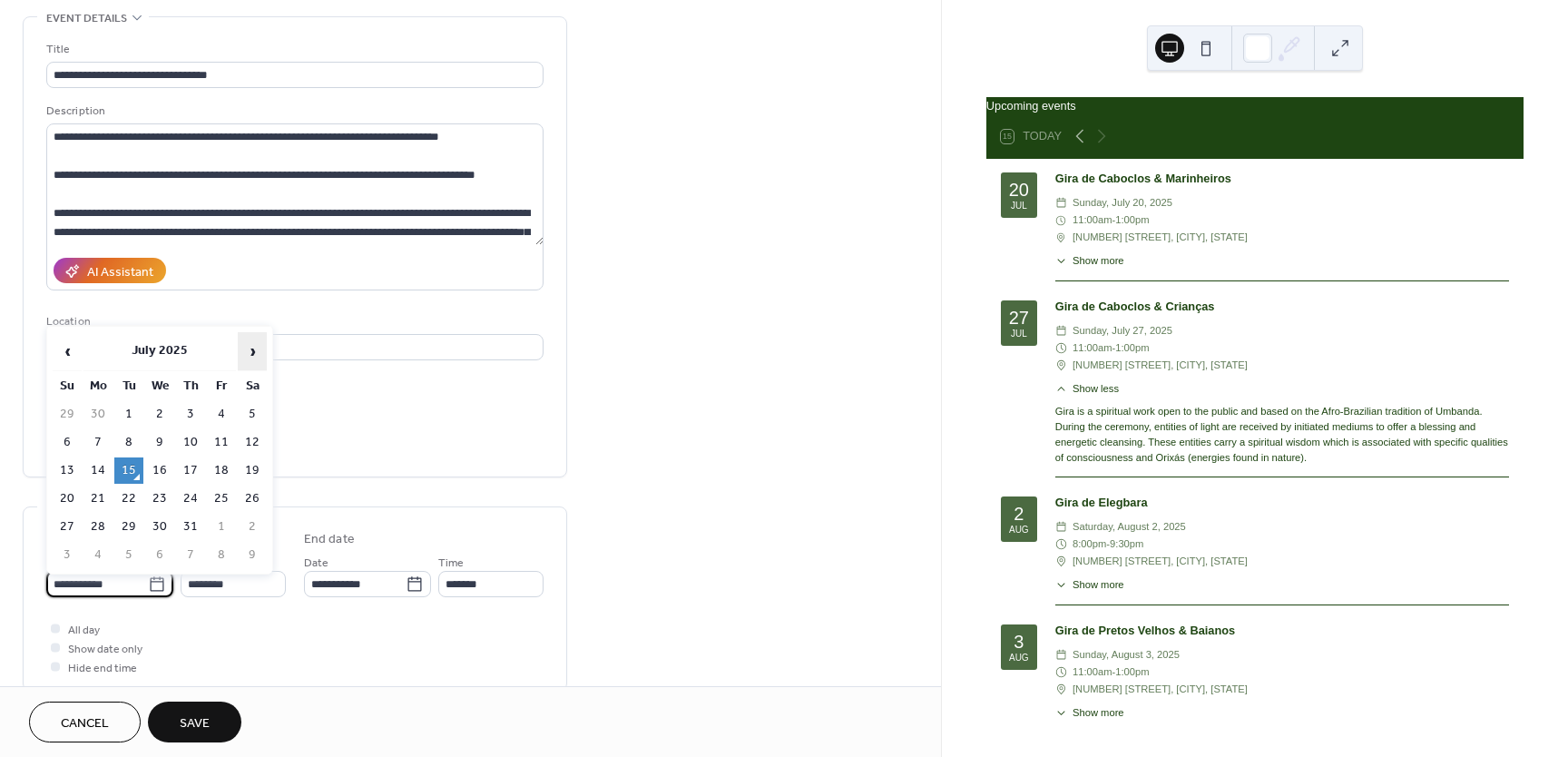 click on "›" at bounding box center [252, 351] 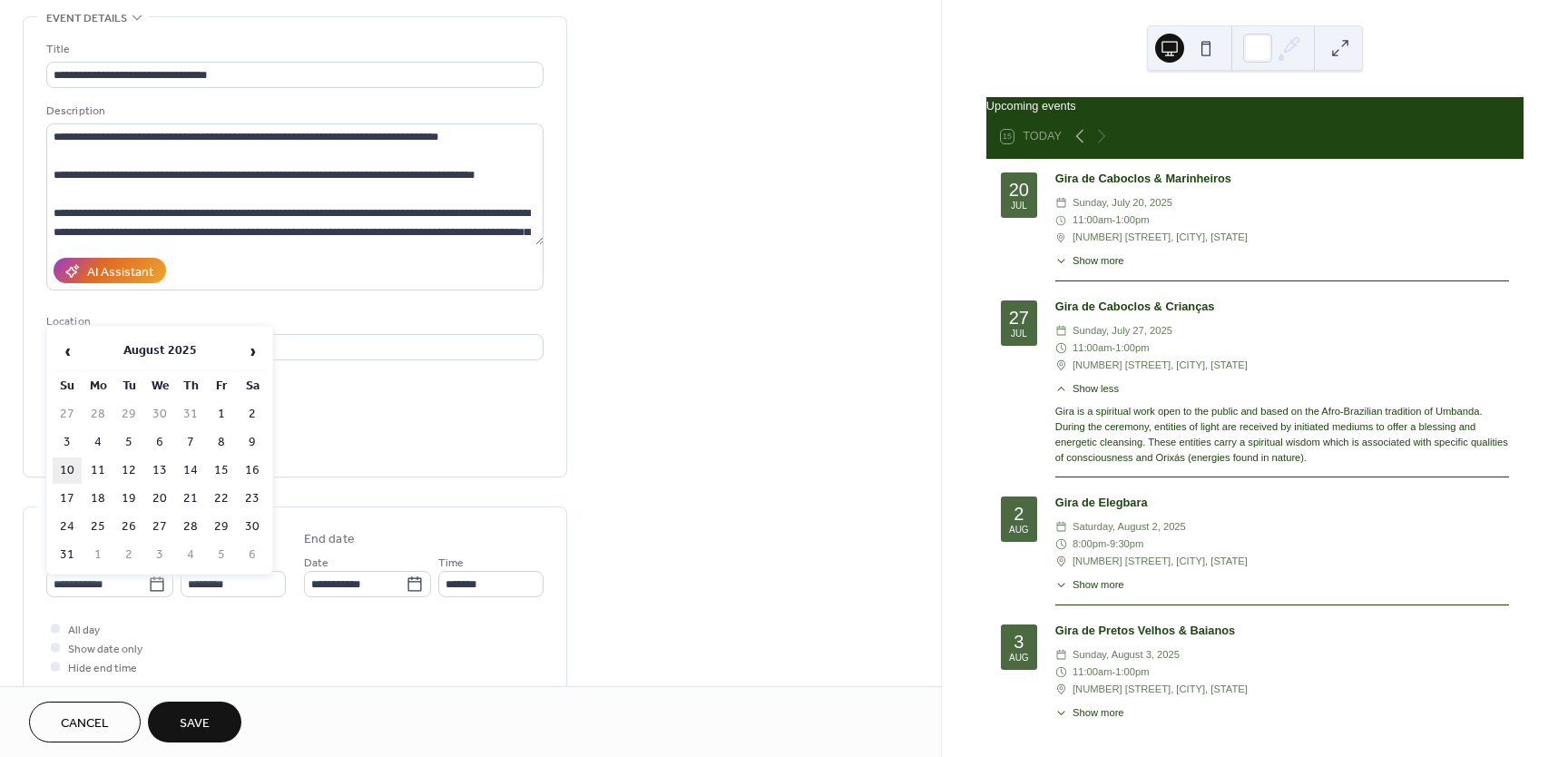 click on "10" at bounding box center [67, 470] 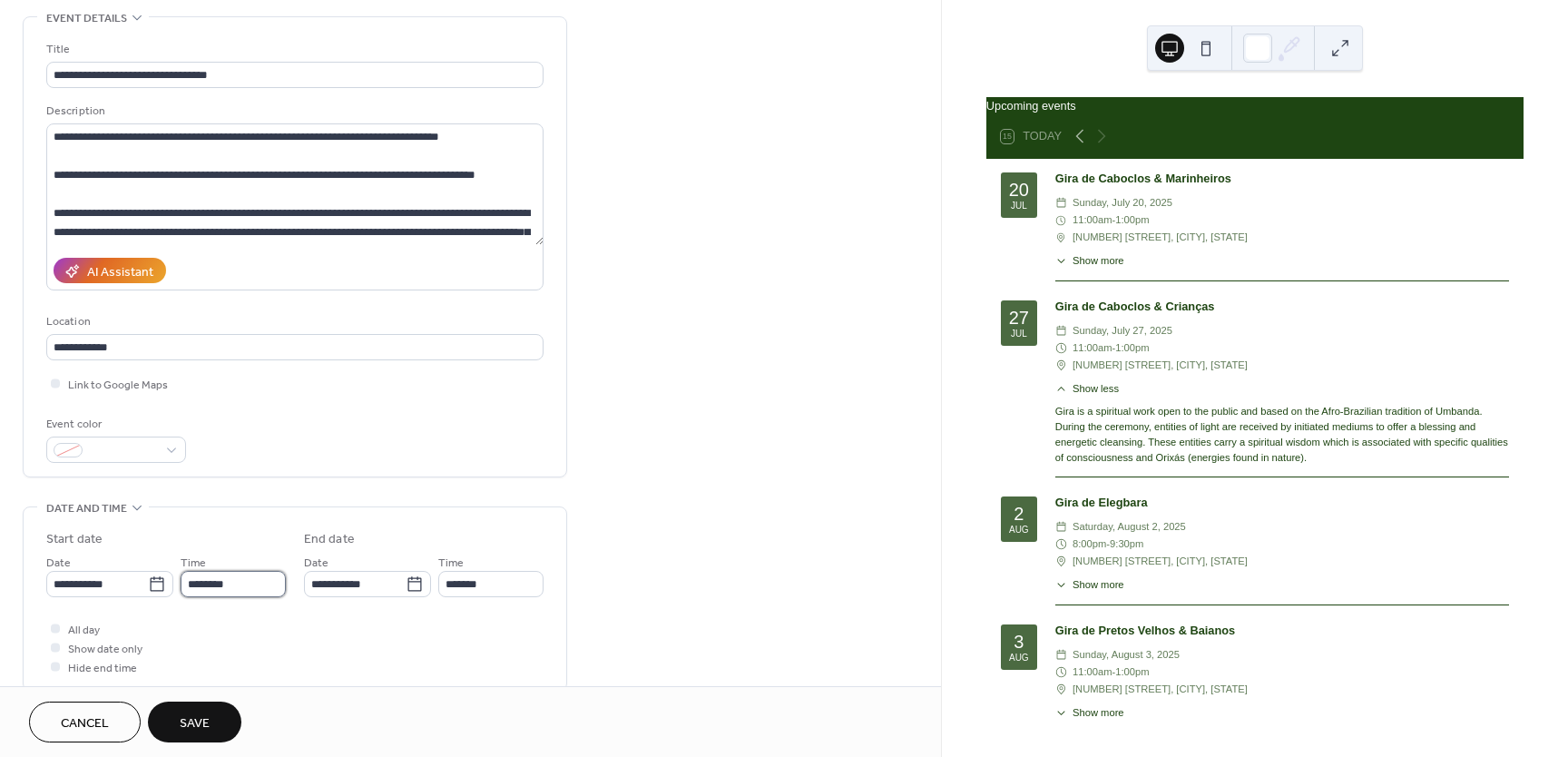 click on "********" at bounding box center [233, 584] 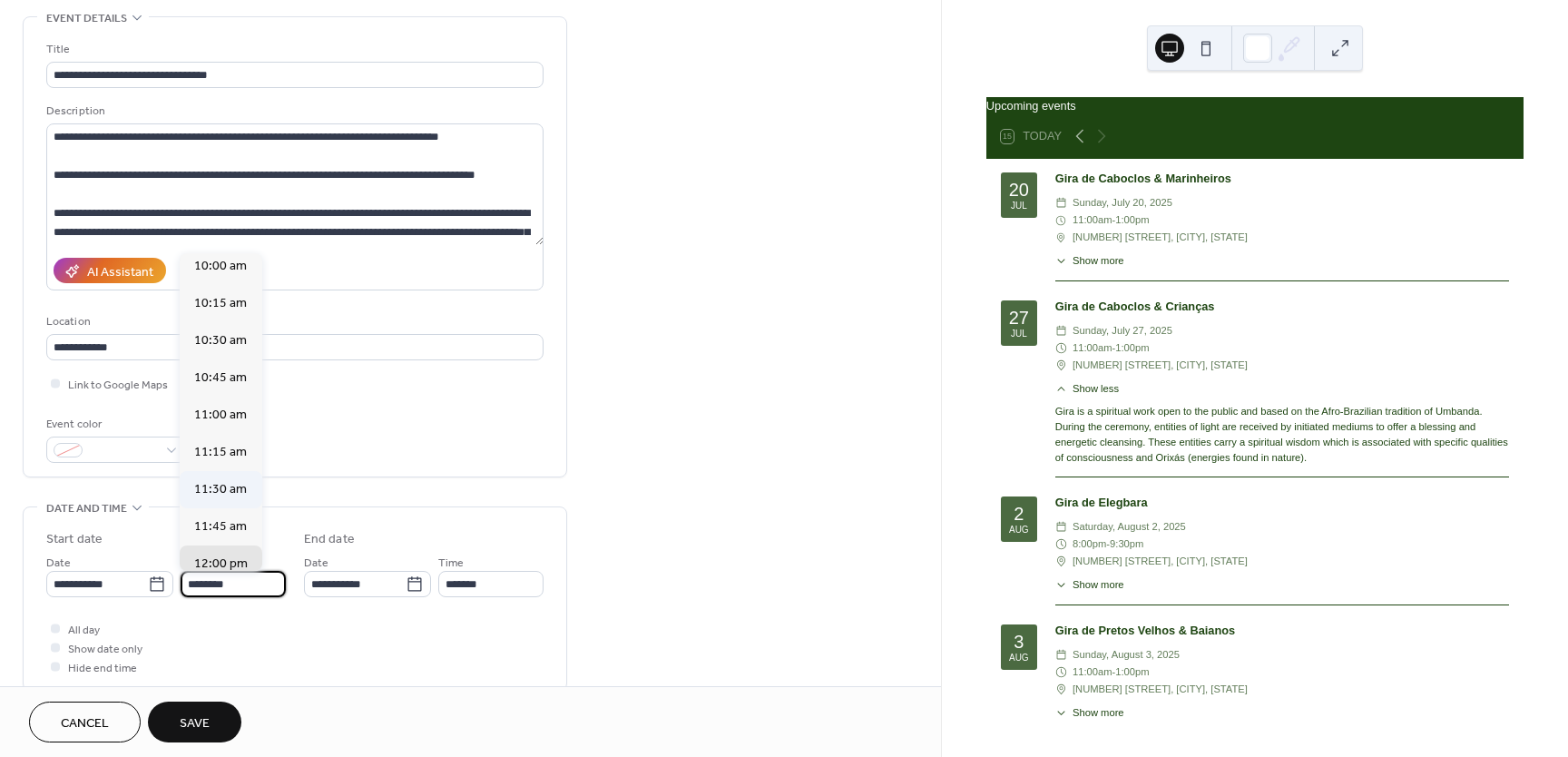 scroll, scrollTop: 1478, scrollLeft: 0, axis: vertical 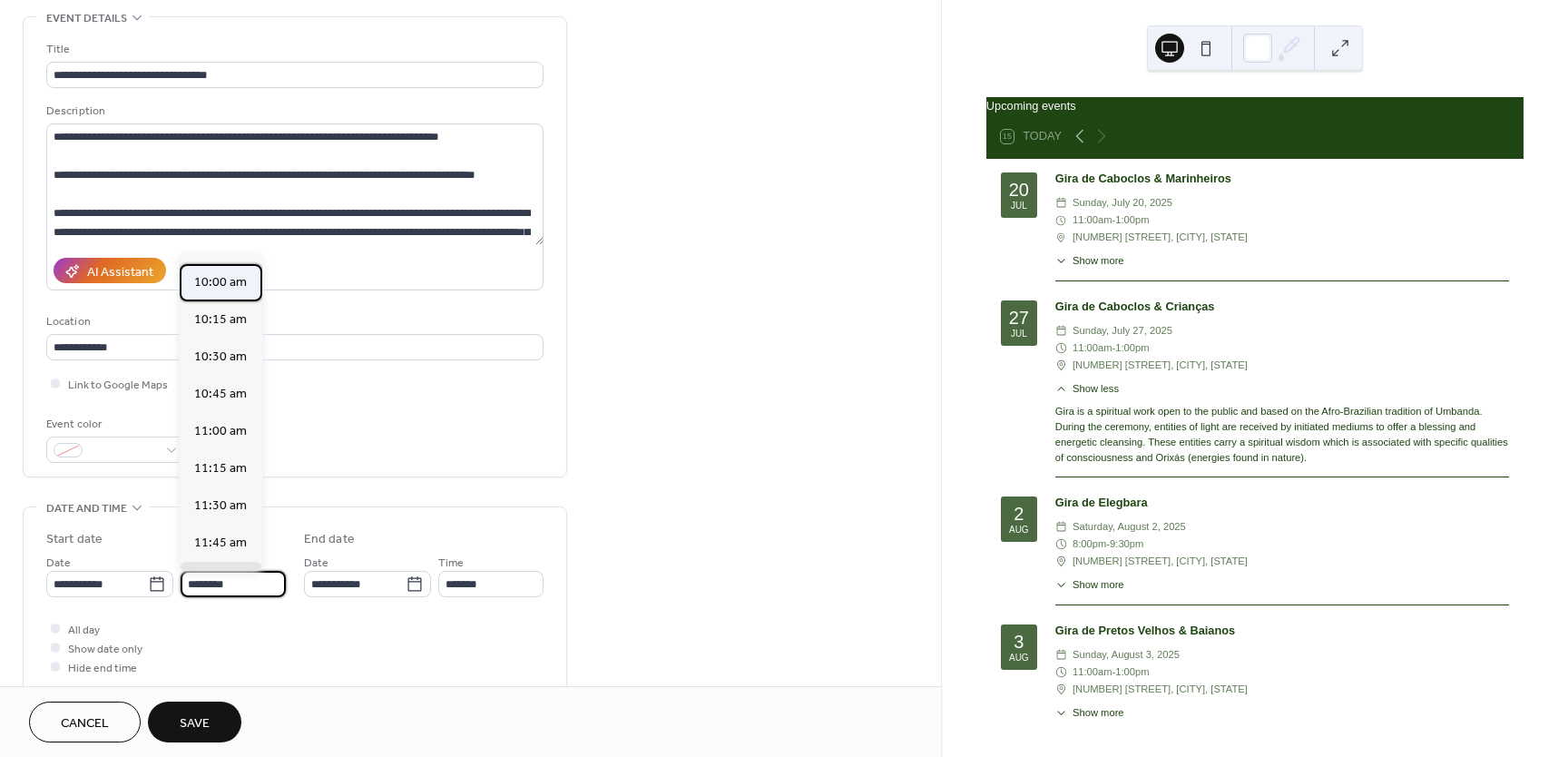 click on "10:00 am" at bounding box center [220, 282] 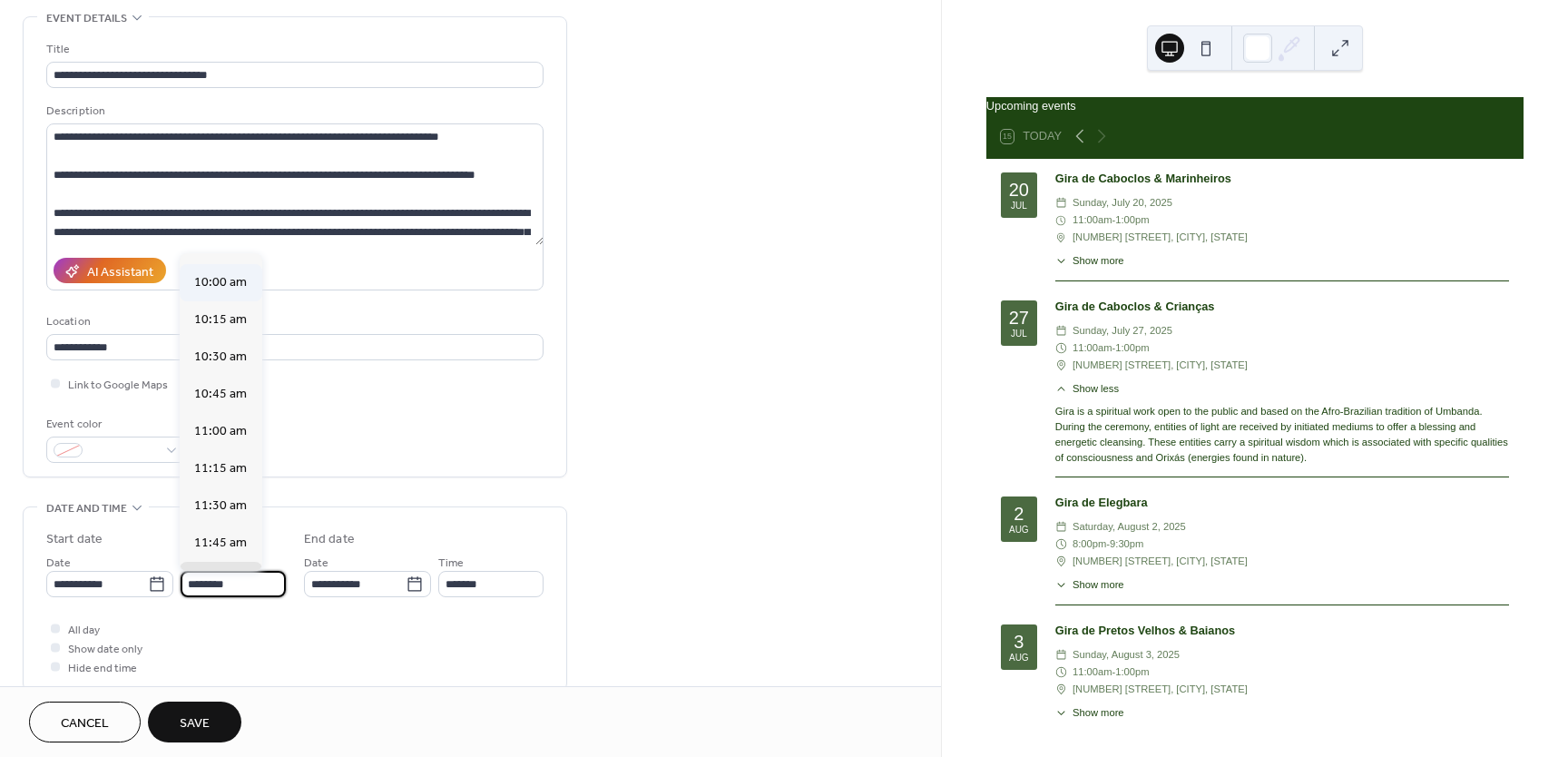 type on "********" 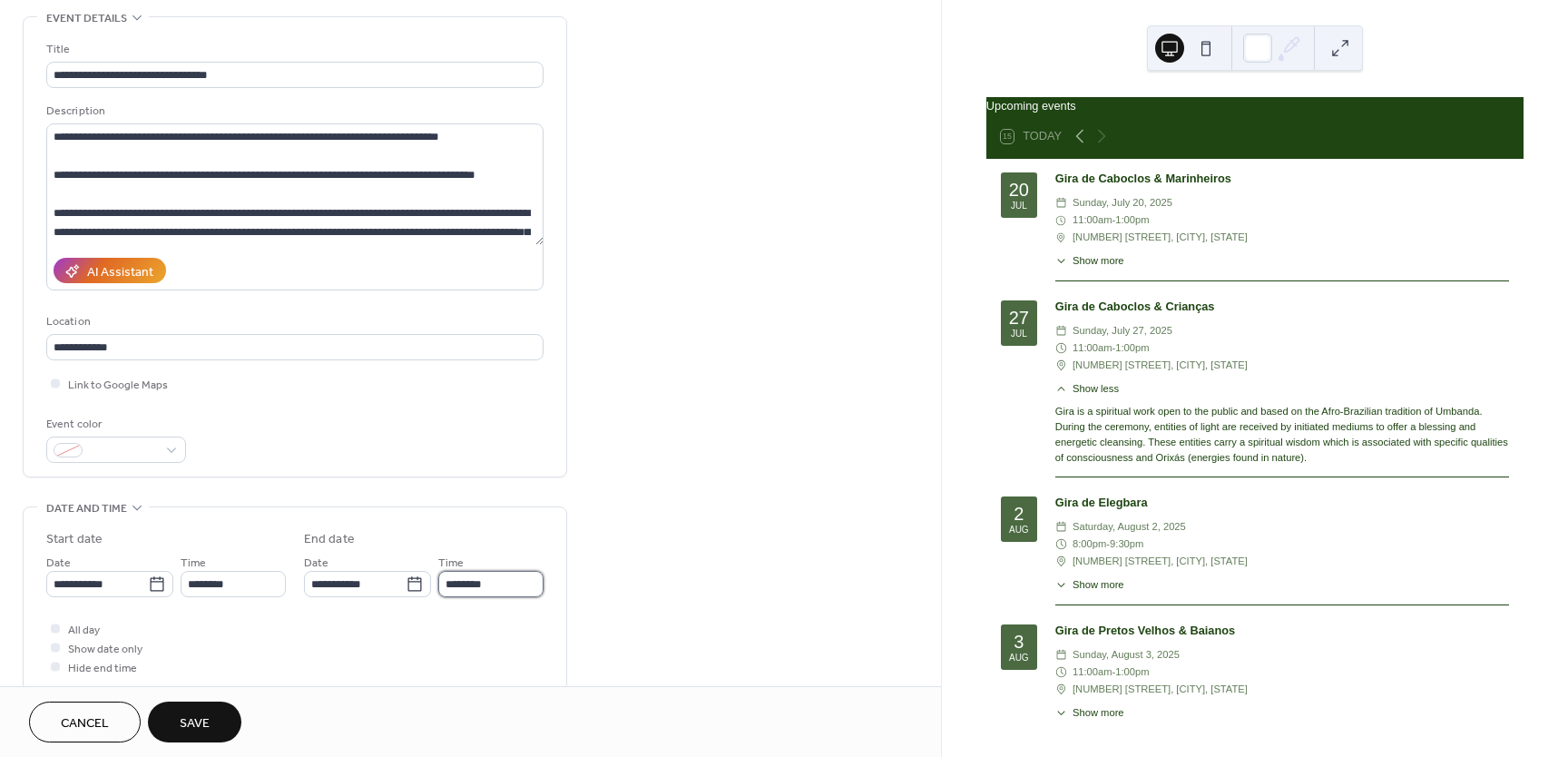 click on "********" at bounding box center (491, 584) 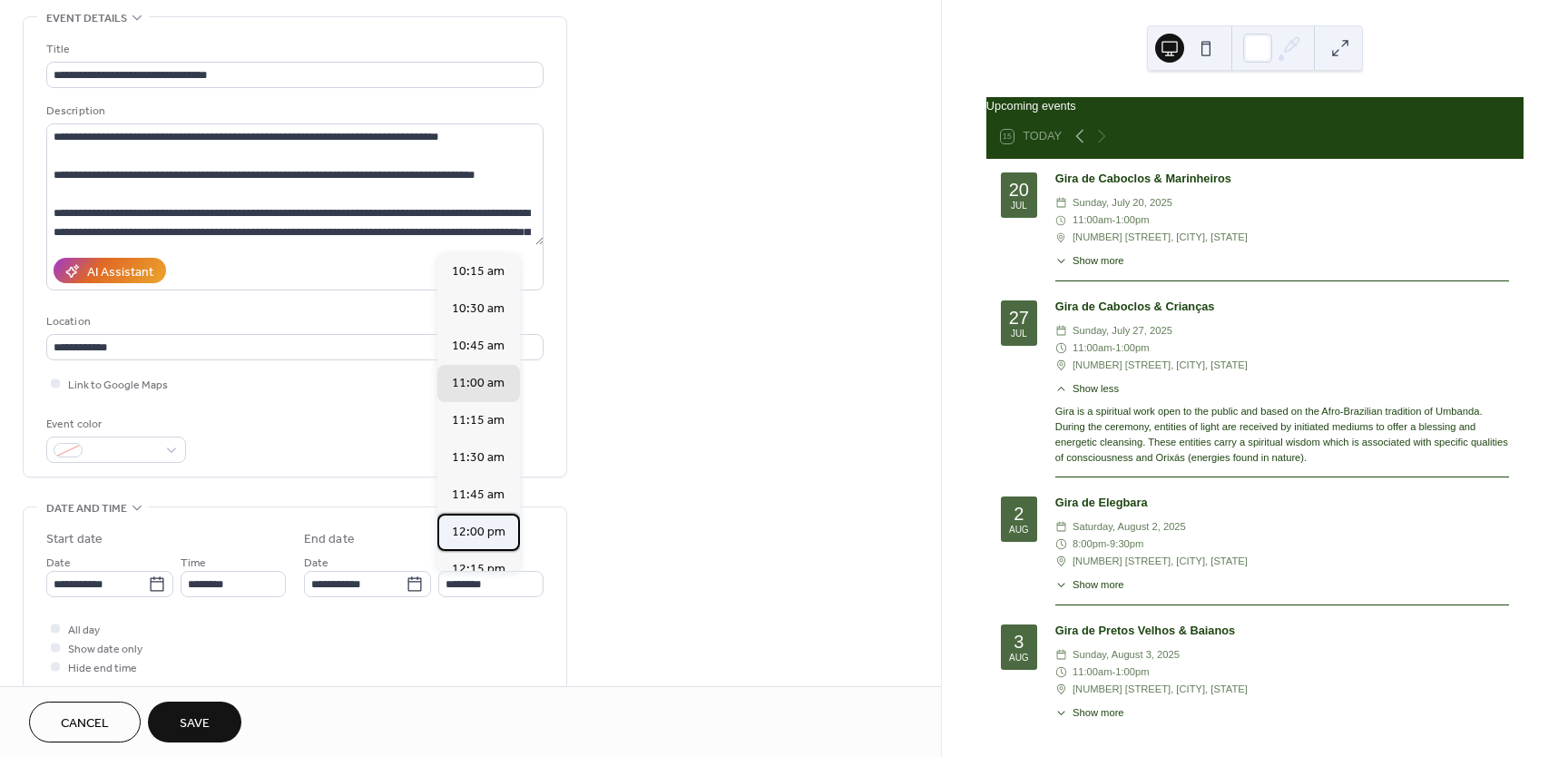 click on "12:00 pm" at bounding box center (478, 532) 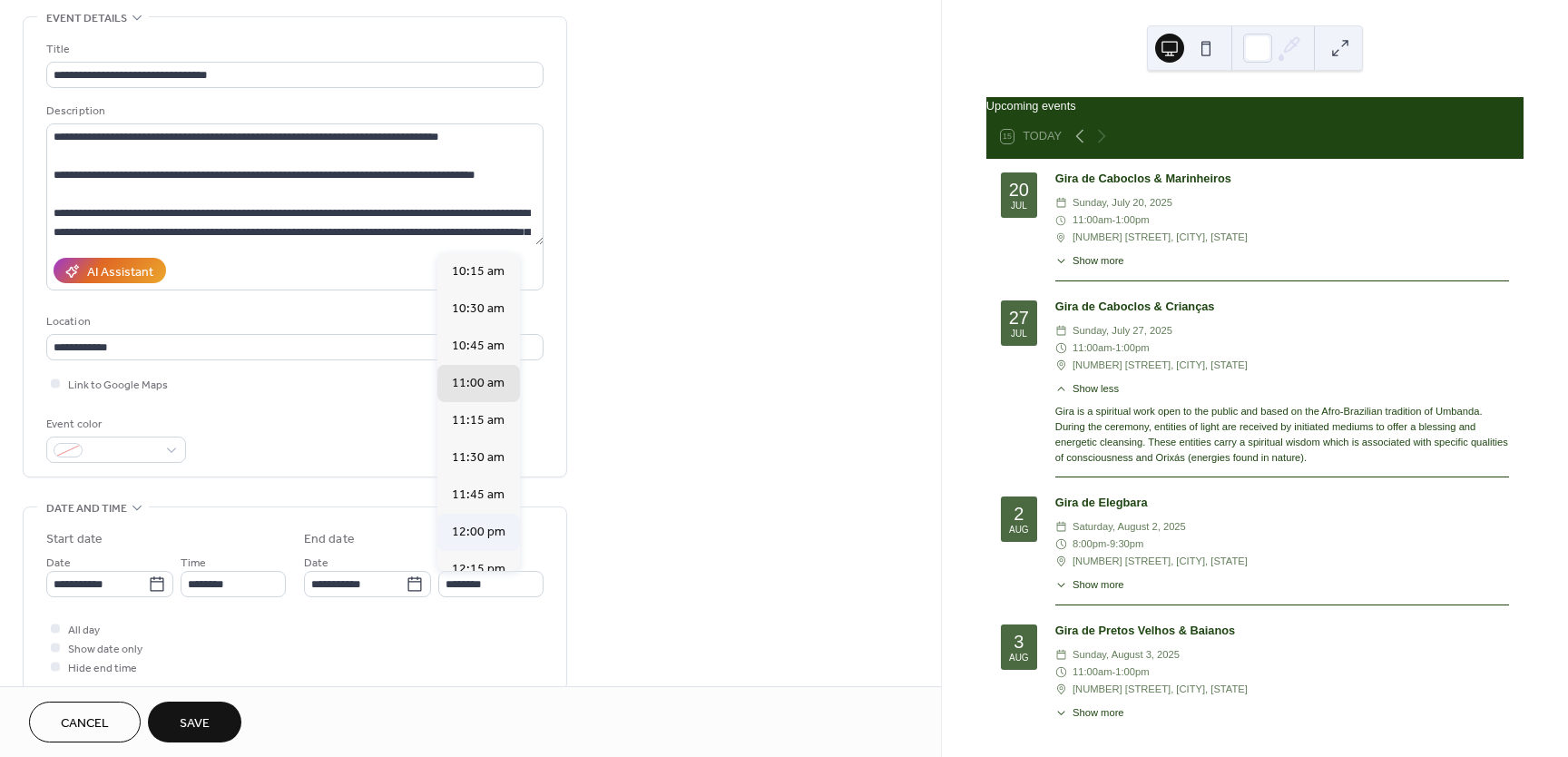 type on "********" 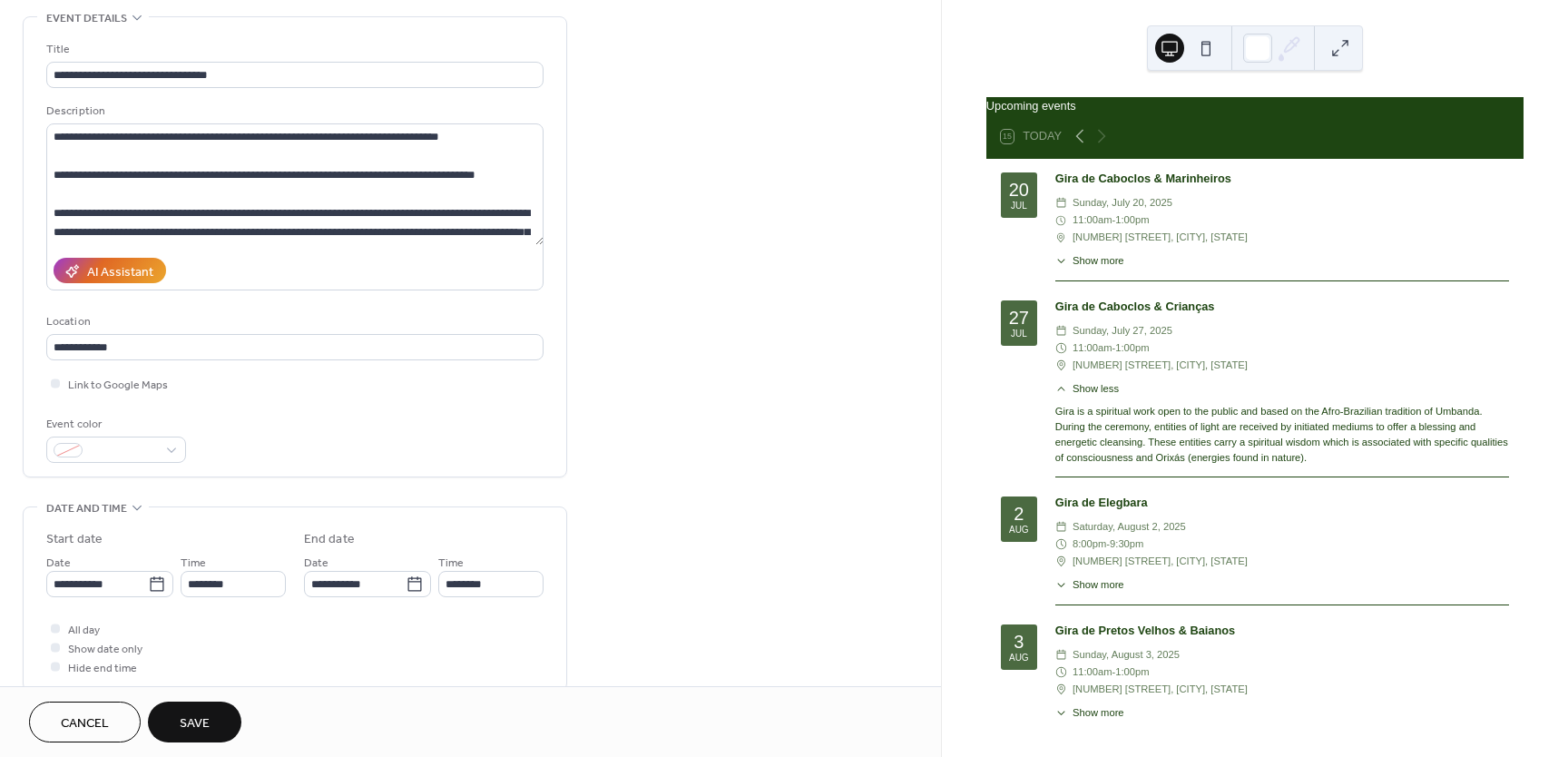 click on "**********" at bounding box center (470, 569) 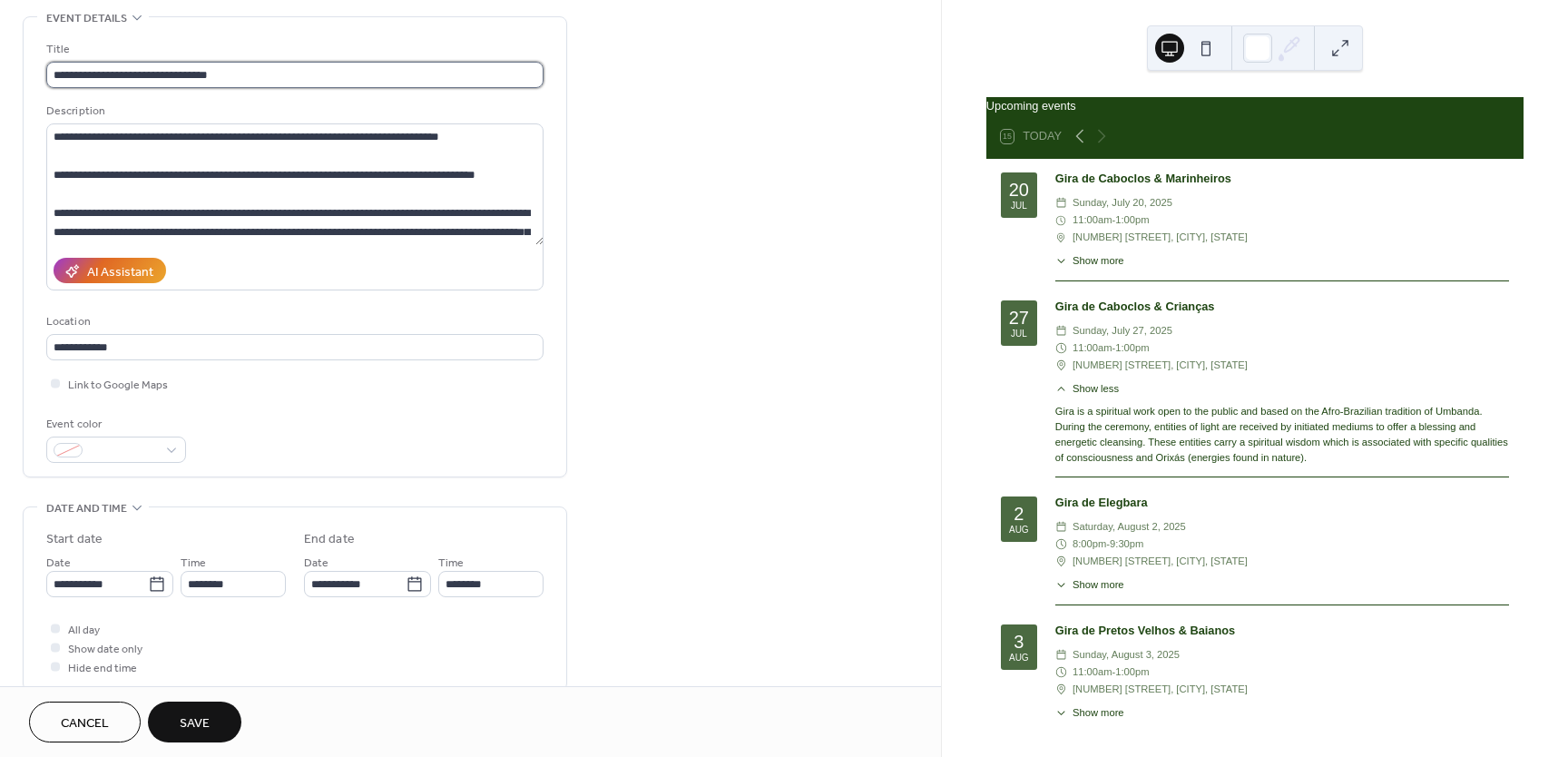 click on "**********" at bounding box center [295, 74] 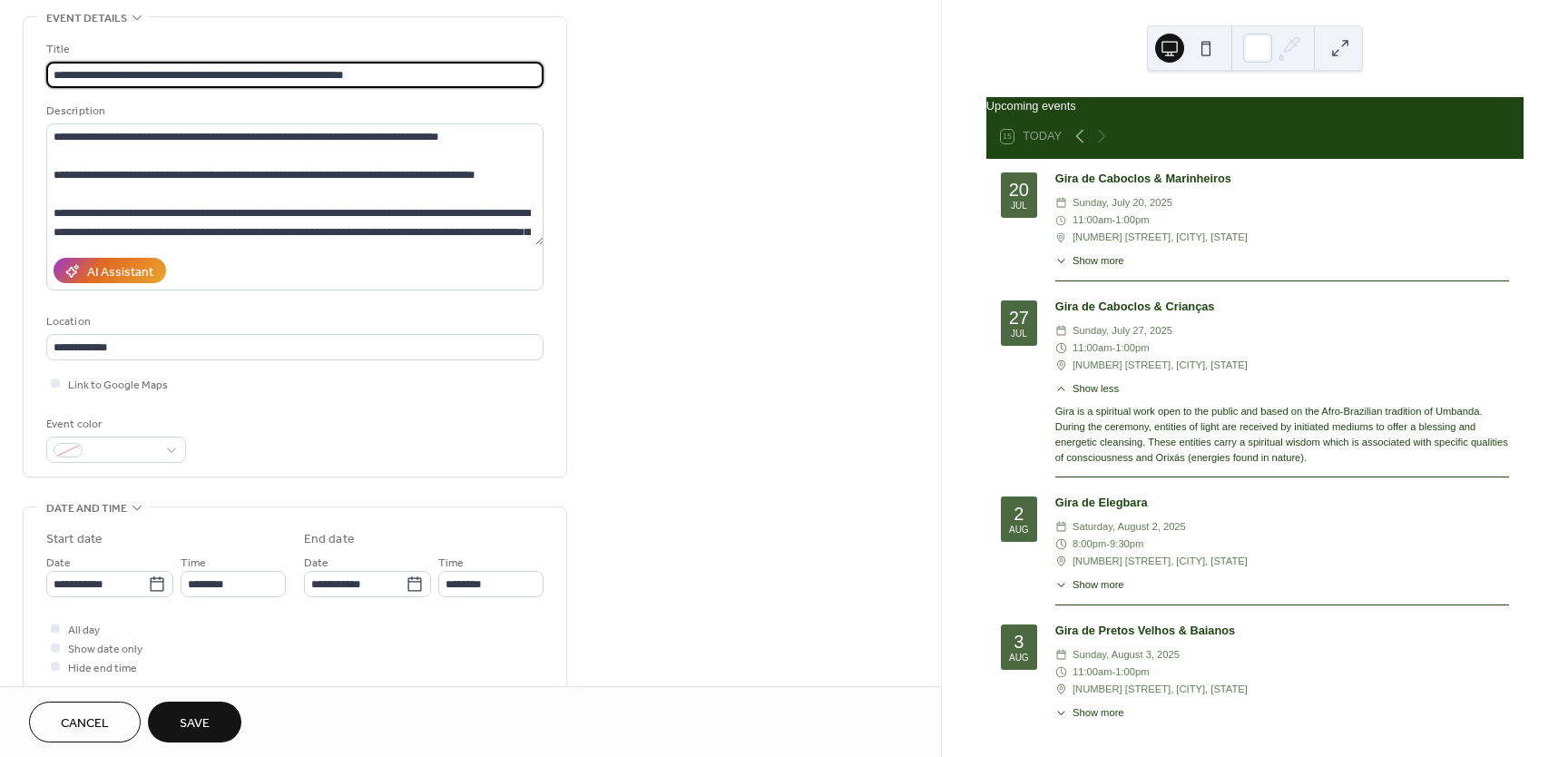 type on "**********" 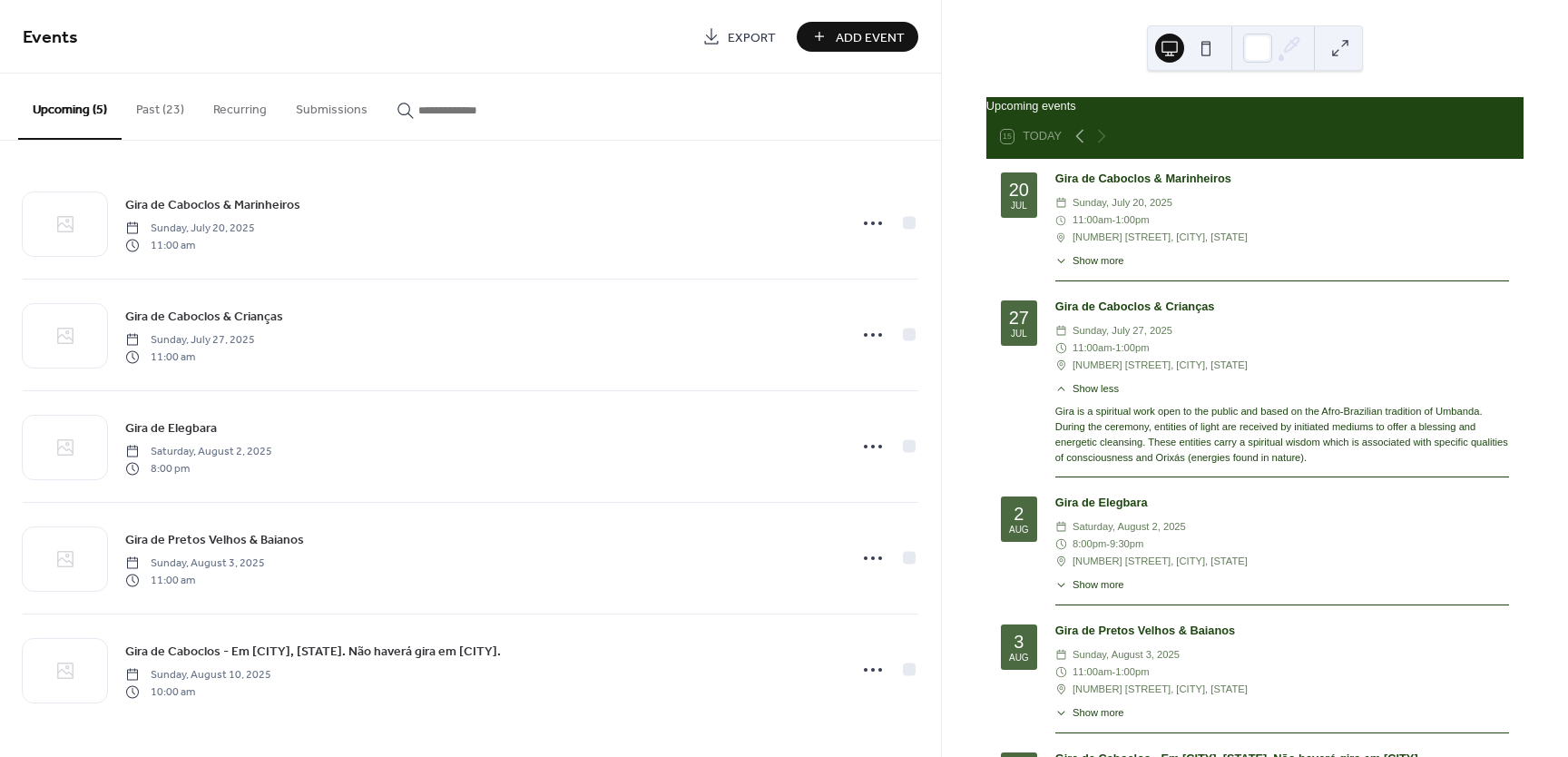 scroll, scrollTop: 34, scrollLeft: 0, axis: vertical 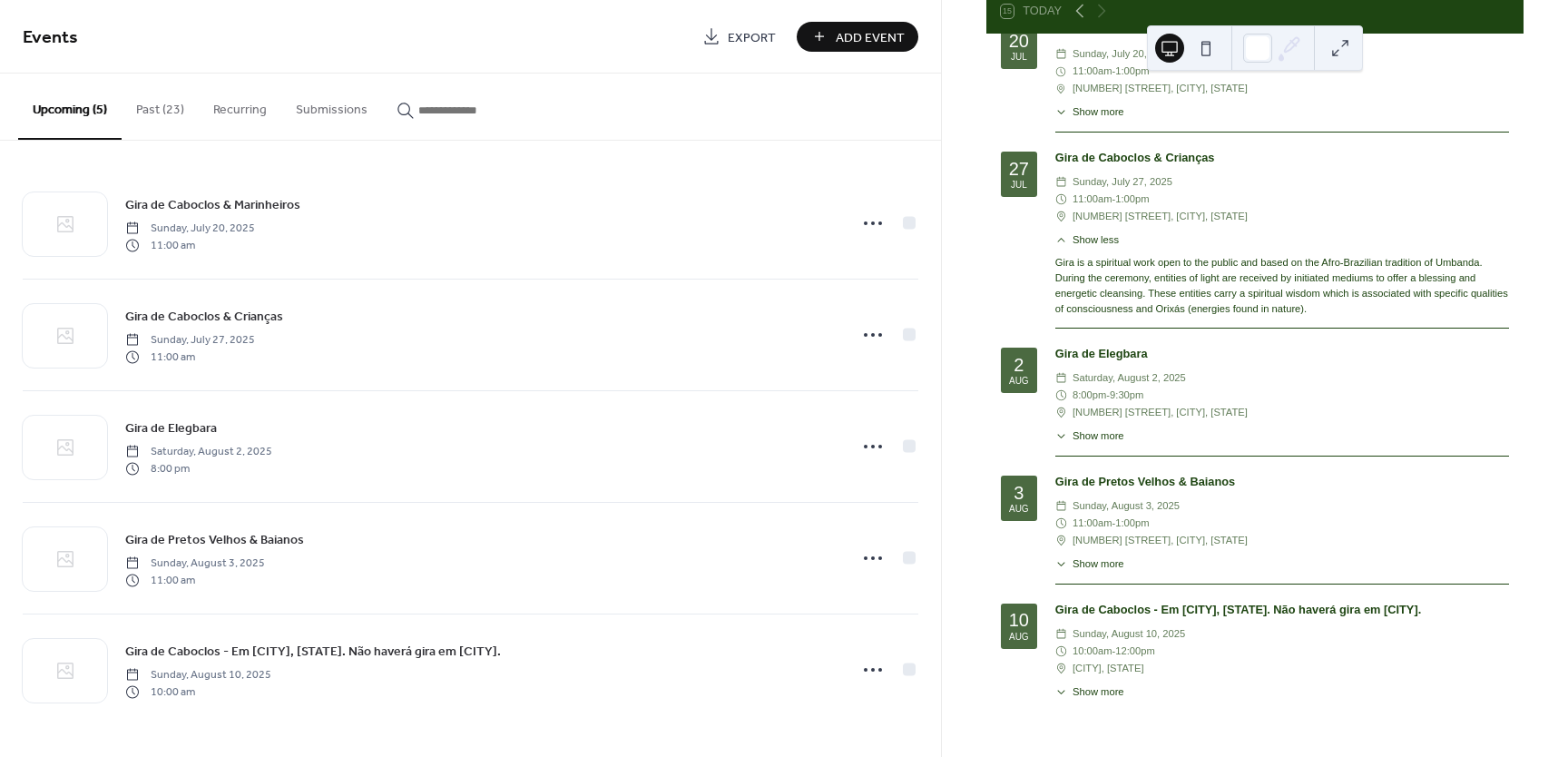 click on "Add Event" at bounding box center [870, 37] 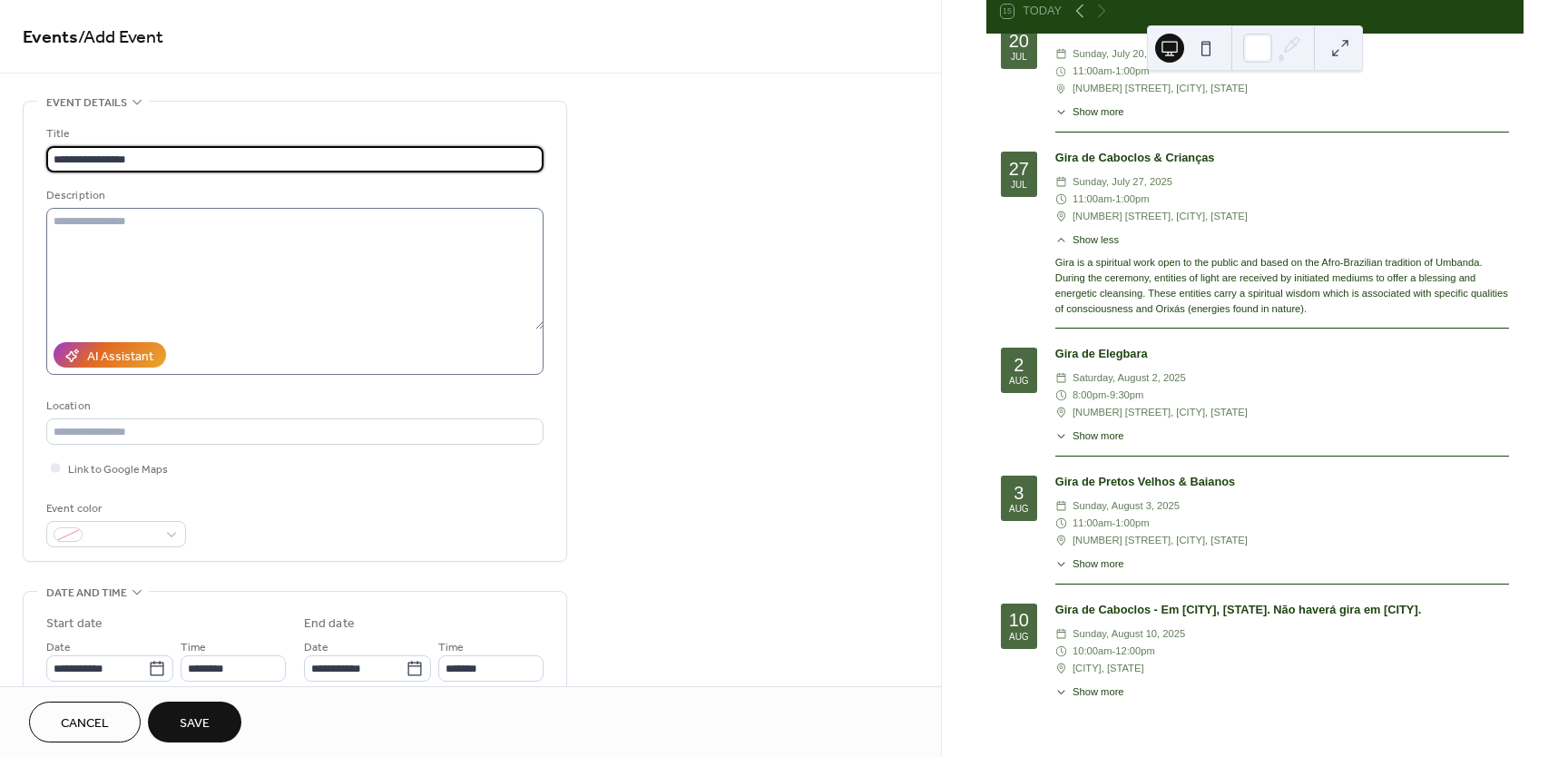 type on "**********" 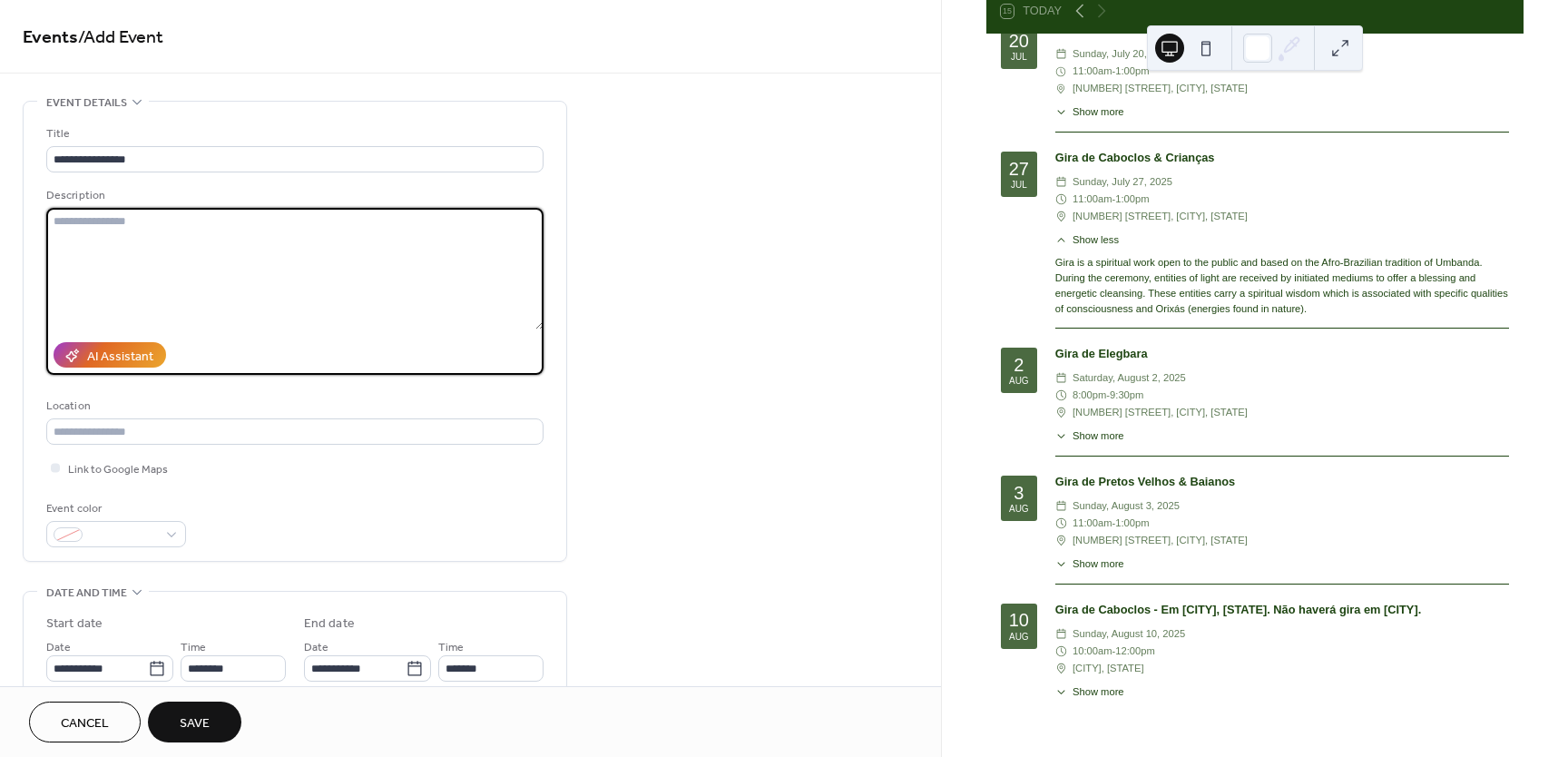 click at bounding box center (295, 269) 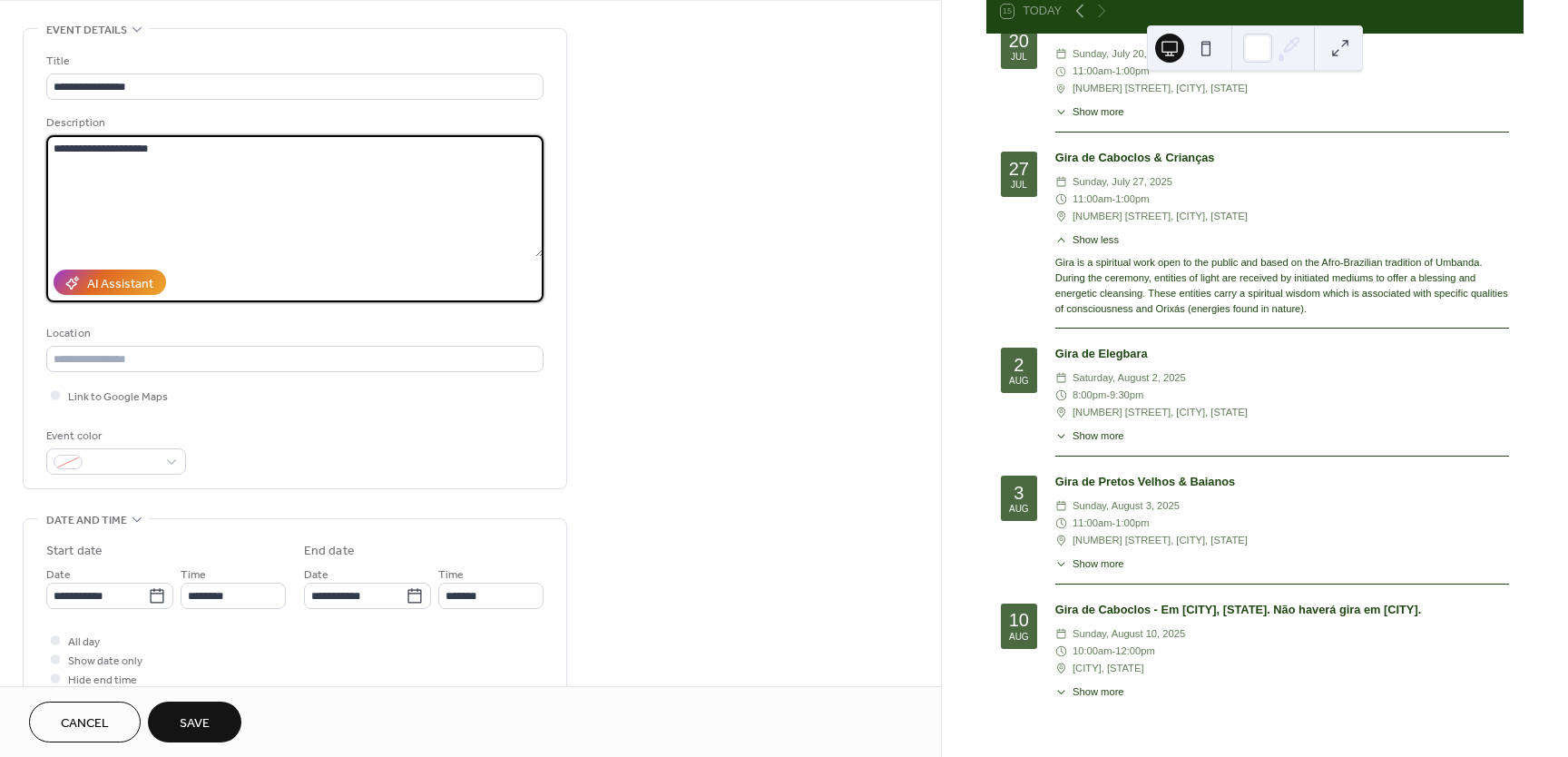 scroll, scrollTop: 97, scrollLeft: 0, axis: vertical 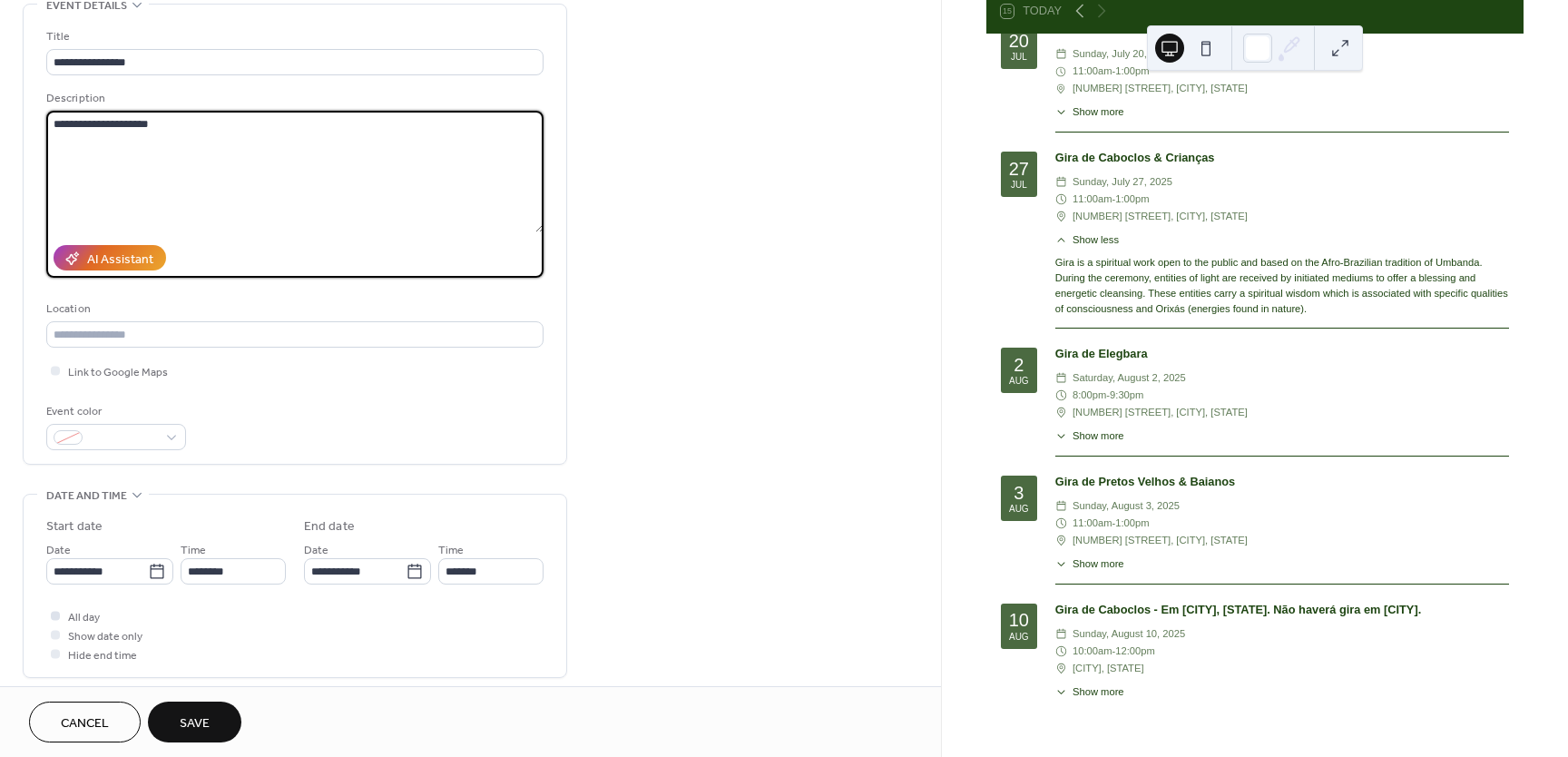 type on "**********" 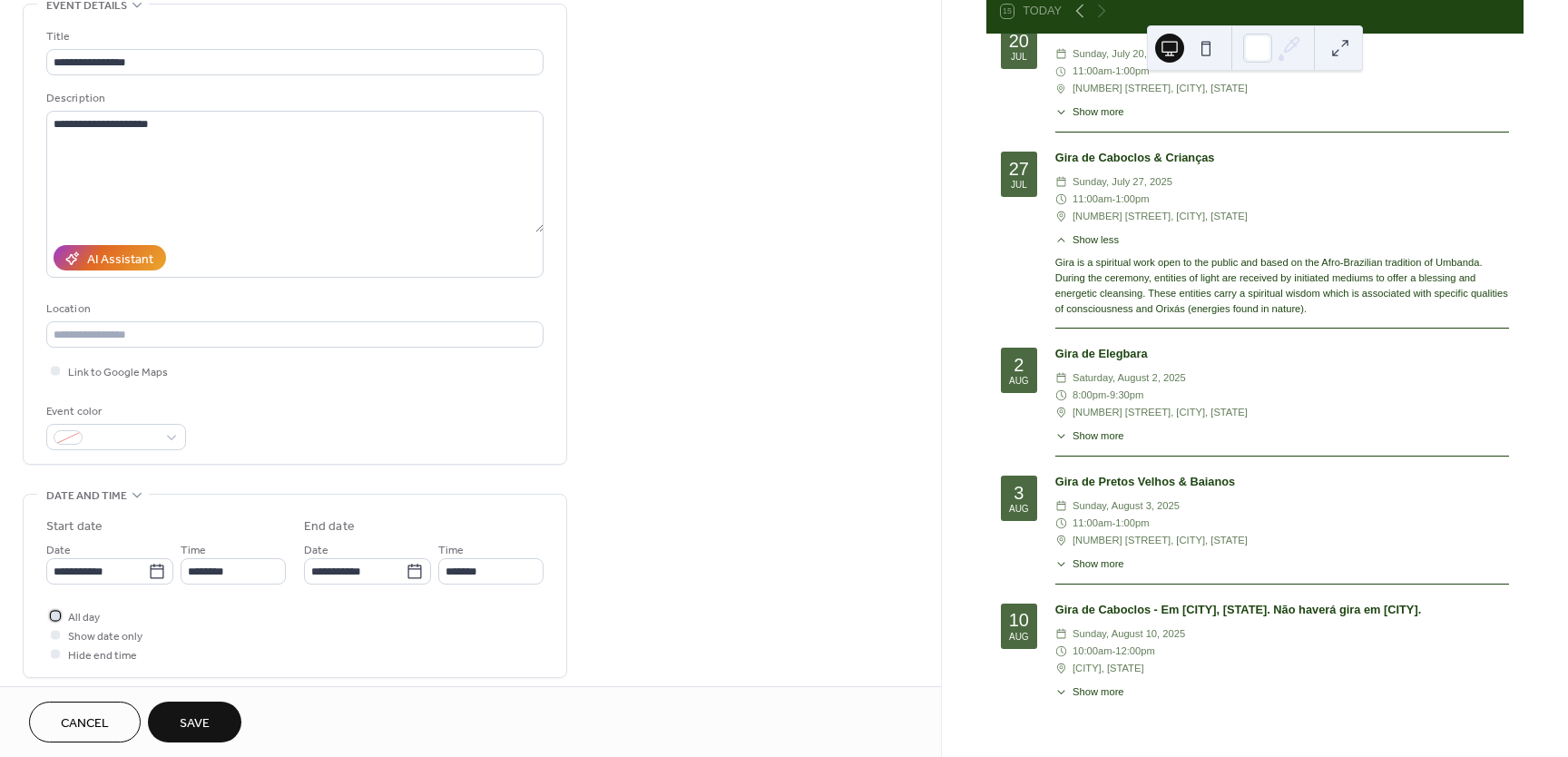 click at bounding box center [55, 615] 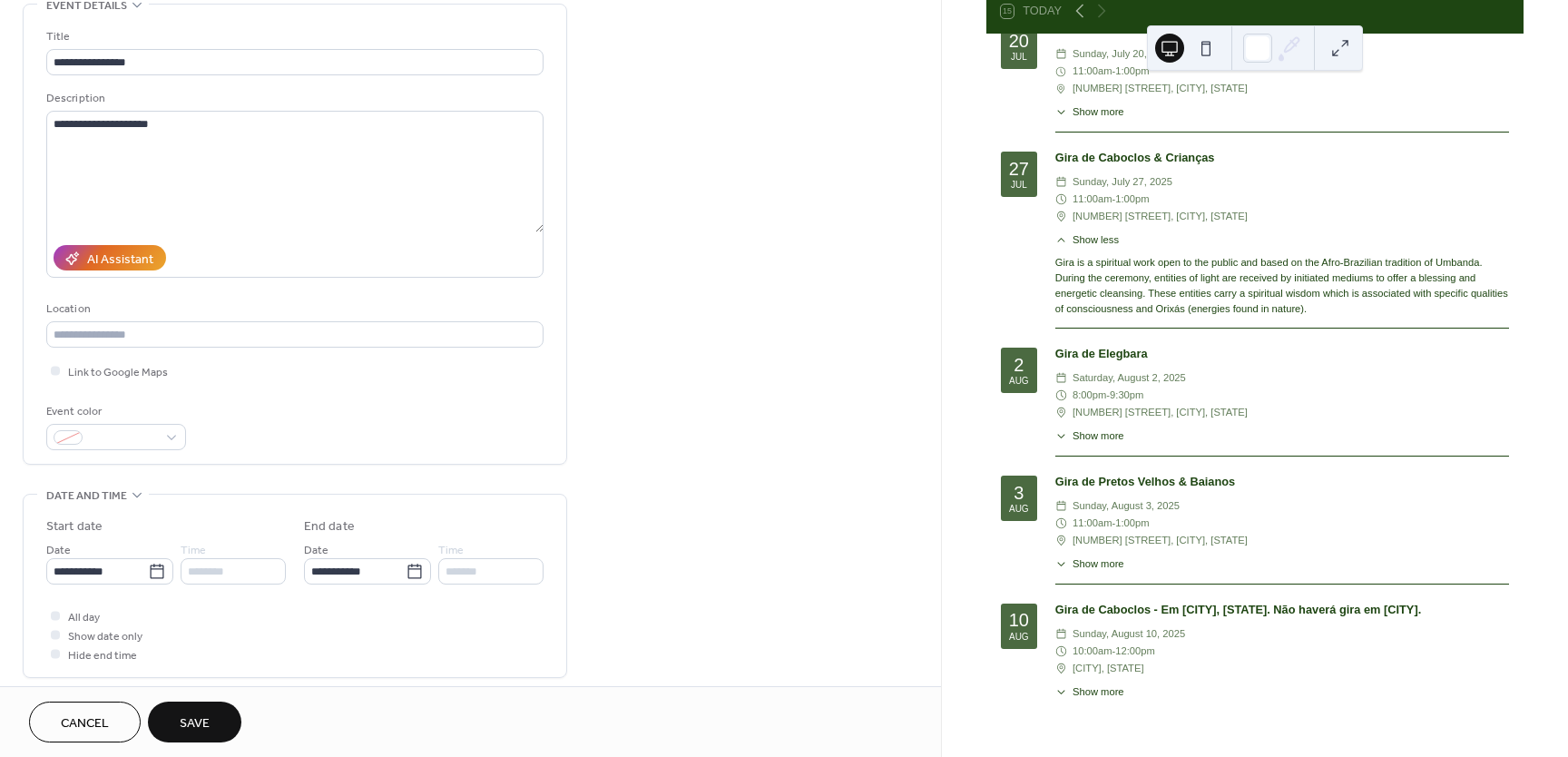 click at bounding box center (55, 634) 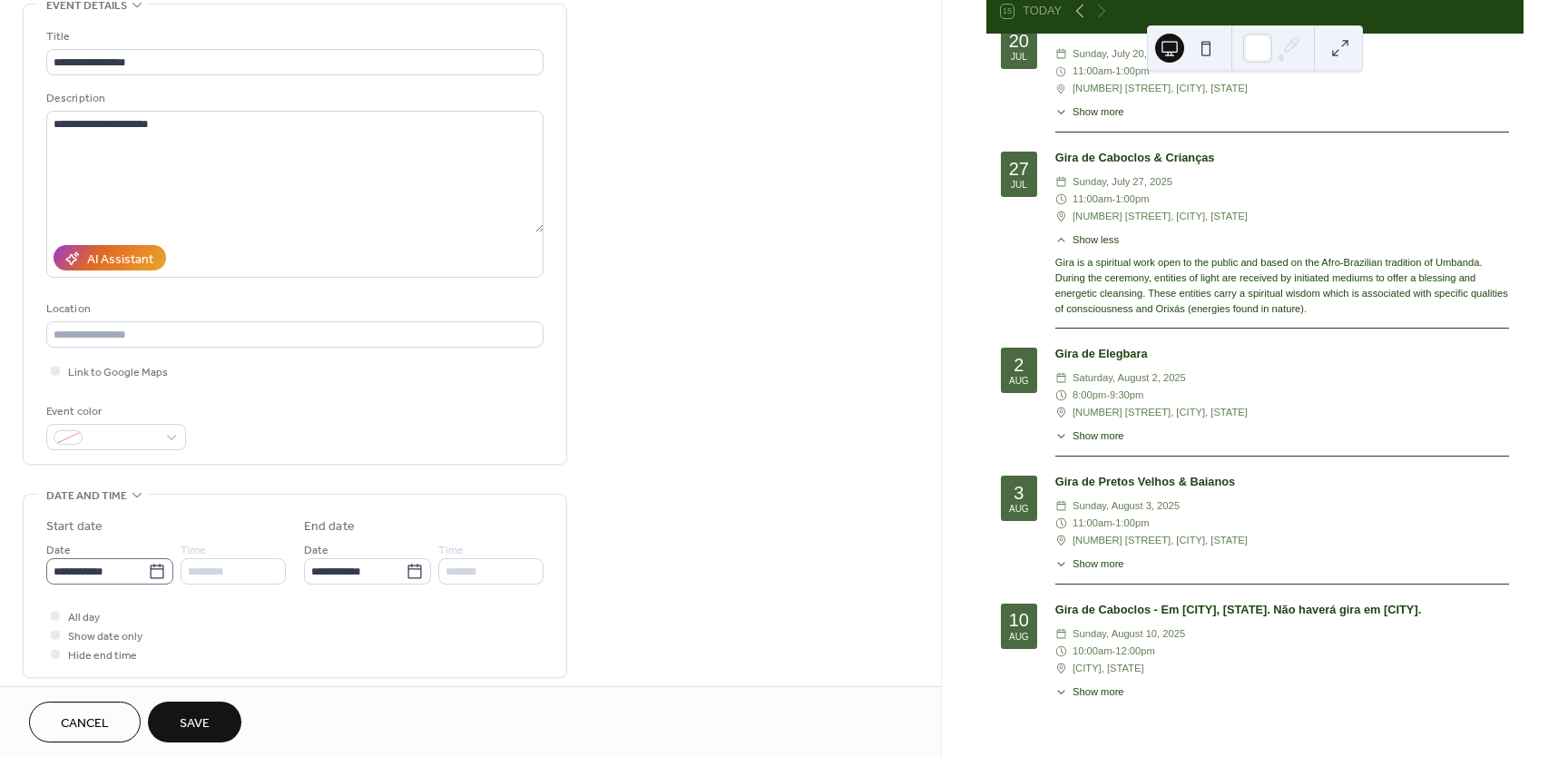 click 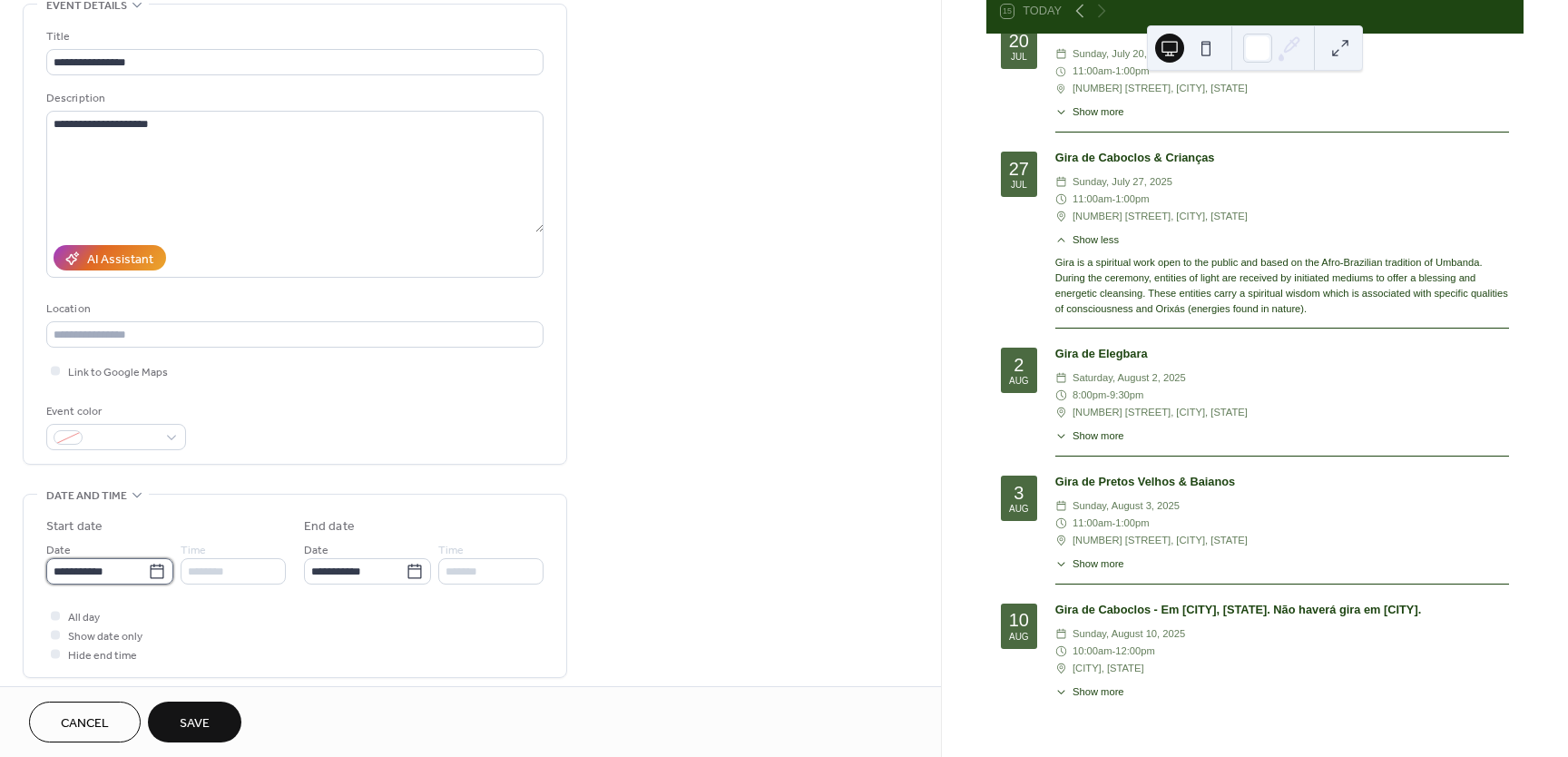 click on "**********" at bounding box center [97, 571] 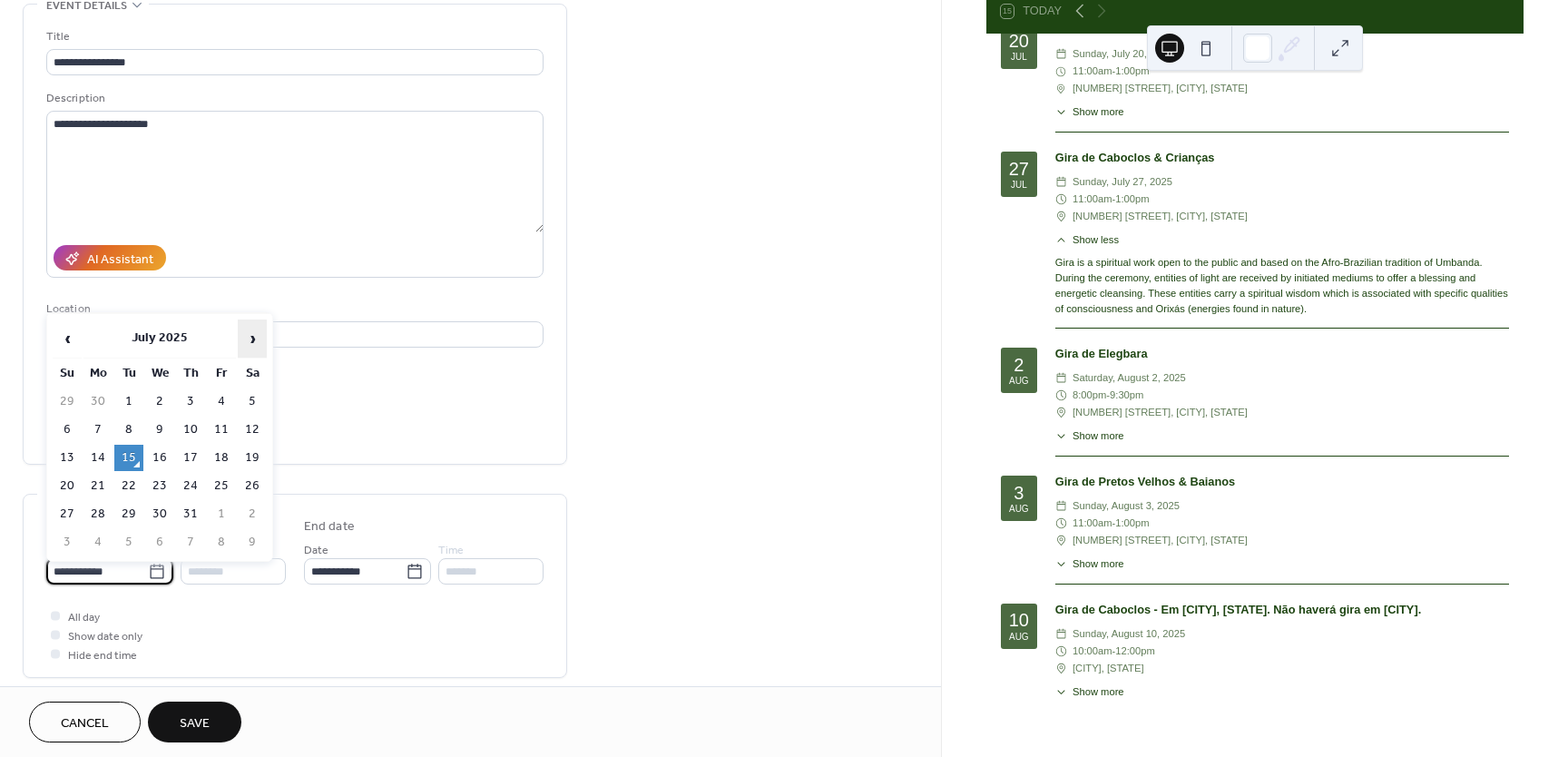 click on "›" at bounding box center [252, 339] 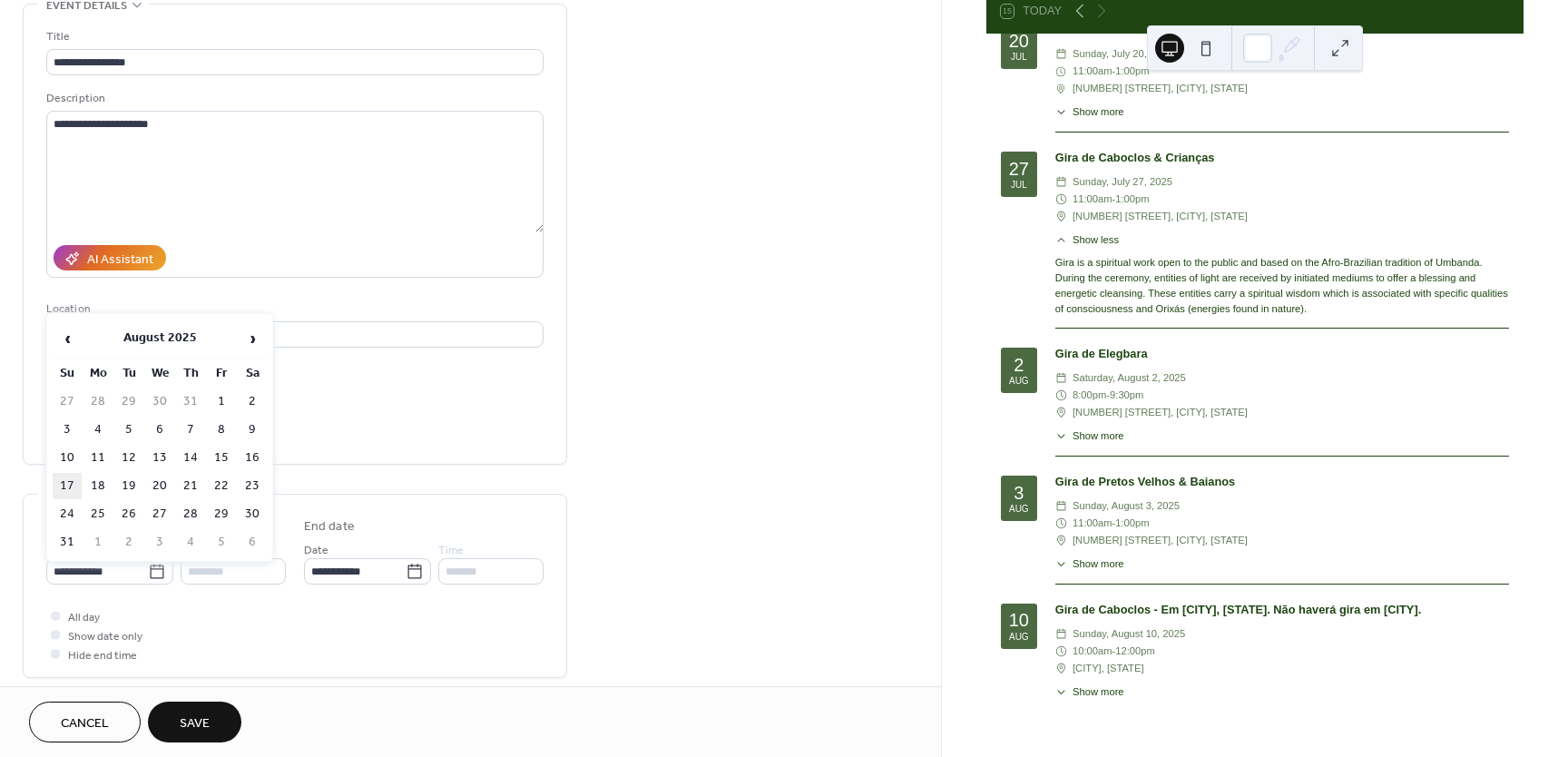 click on "17" at bounding box center [67, 486] 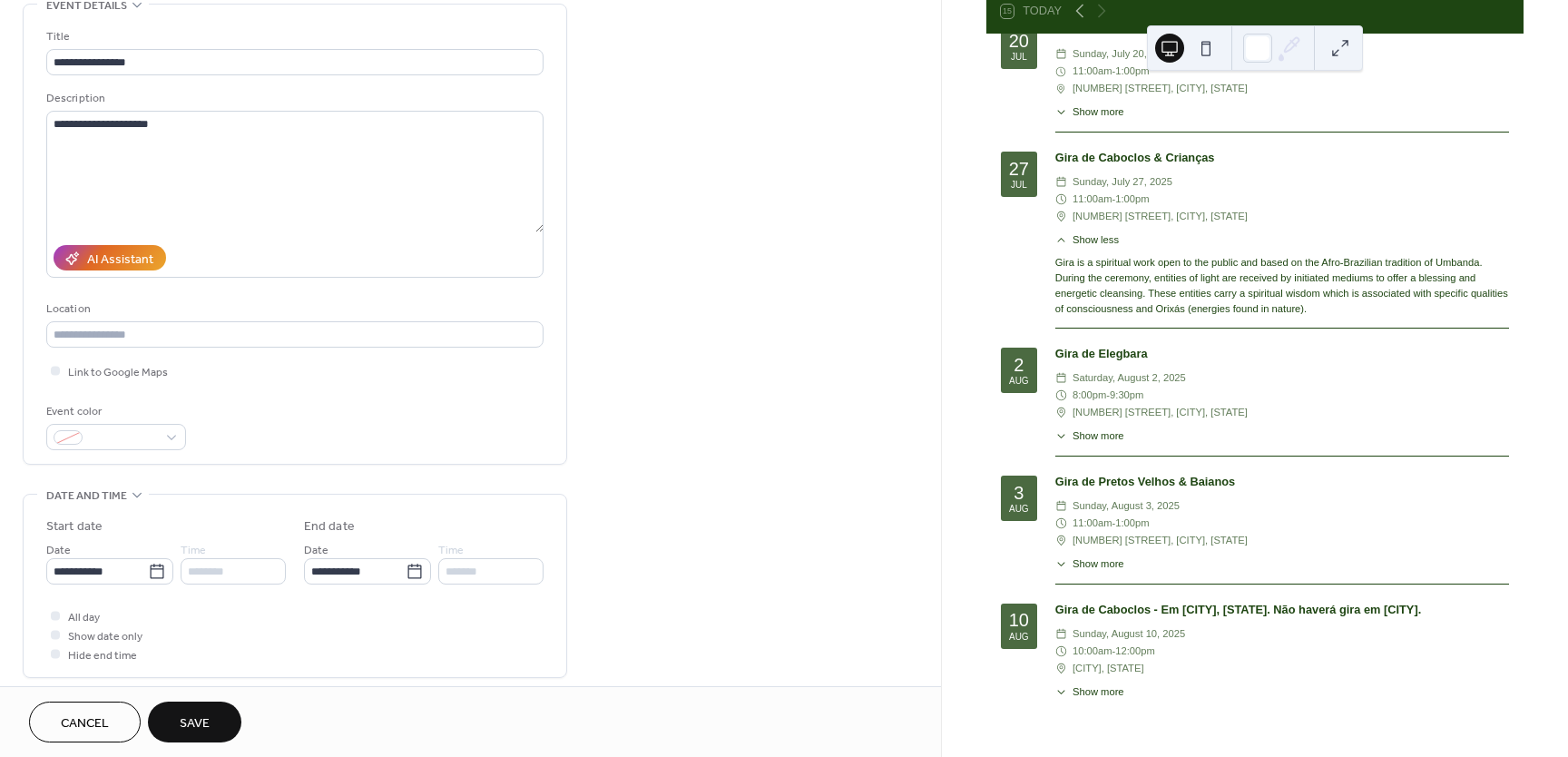 click on "All day Show date only Hide end time" at bounding box center [295, 634] 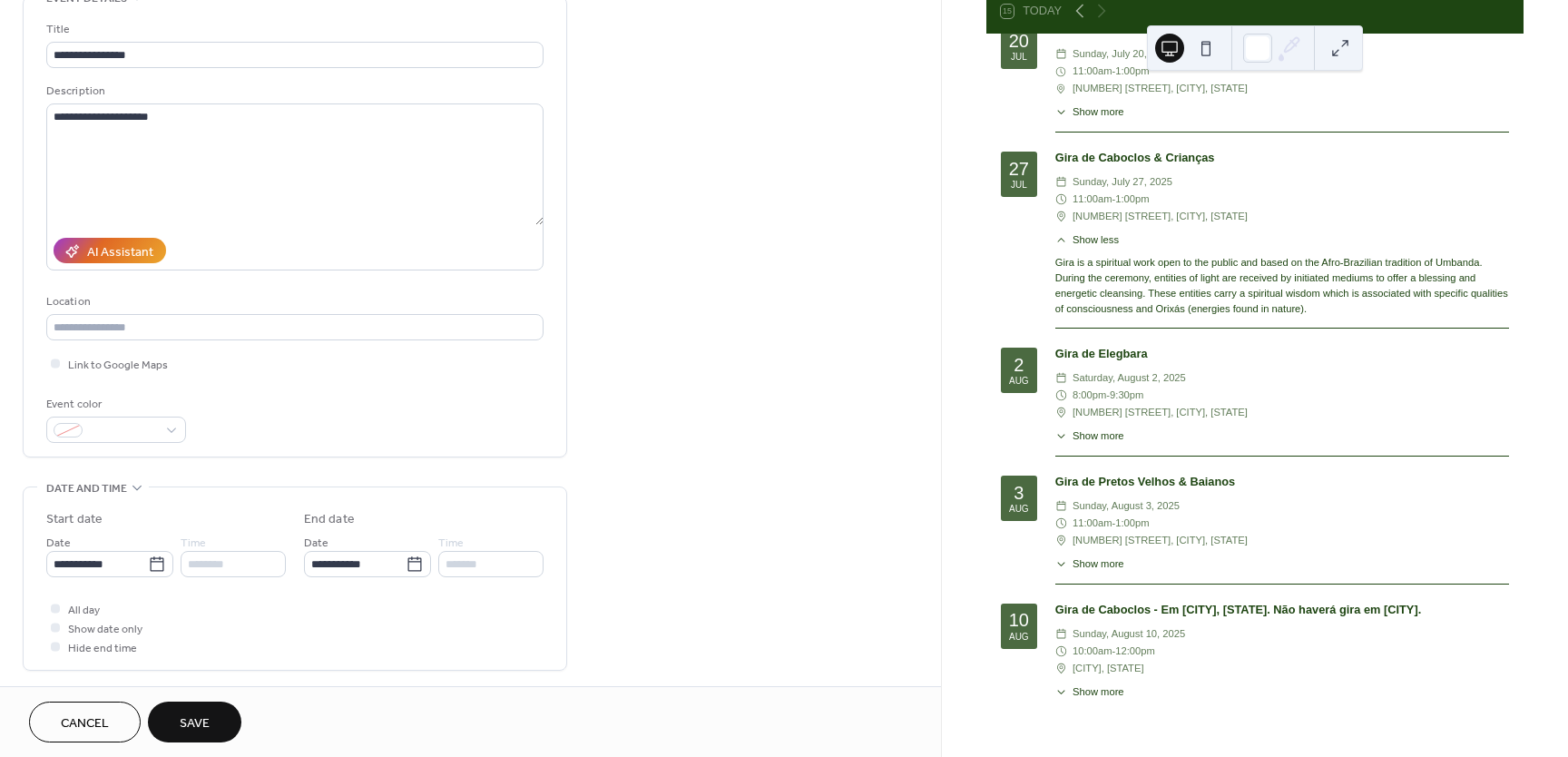scroll, scrollTop: 103, scrollLeft: 0, axis: vertical 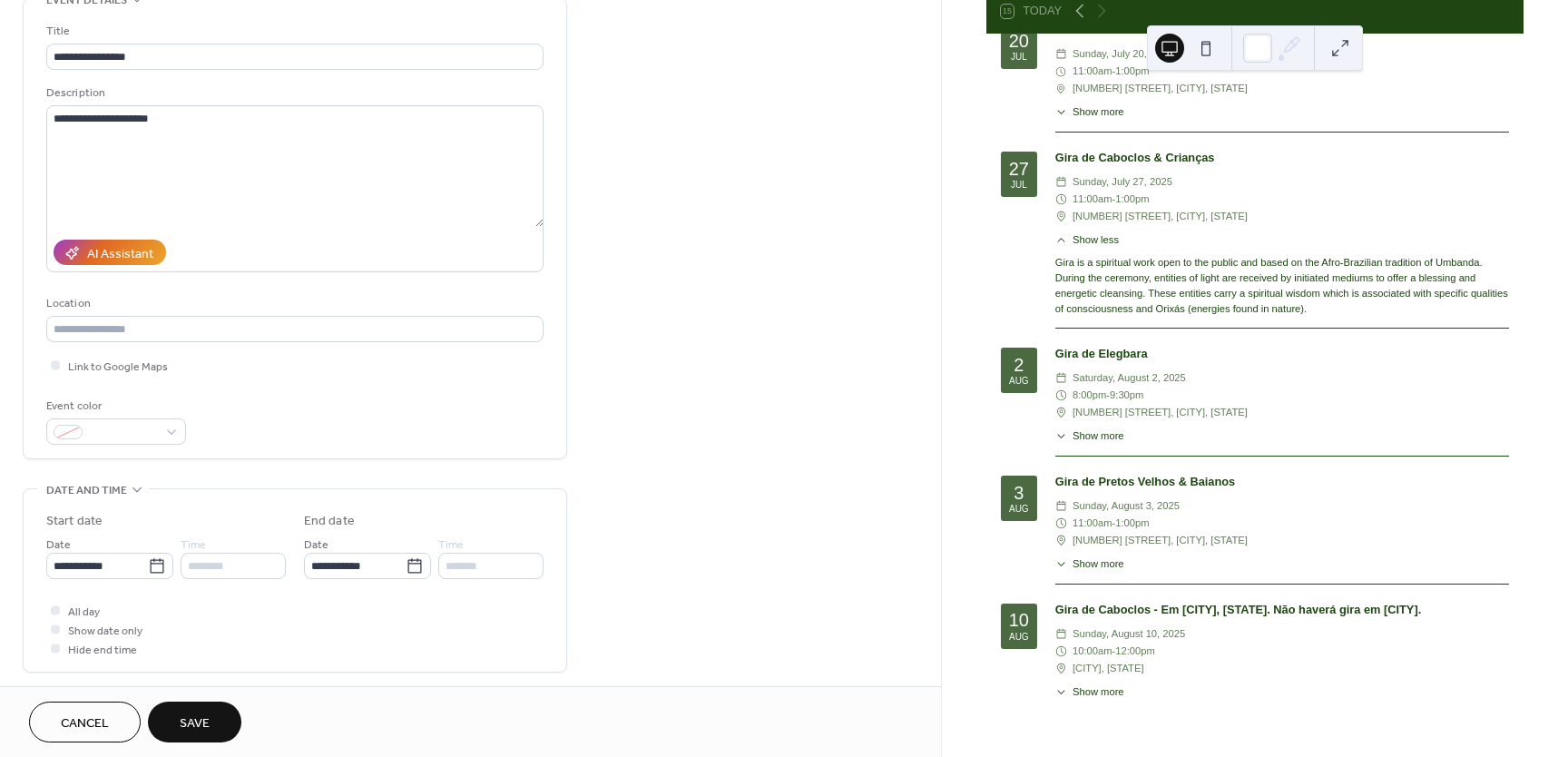 click on "Save" at bounding box center [194, 723] 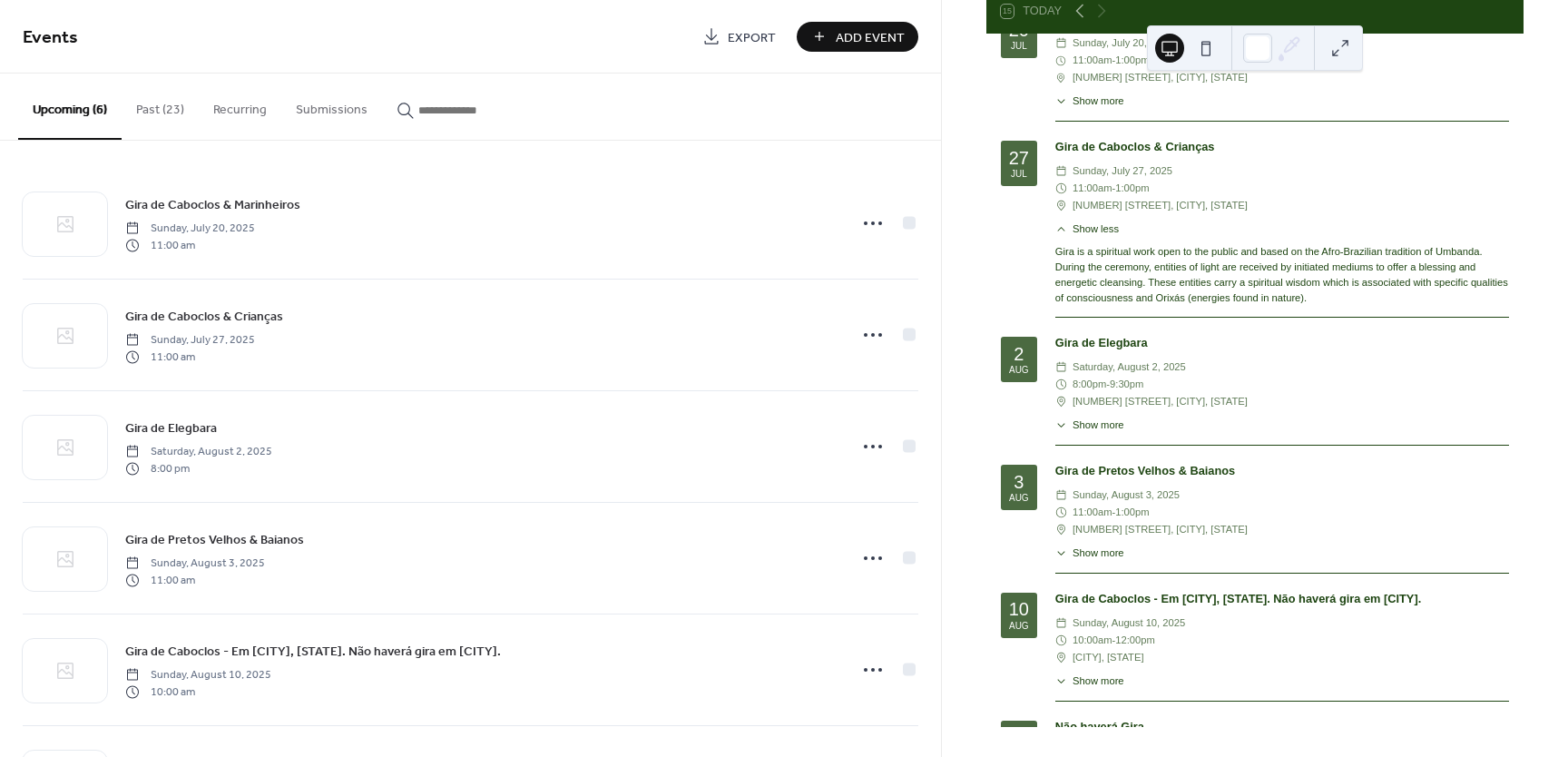 scroll, scrollTop: 145, scrollLeft: 0, axis: vertical 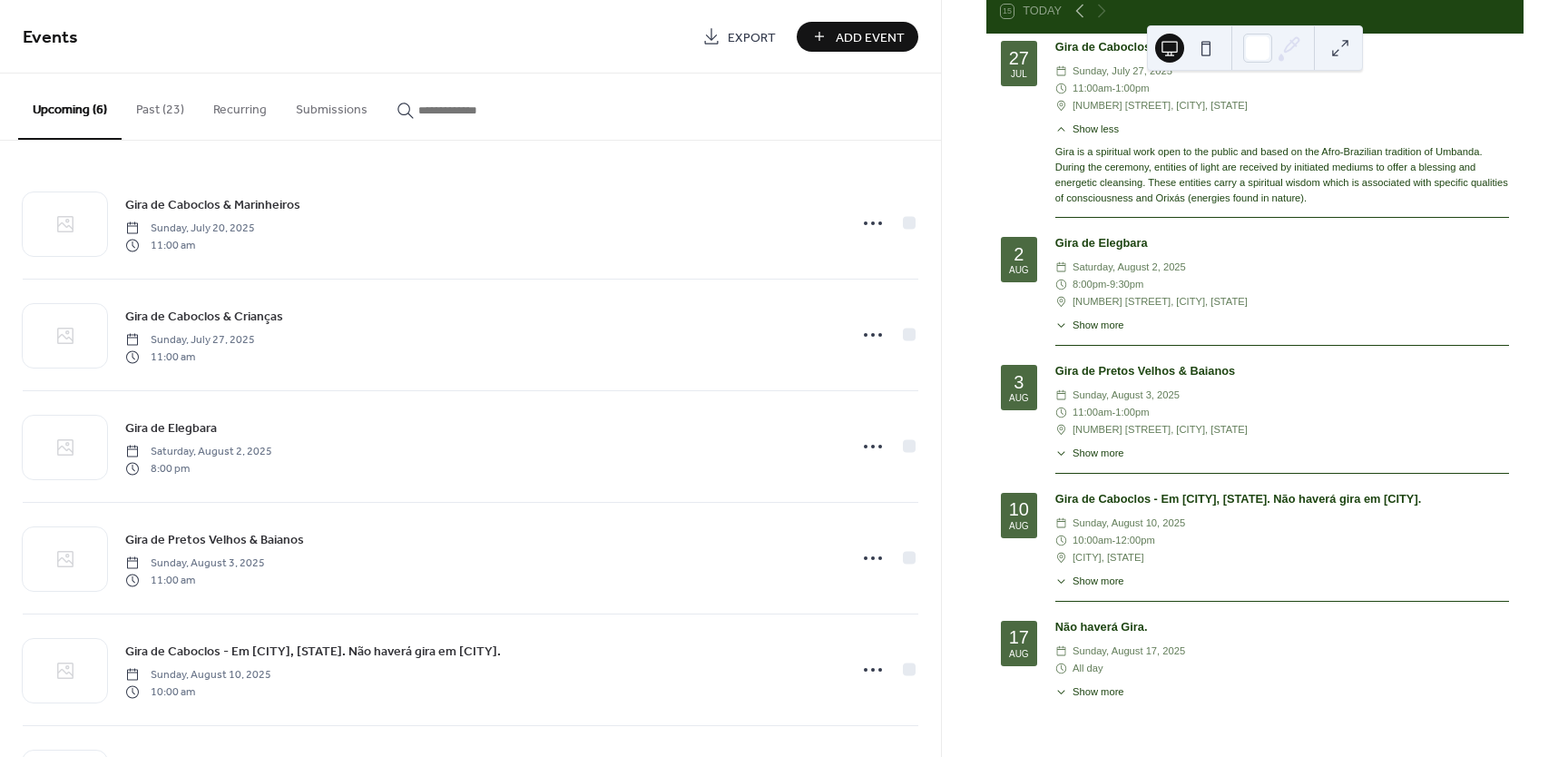 click on "Add Event" at bounding box center (870, 37) 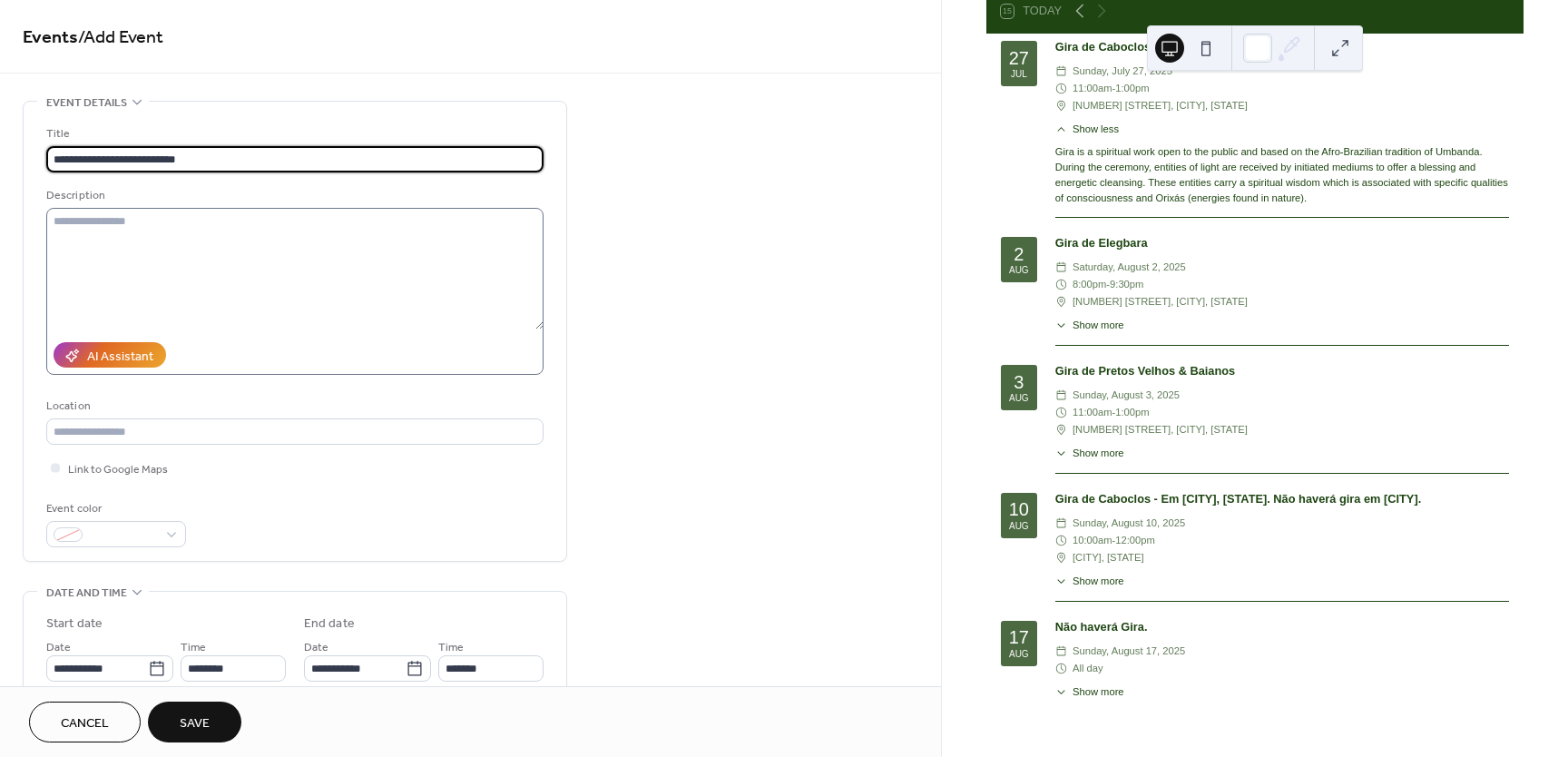 type on "**********" 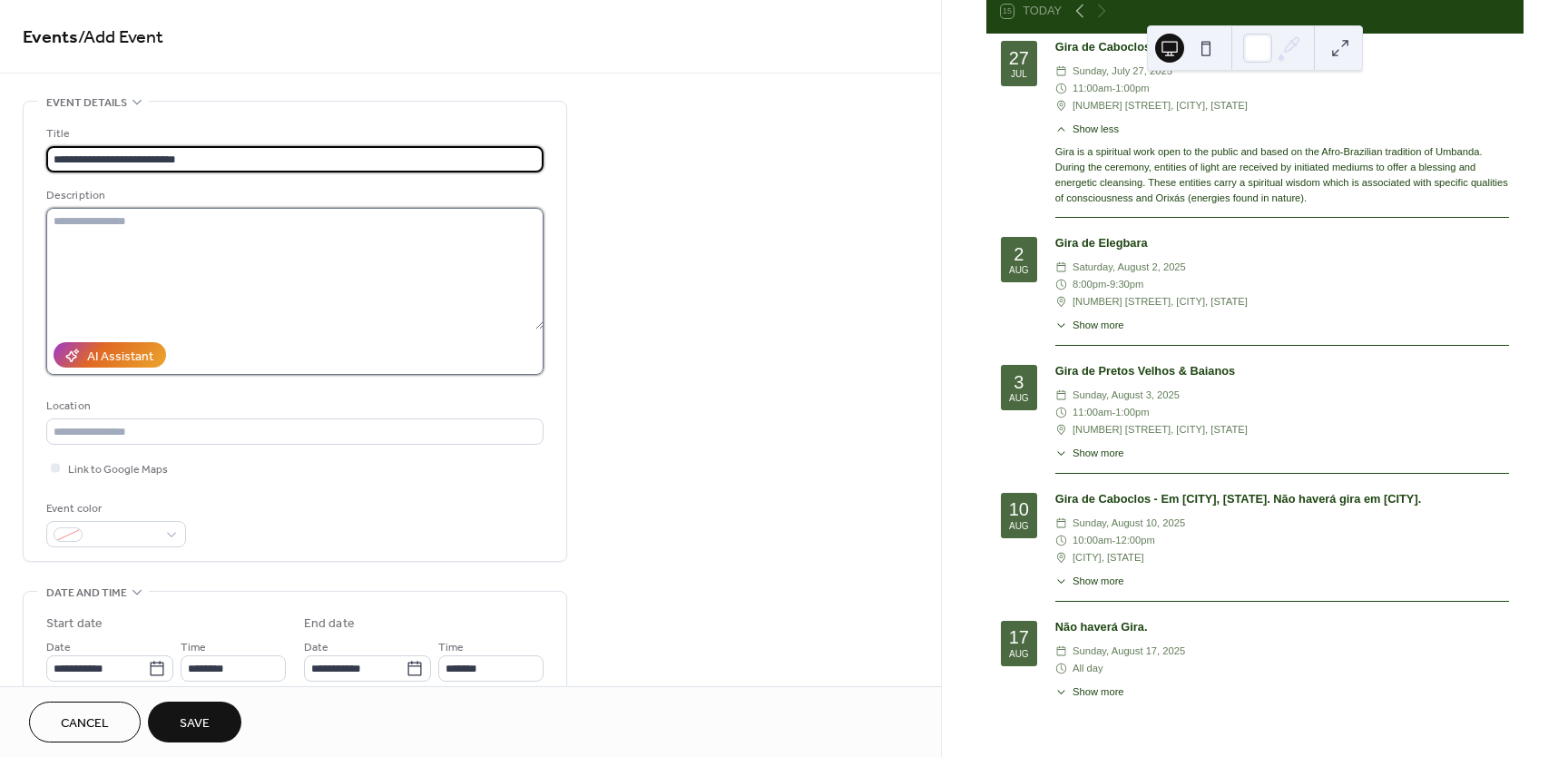 click at bounding box center [295, 269] 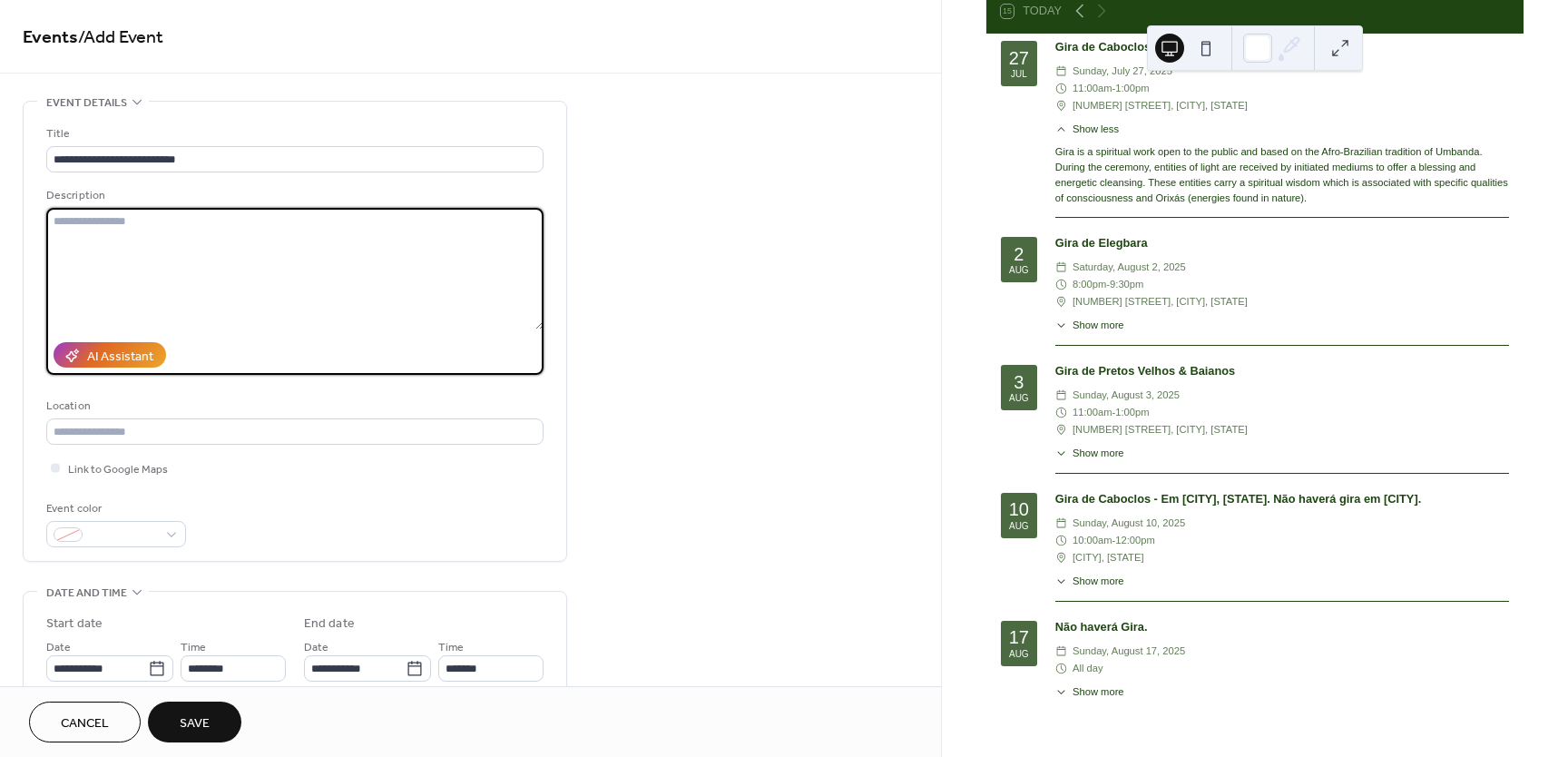 paste on "**********" 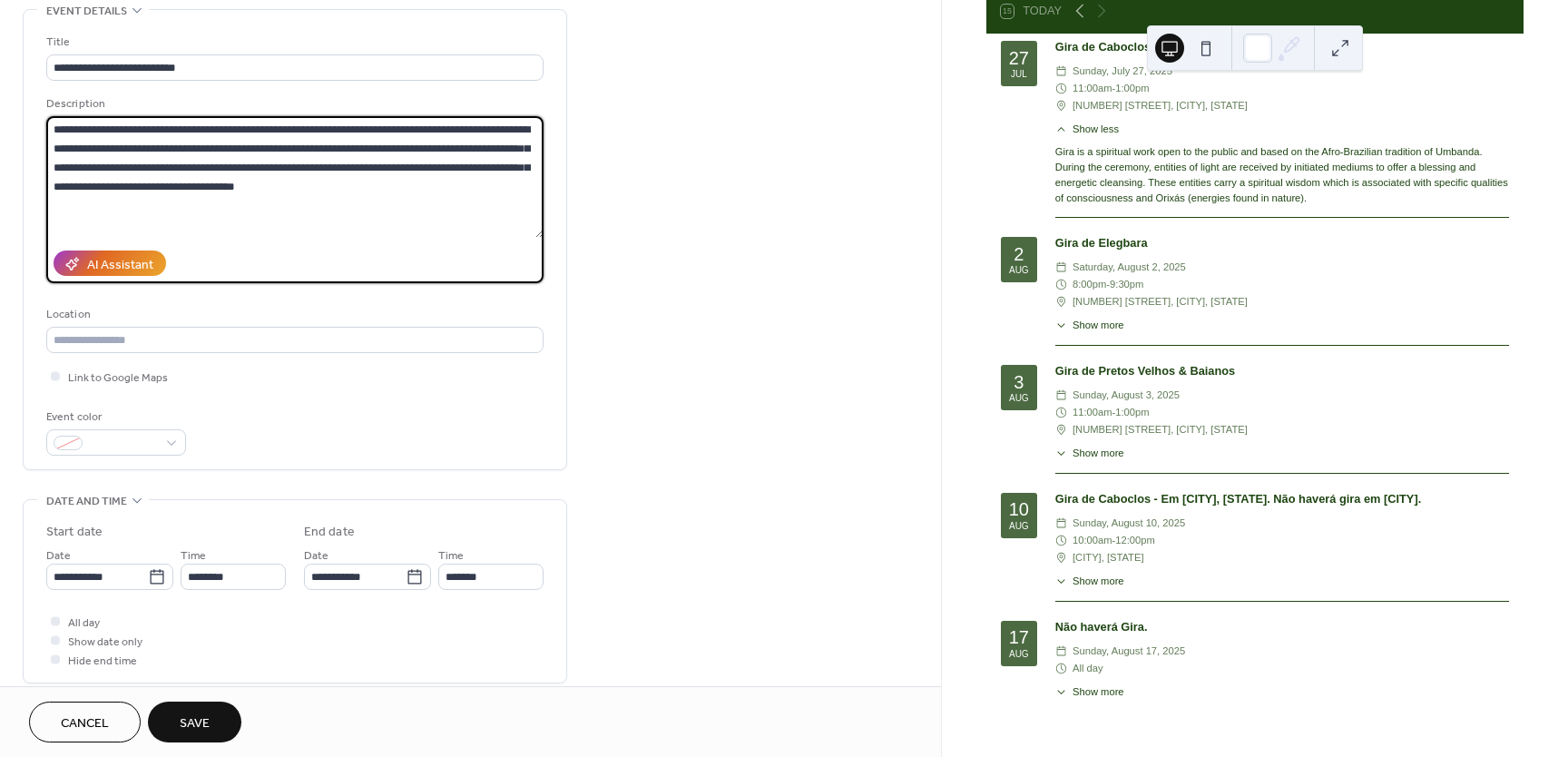 scroll, scrollTop: 93, scrollLeft: 0, axis: vertical 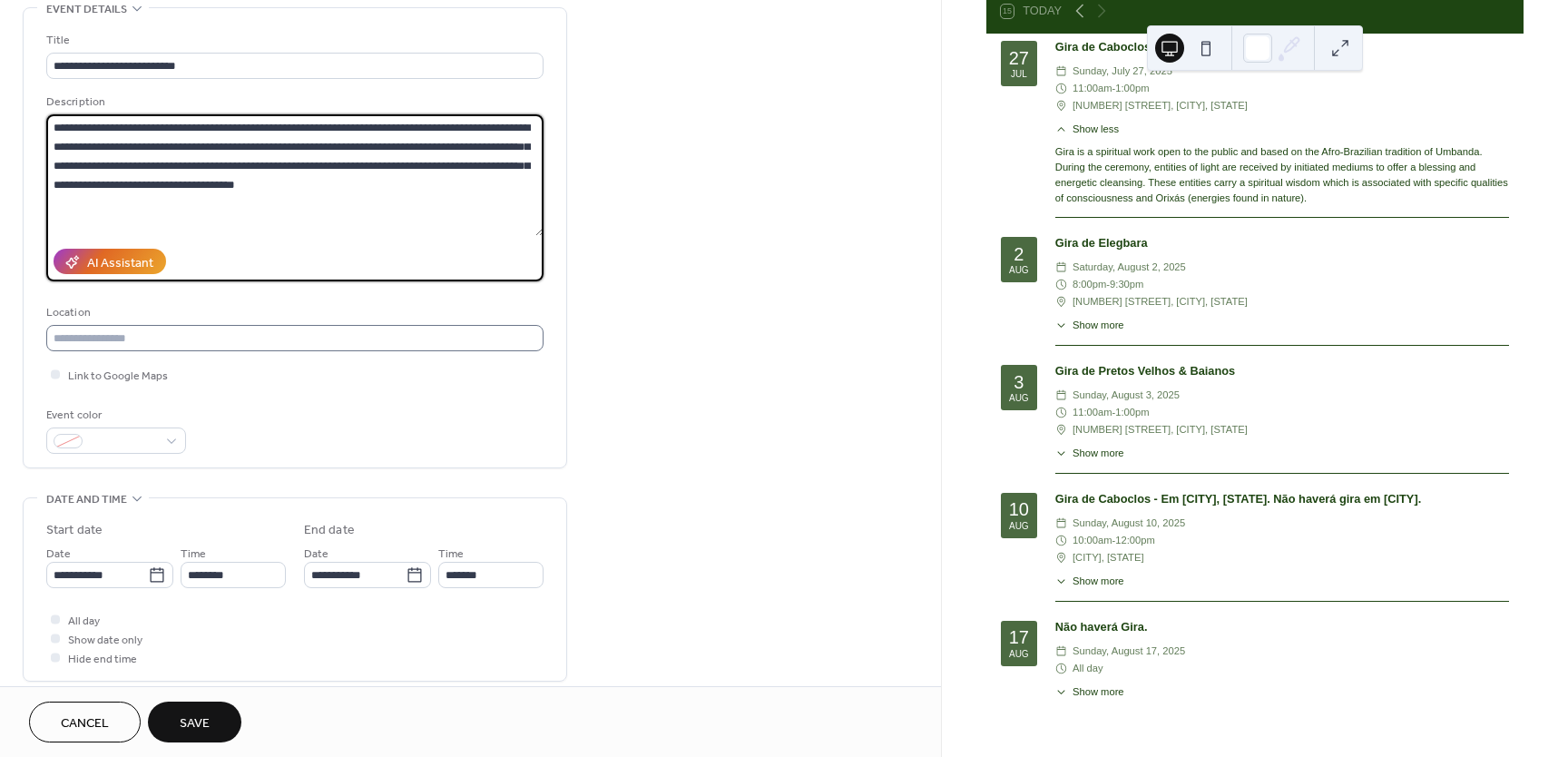 type on "**********" 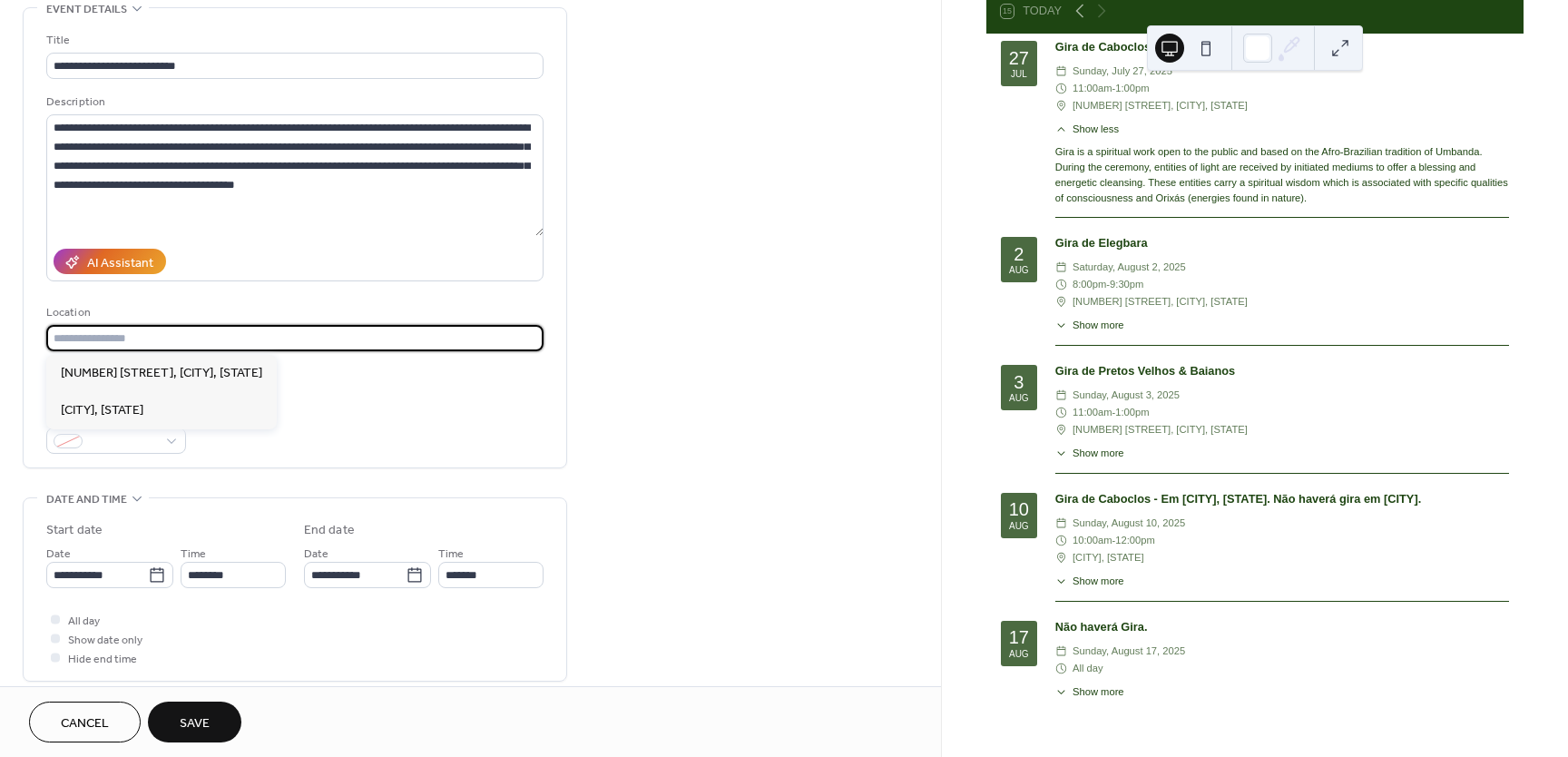 click at bounding box center [295, 338] 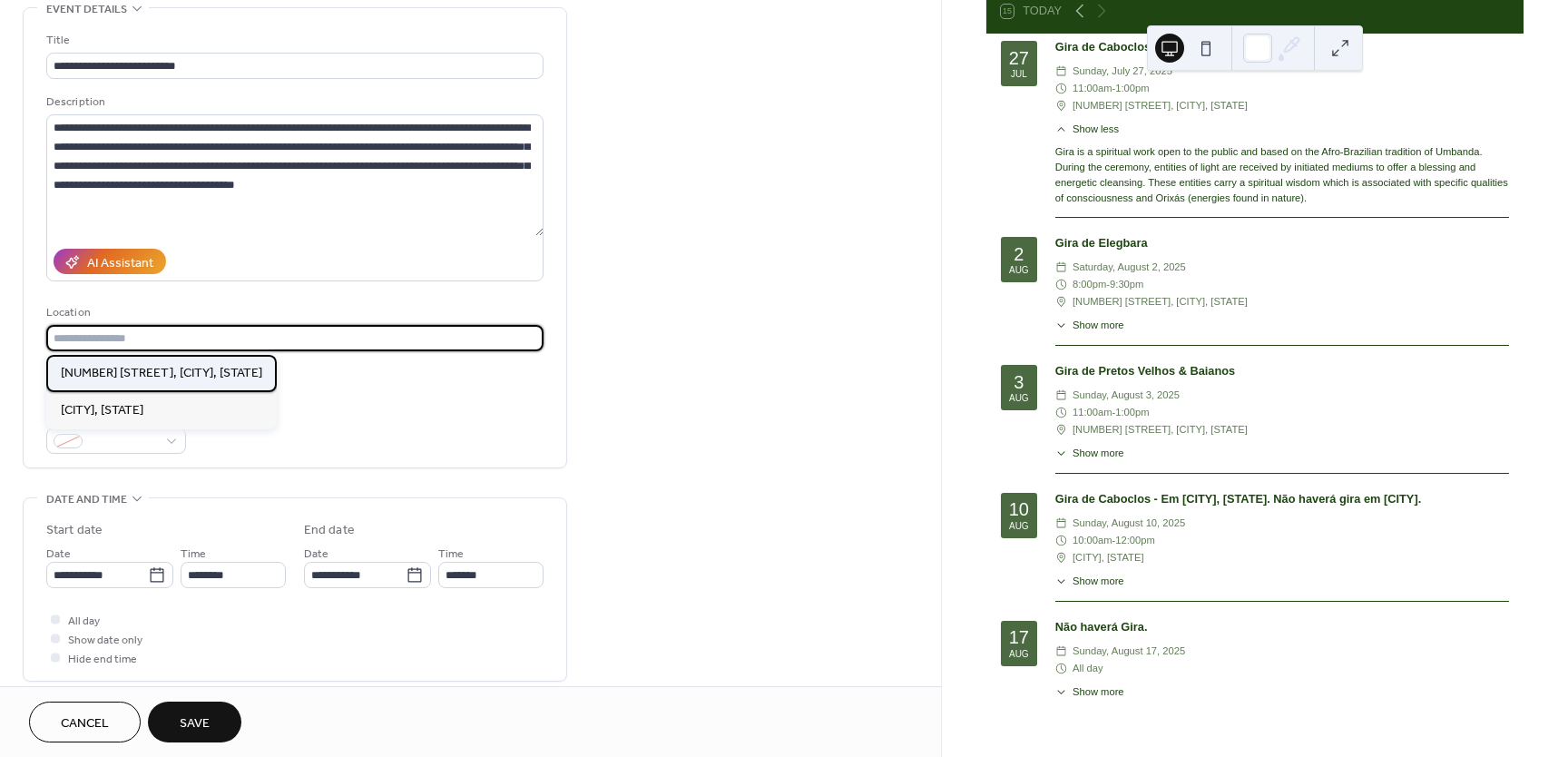 click on "2546 Seaboard Ave, San Jose, CA" at bounding box center (162, 373) 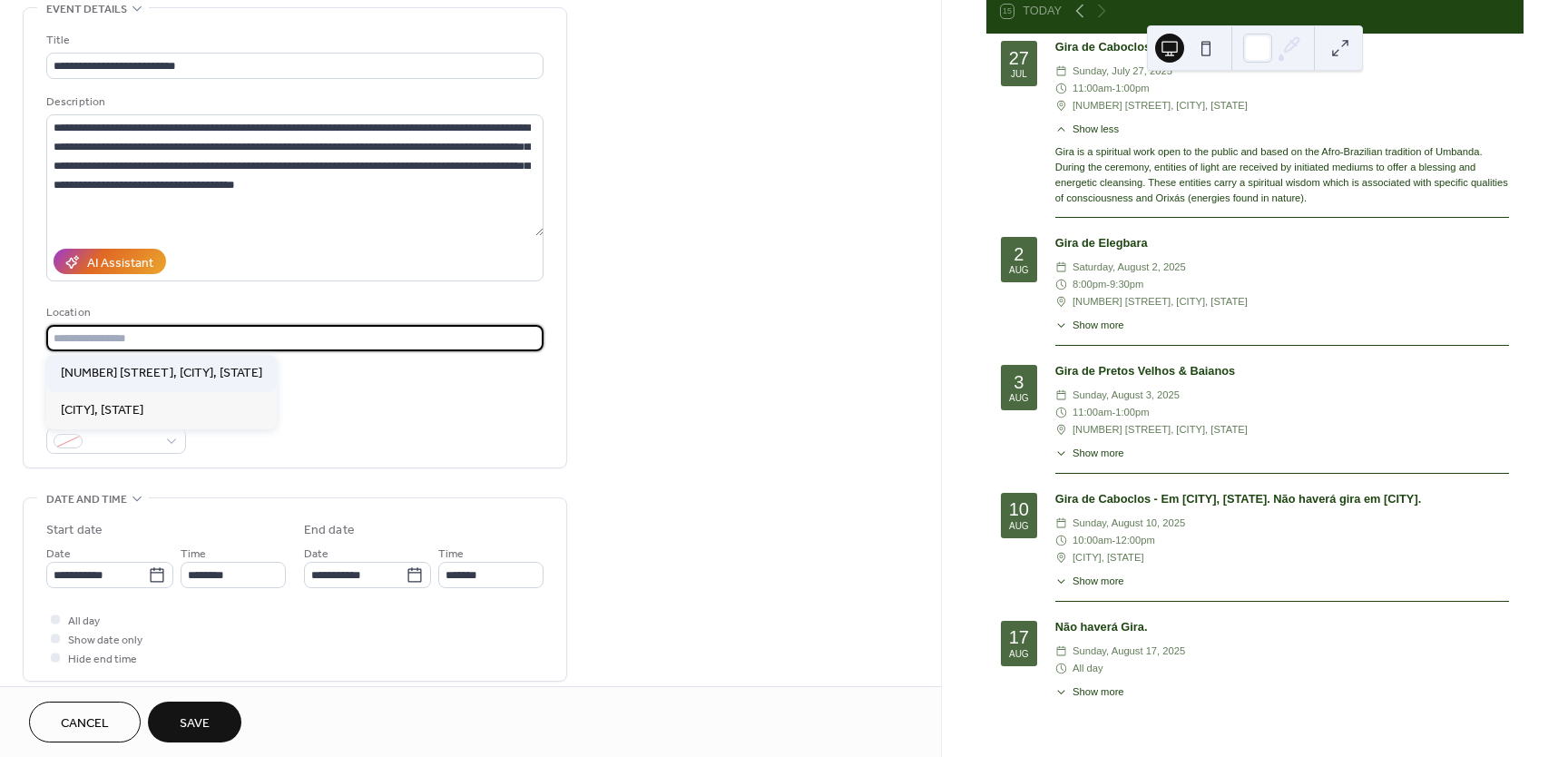 type on "**********" 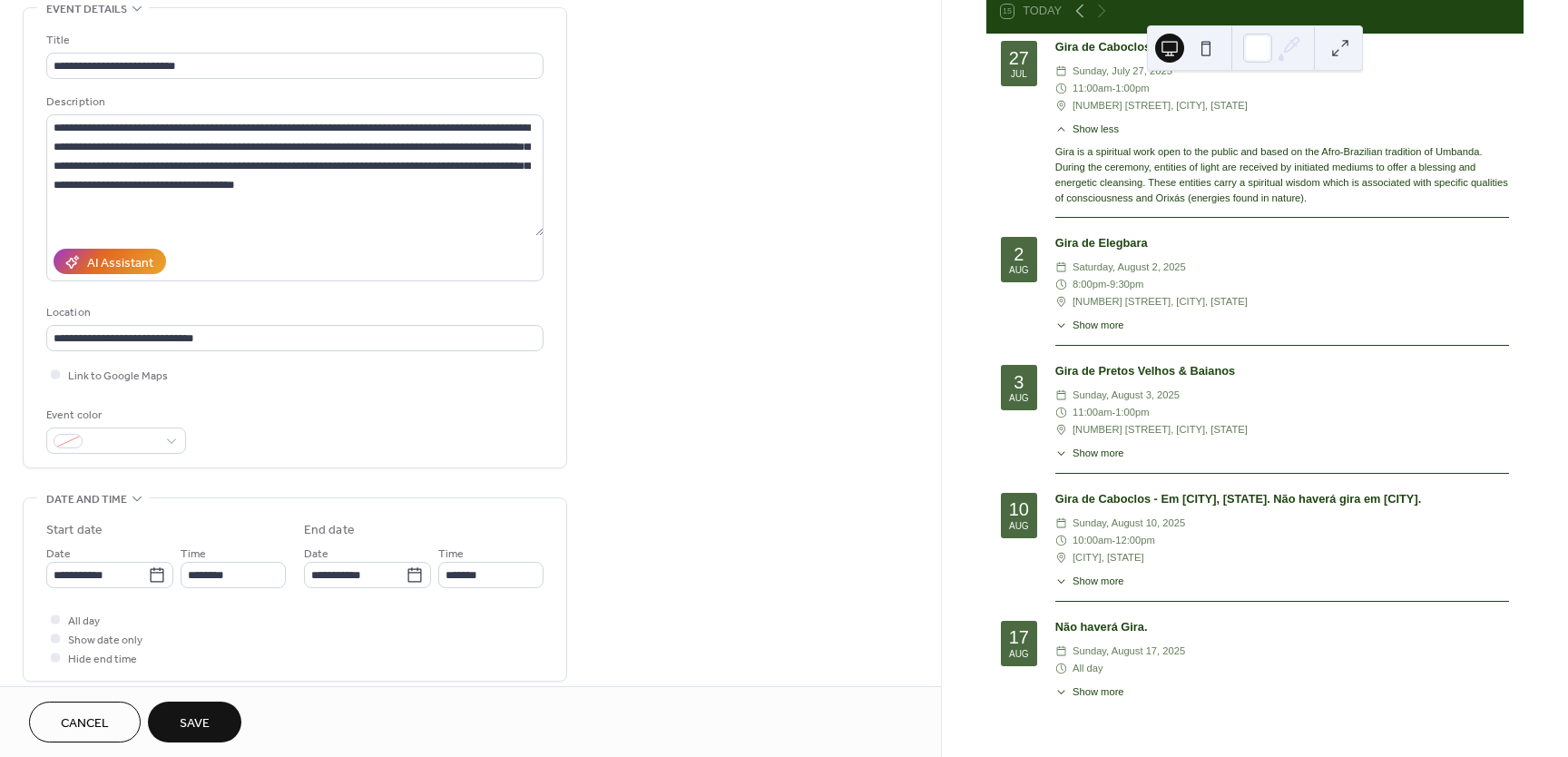 scroll, scrollTop: 205, scrollLeft: 0, axis: vertical 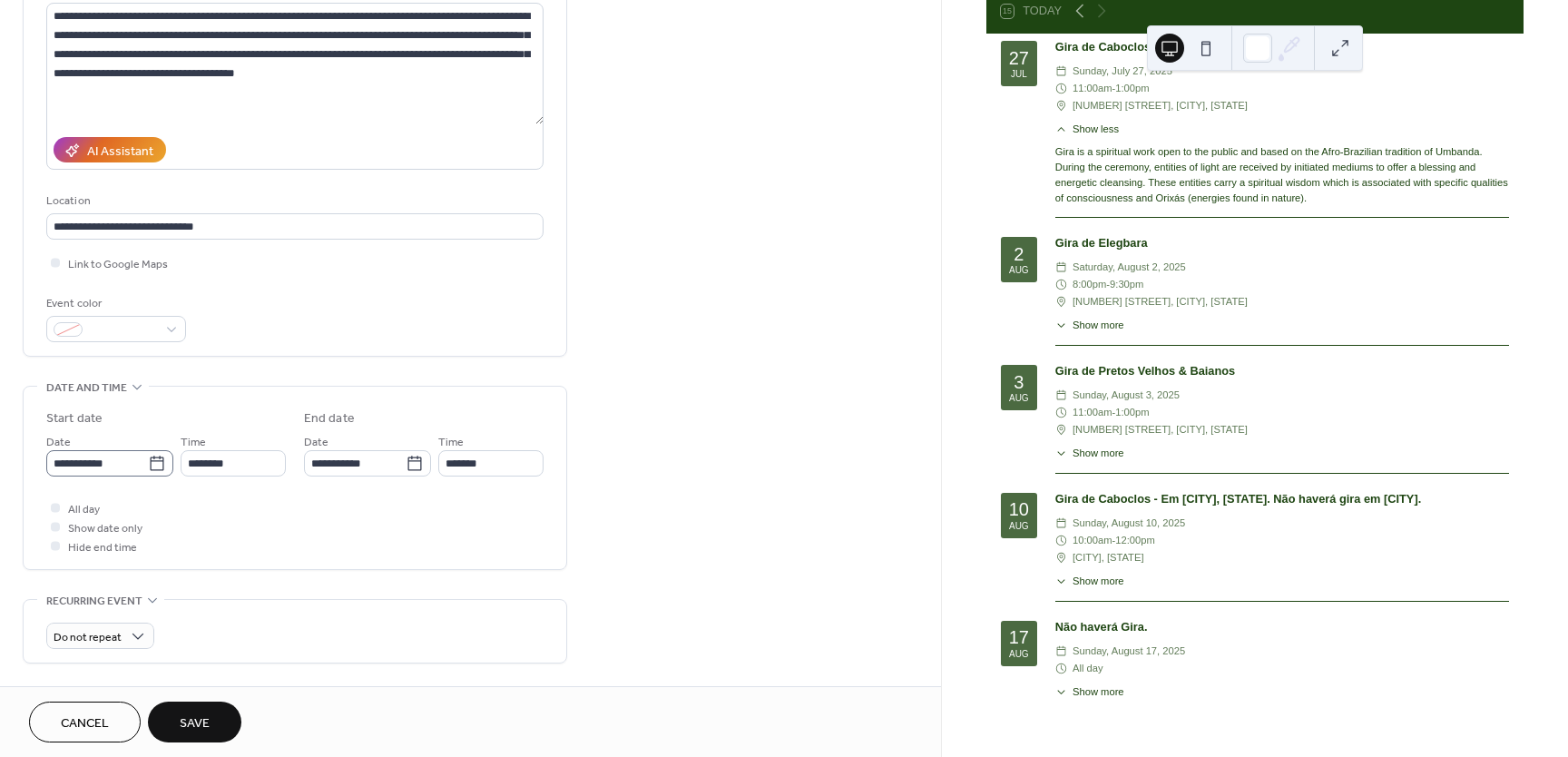 click 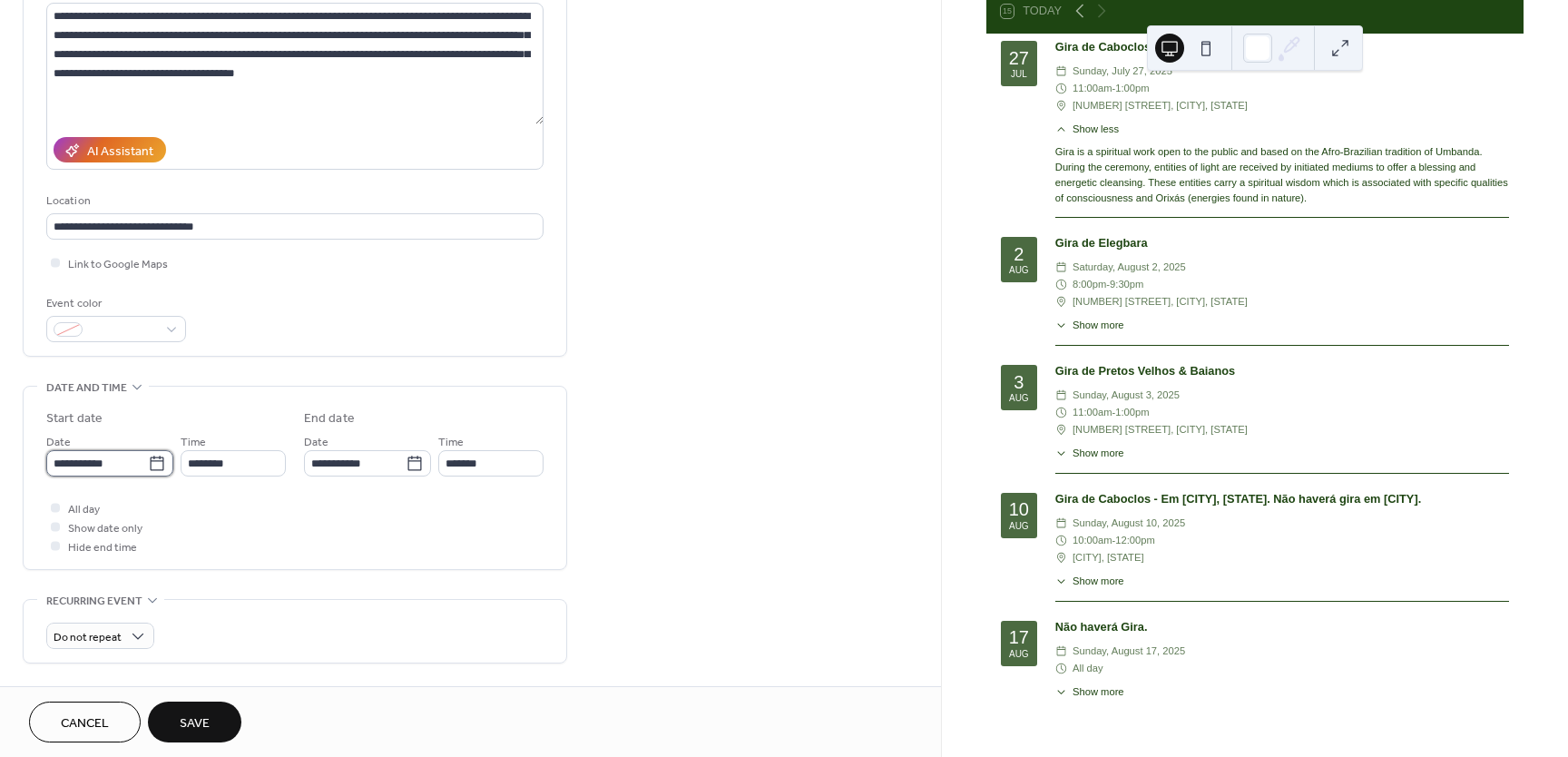 click on "**********" at bounding box center [97, 463] 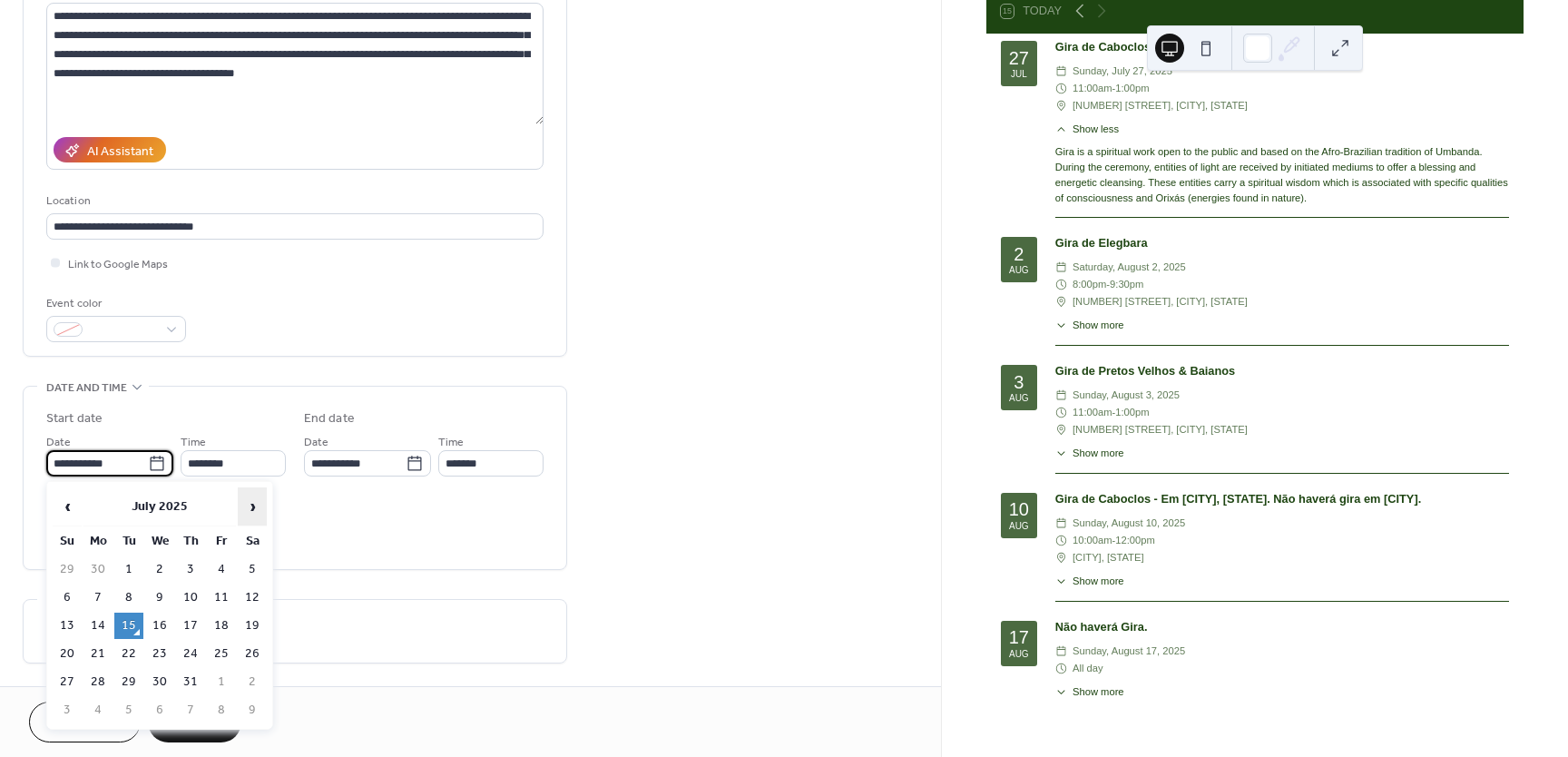 click on "›" at bounding box center [252, 506] 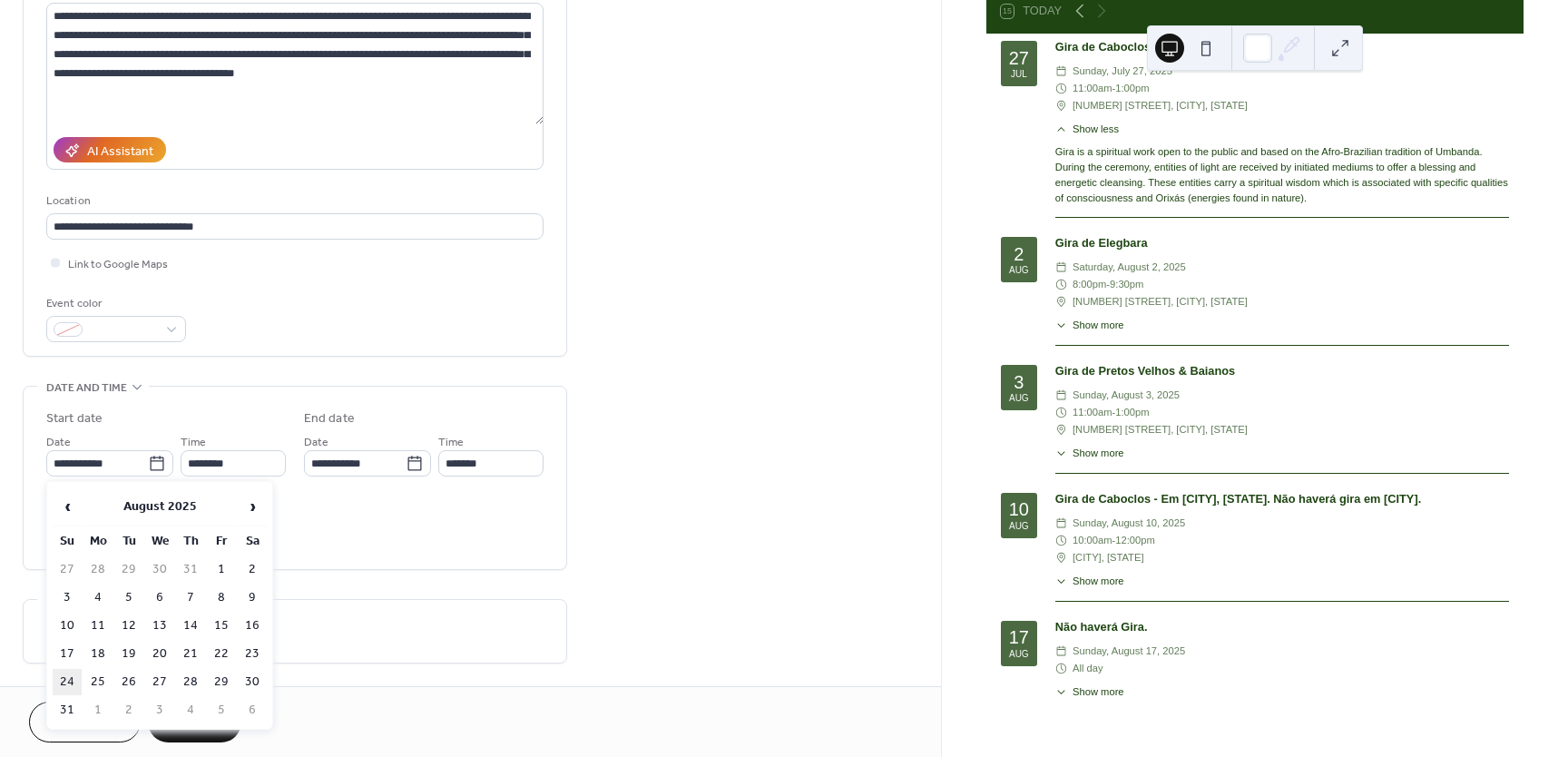 click on "24" at bounding box center [67, 682] 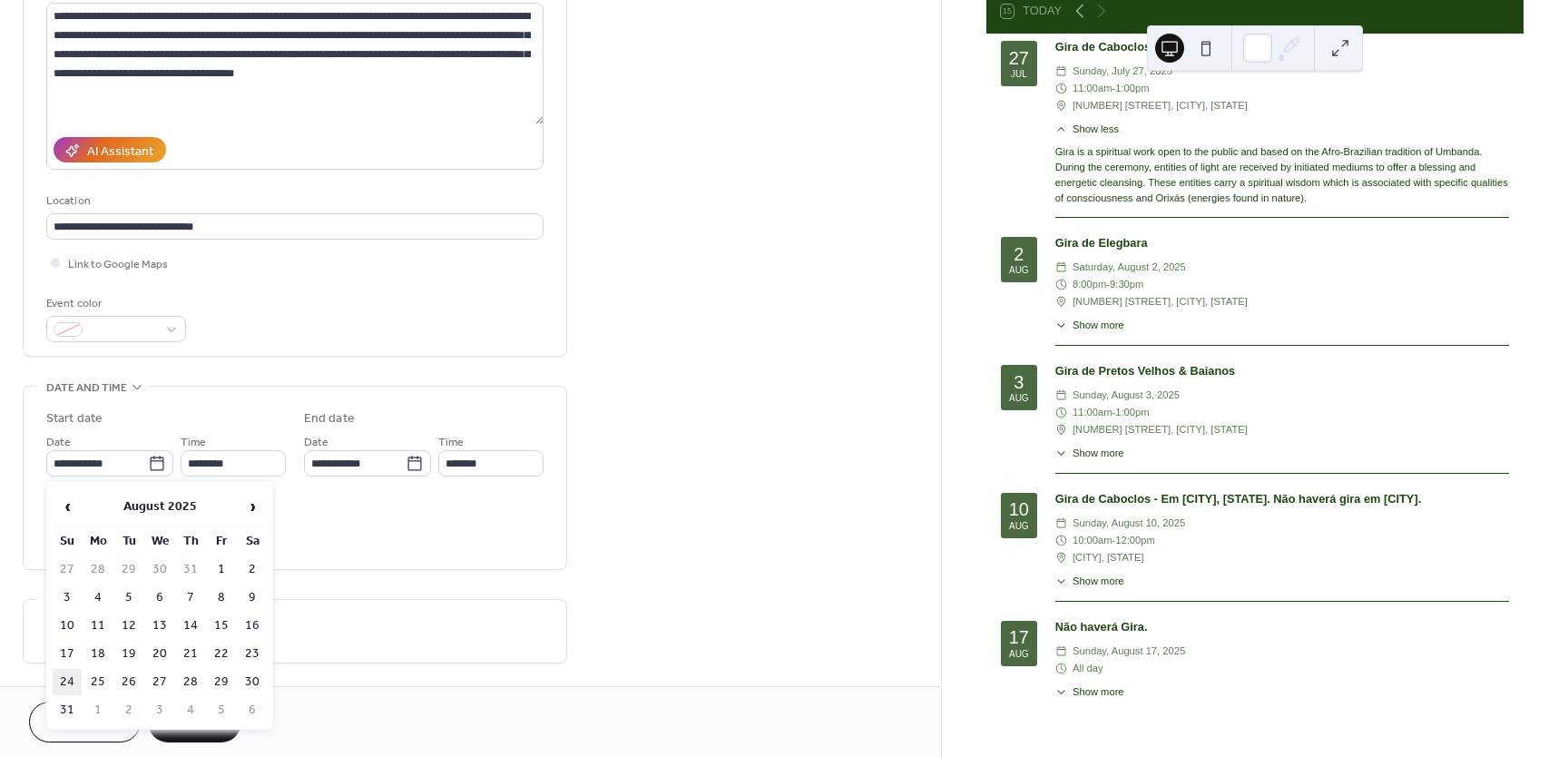 type on "**********" 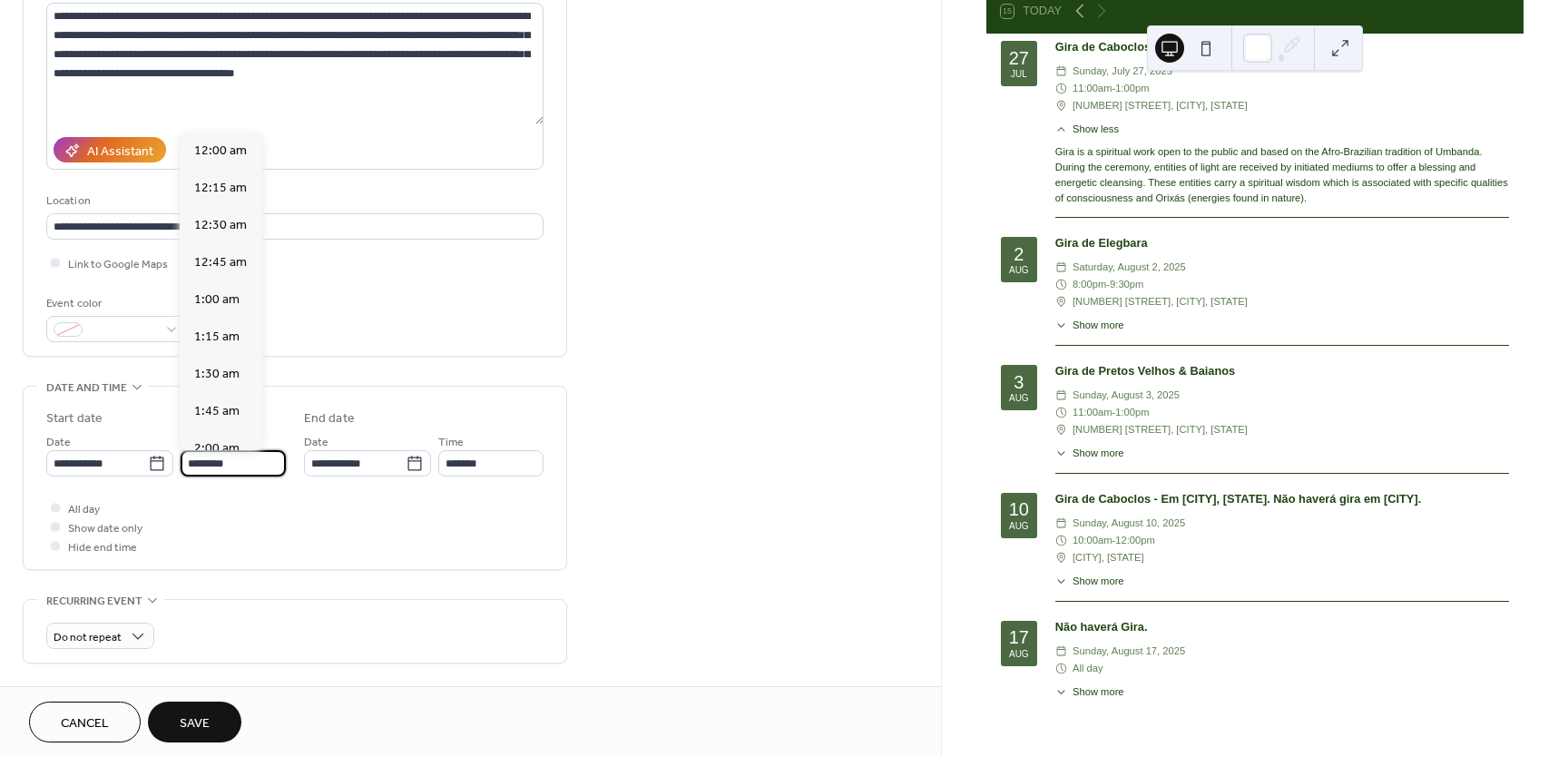click on "********" at bounding box center [233, 463] 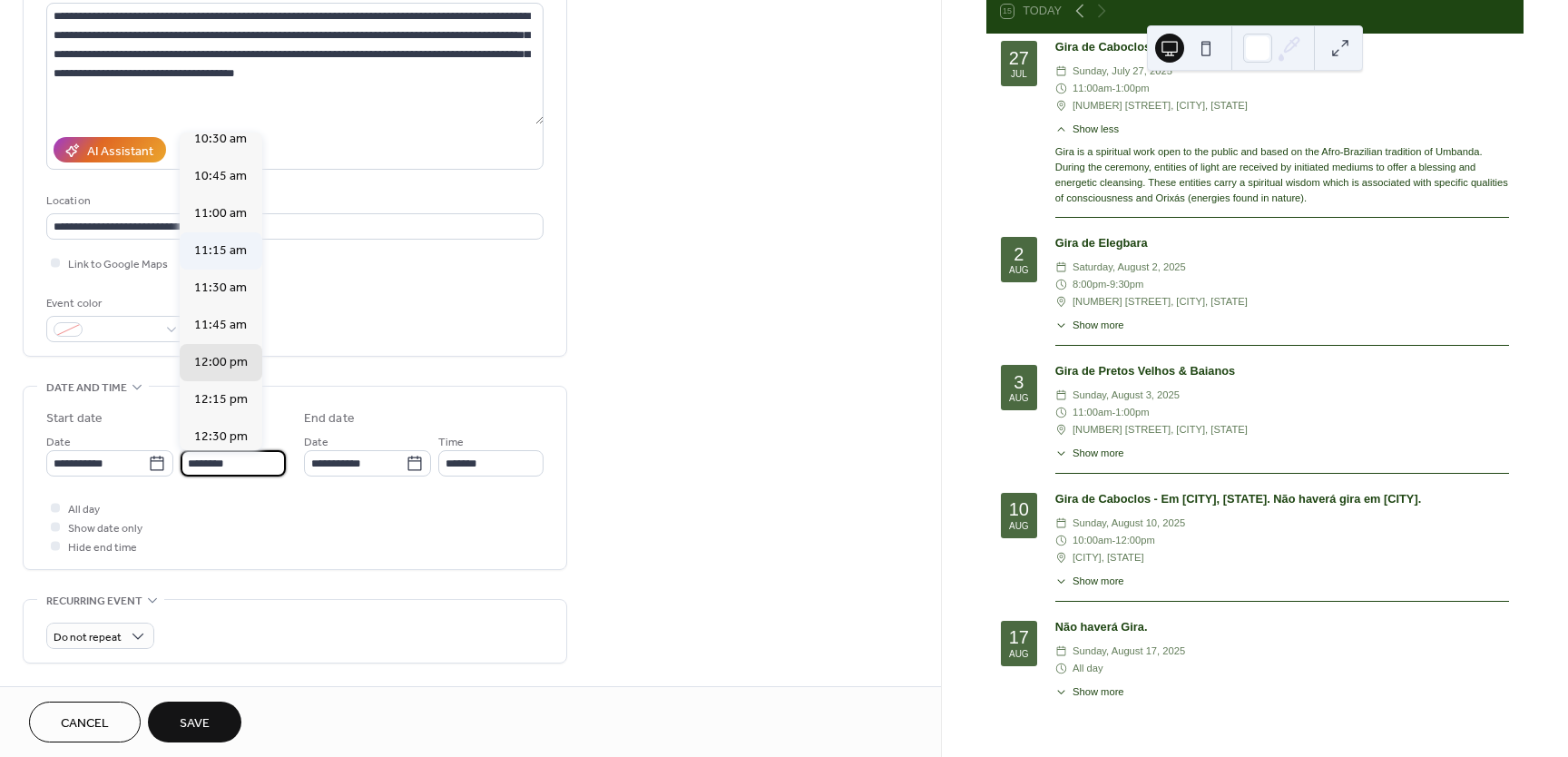 scroll, scrollTop: 1572, scrollLeft: 0, axis: vertical 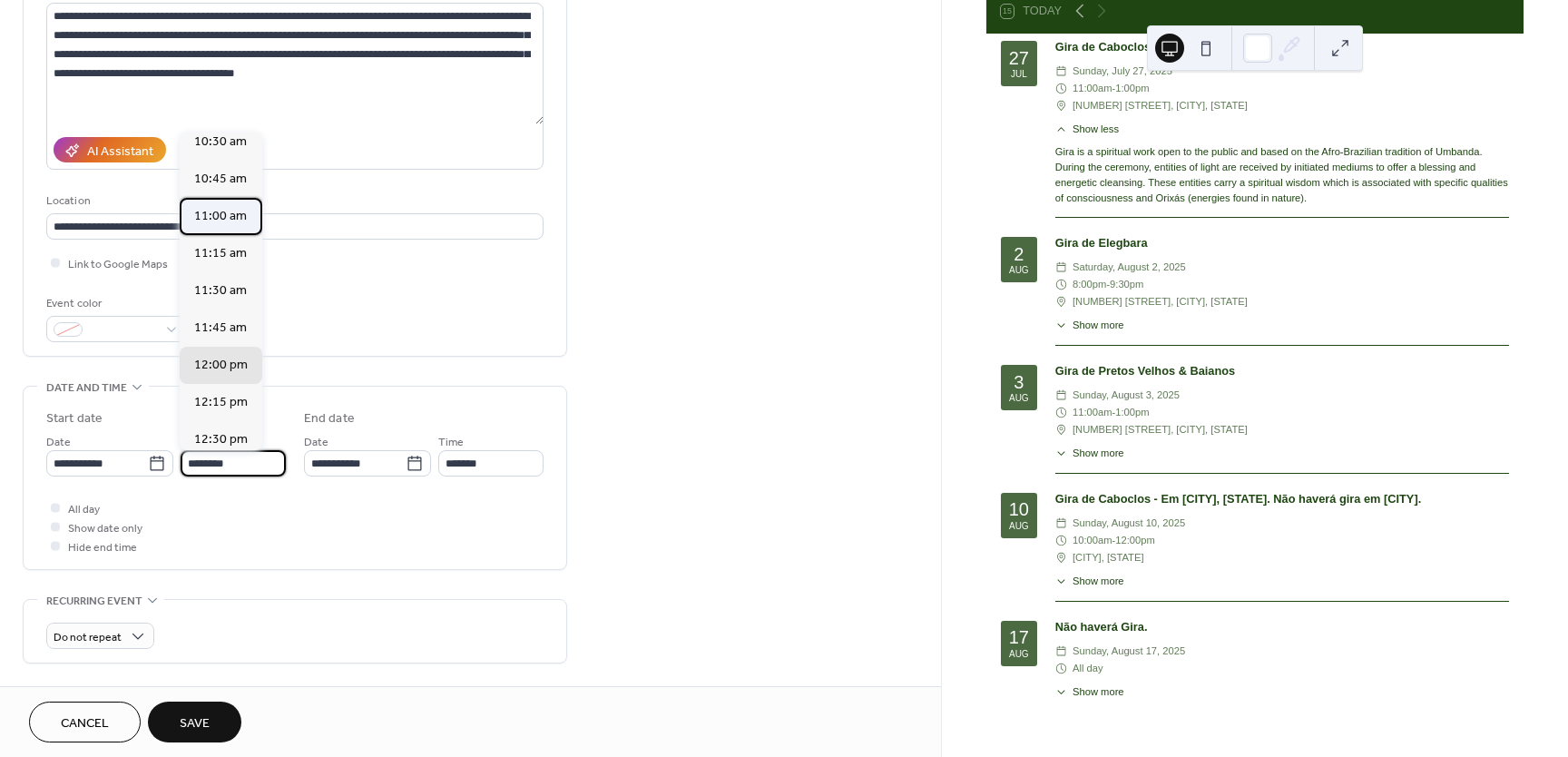 click on "11:00 am" at bounding box center (220, 216) 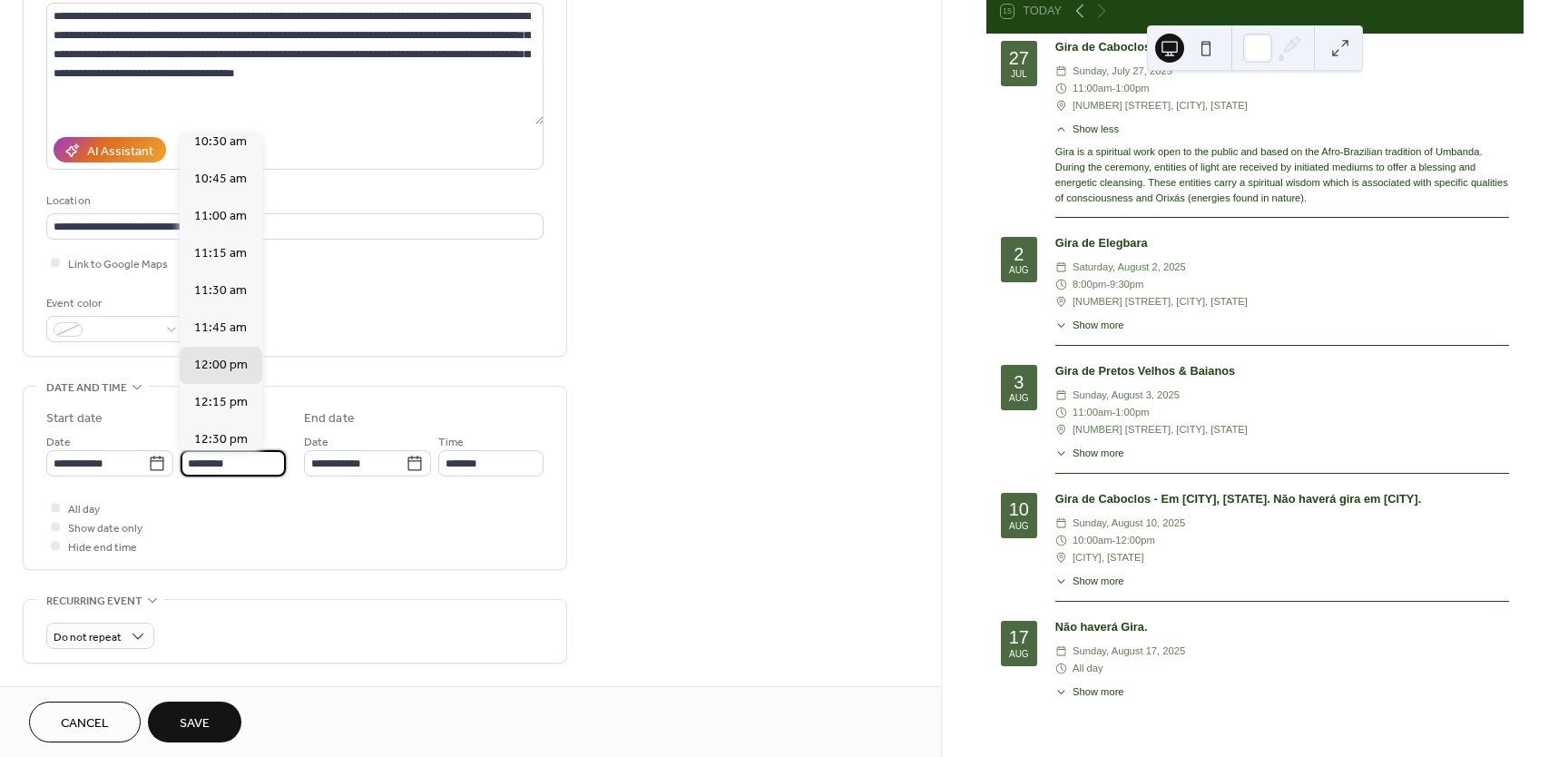 type on "********" 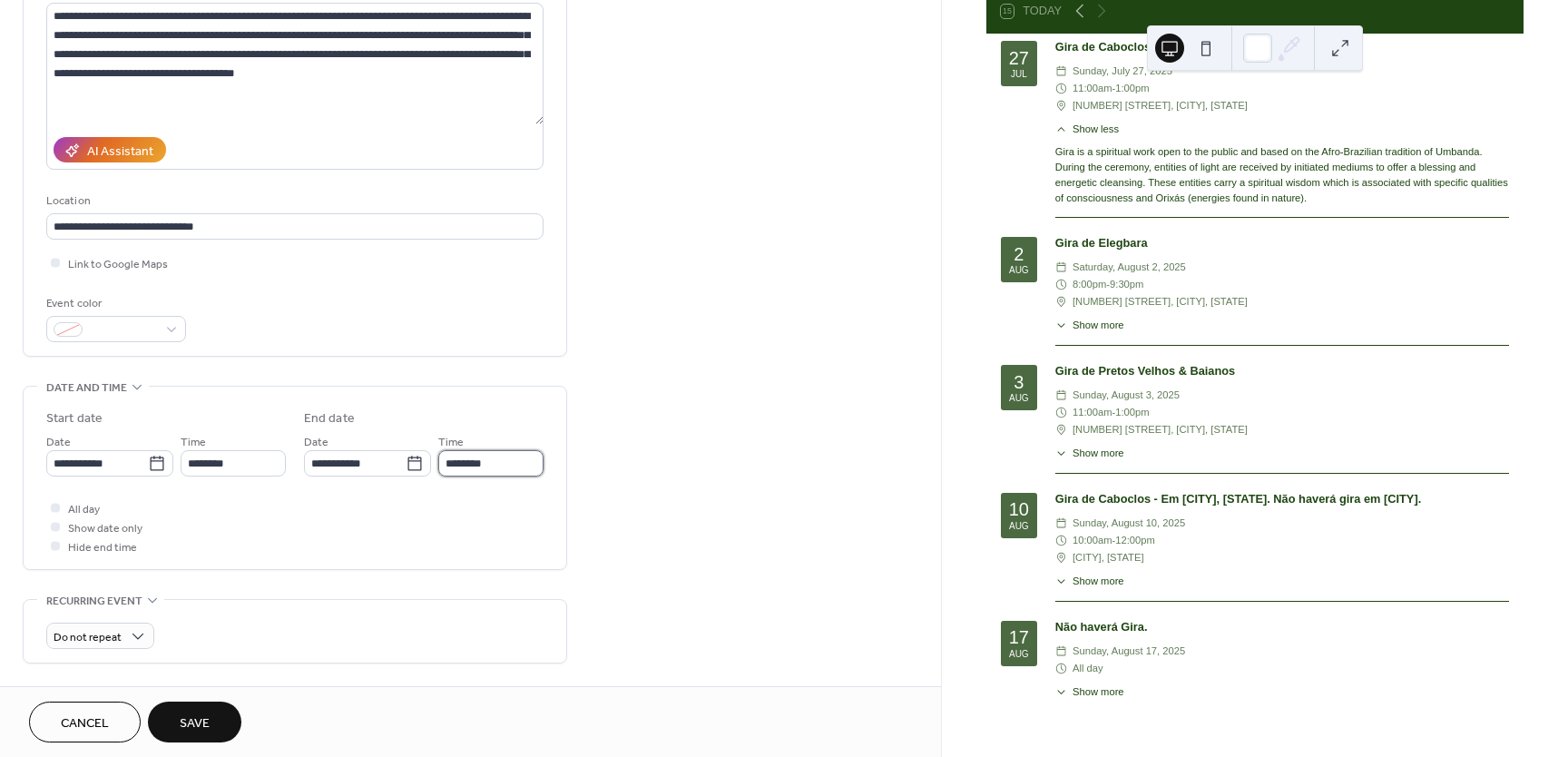 click on "********" at bounding box center (491, 463) 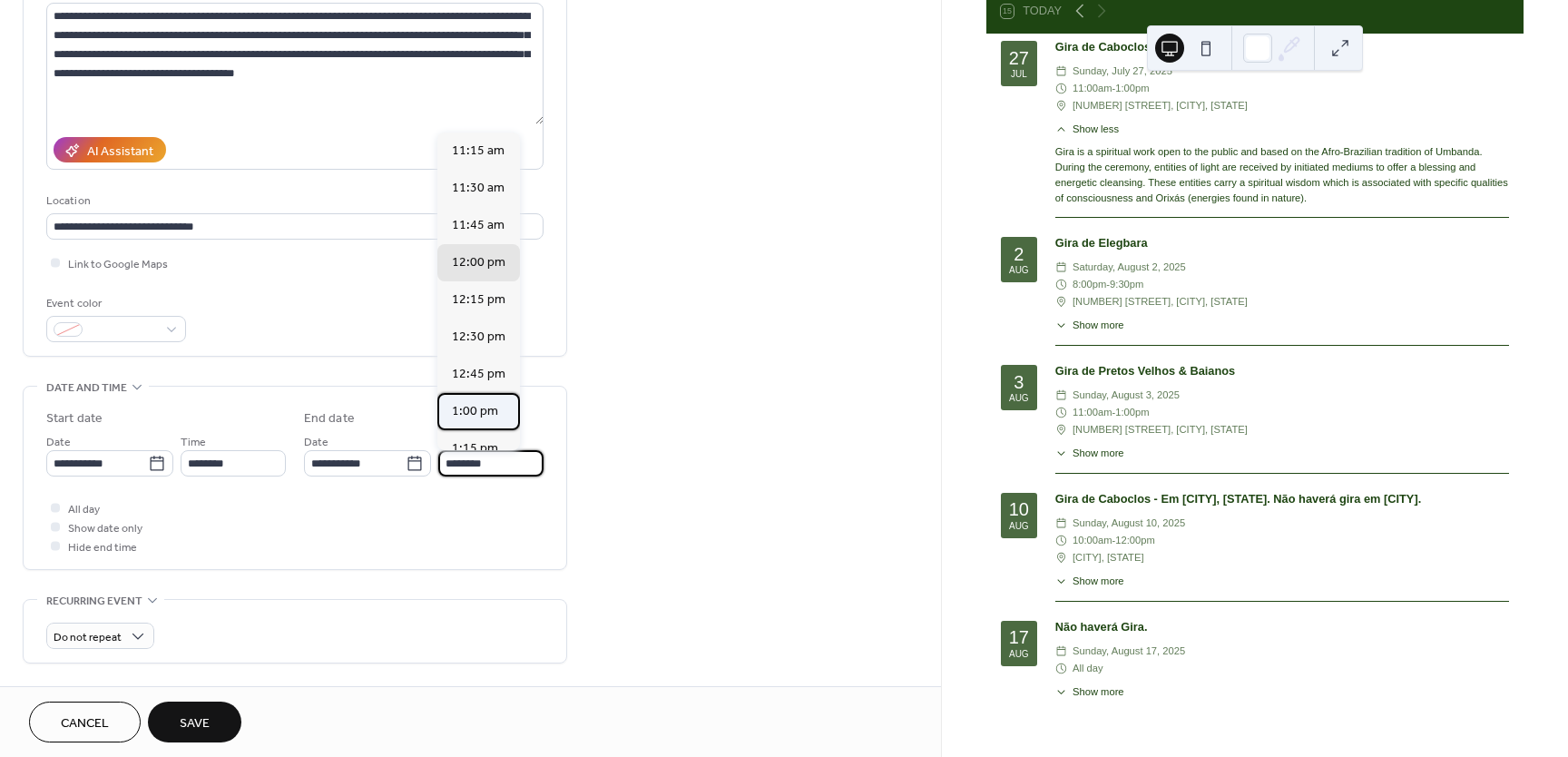 click on "1:00 pm" at bounding box center [475, 411] 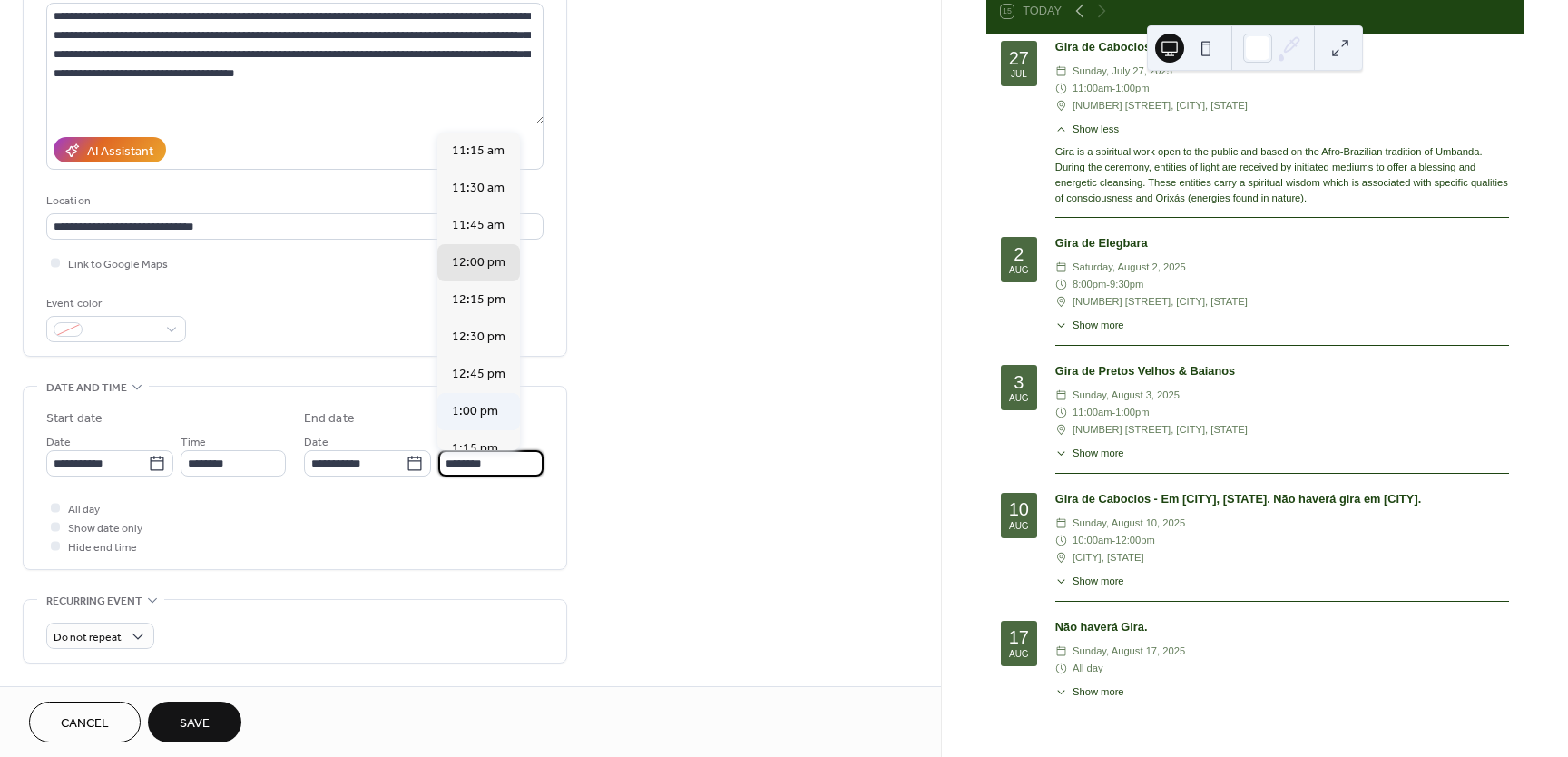 type on "*******" 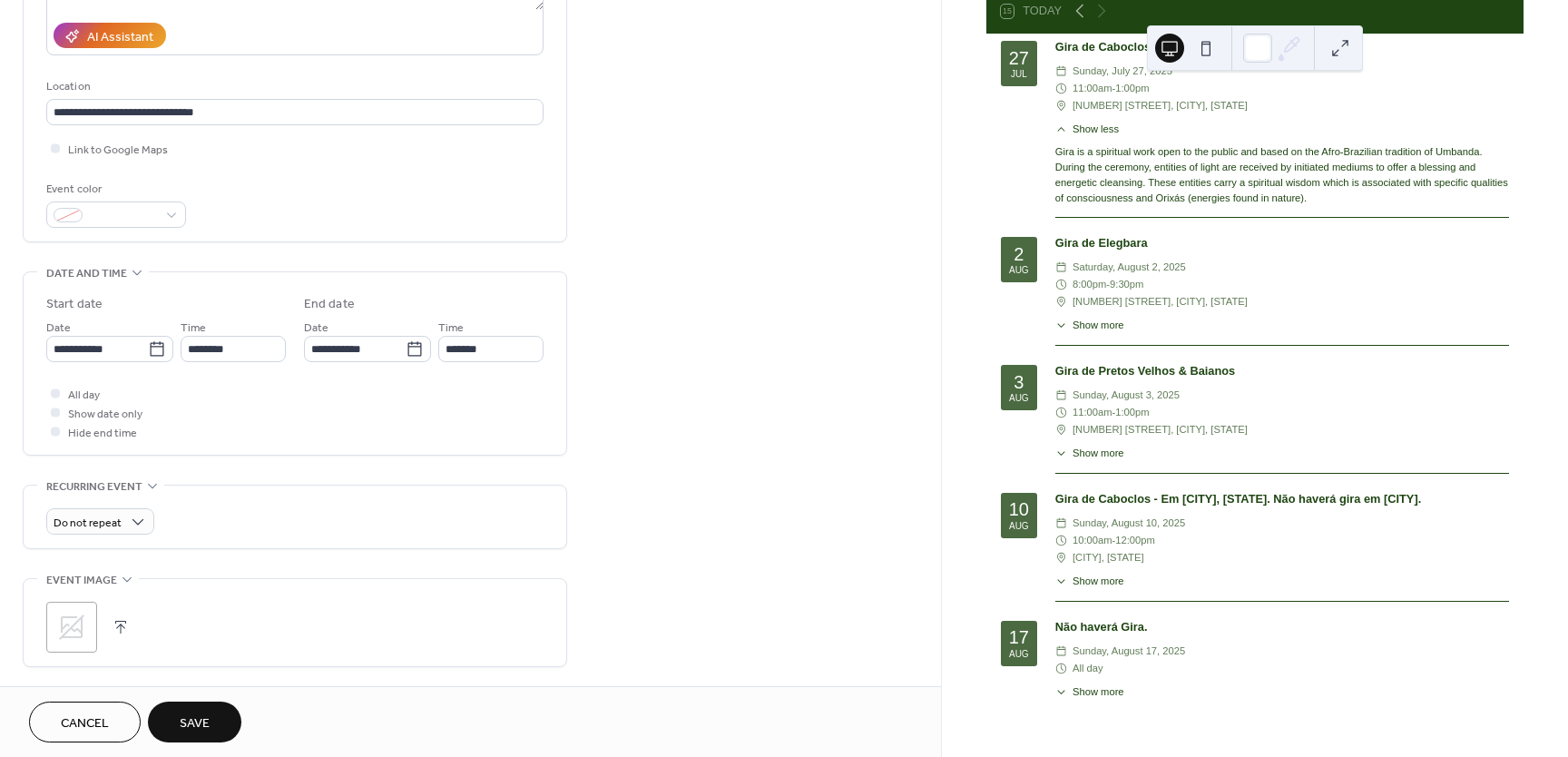 scroll, scrollTop: 322, scrollLeft: 0, axis: vertical 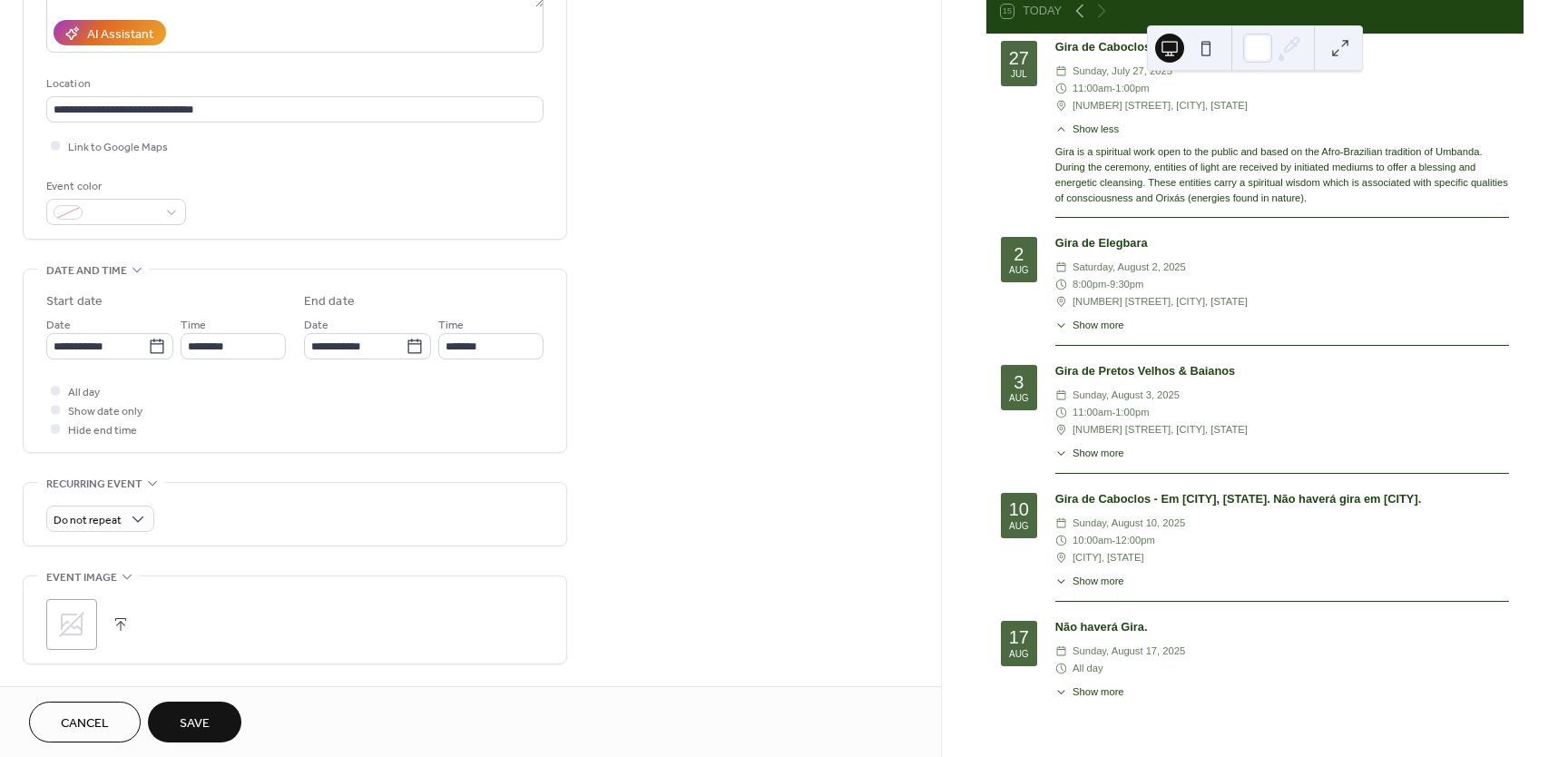 click on "Save" at bounding box center (194, 723) 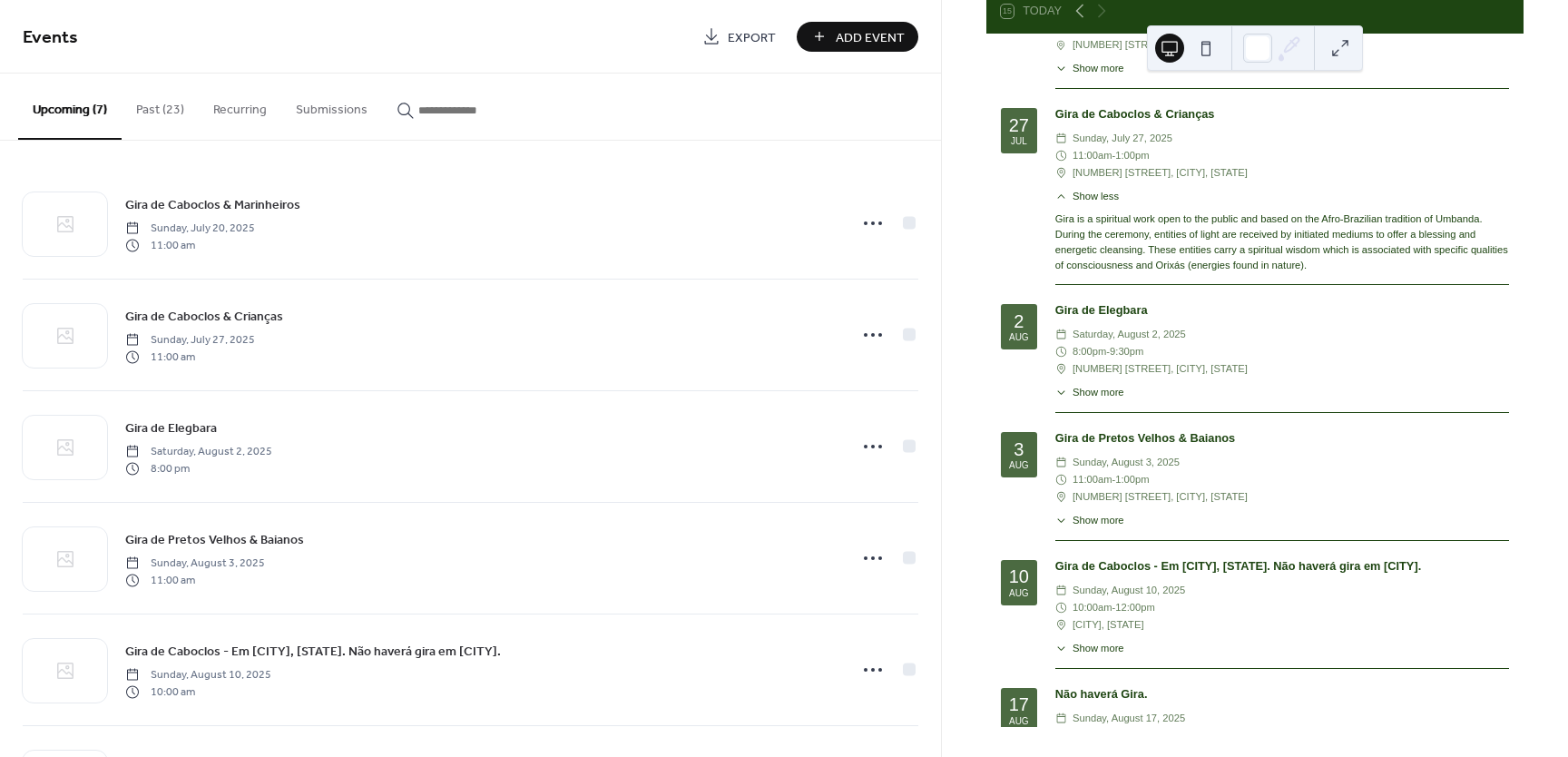 scroll, scrollTop: 0, scrollLeft: 0, axis: both 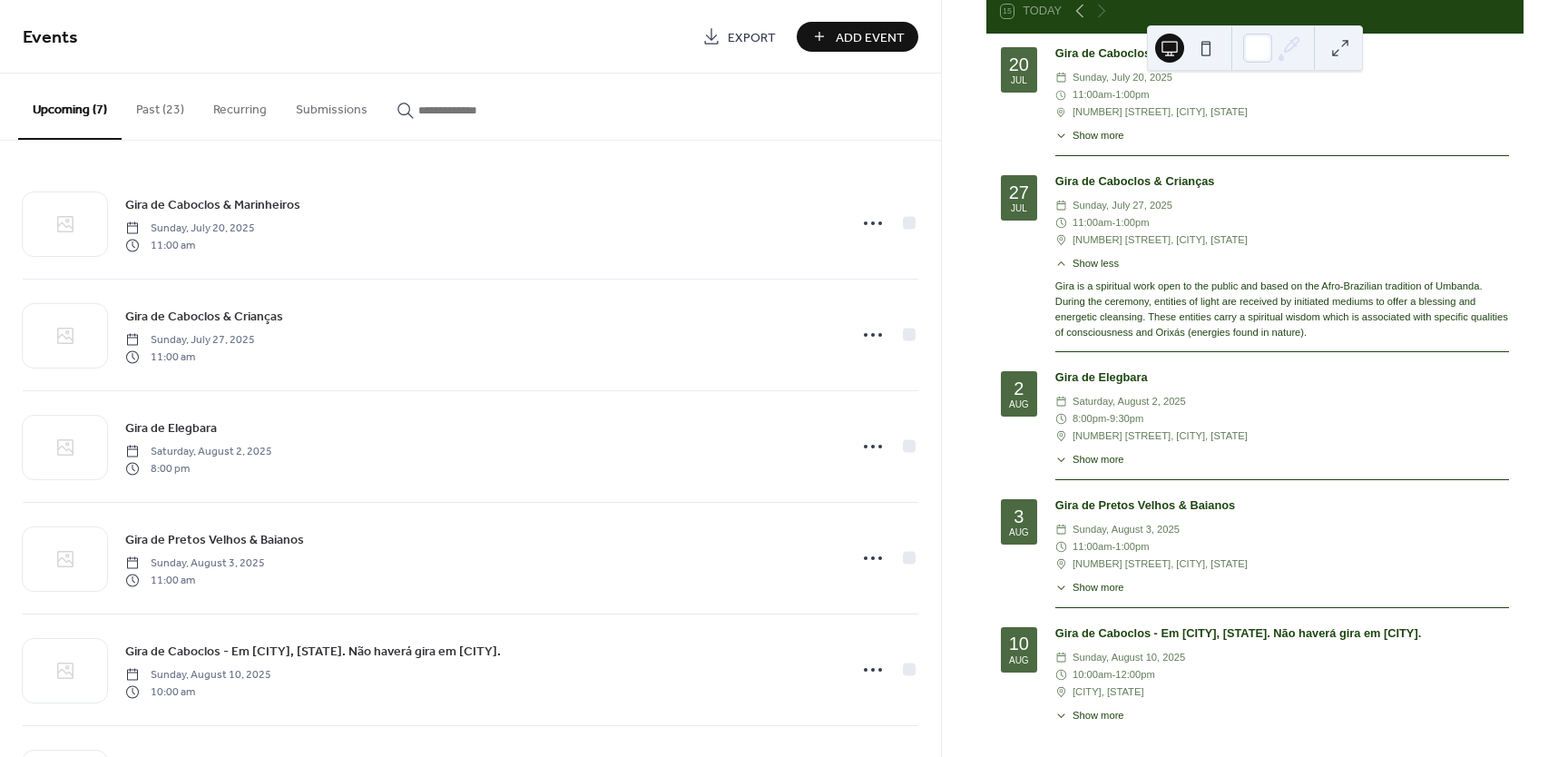 click on "Add Event" at bounding box center [870, 37] 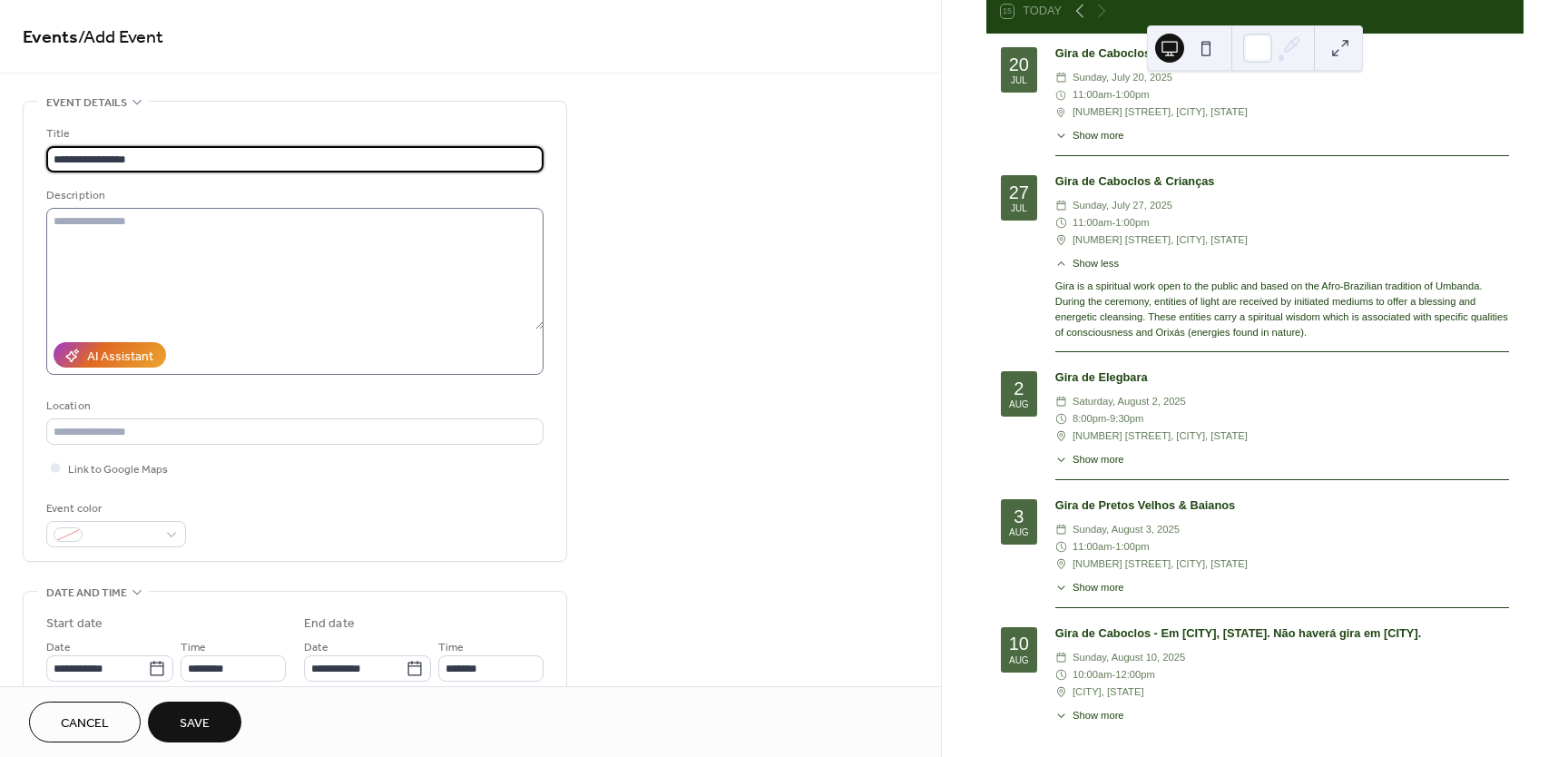type on "**********" 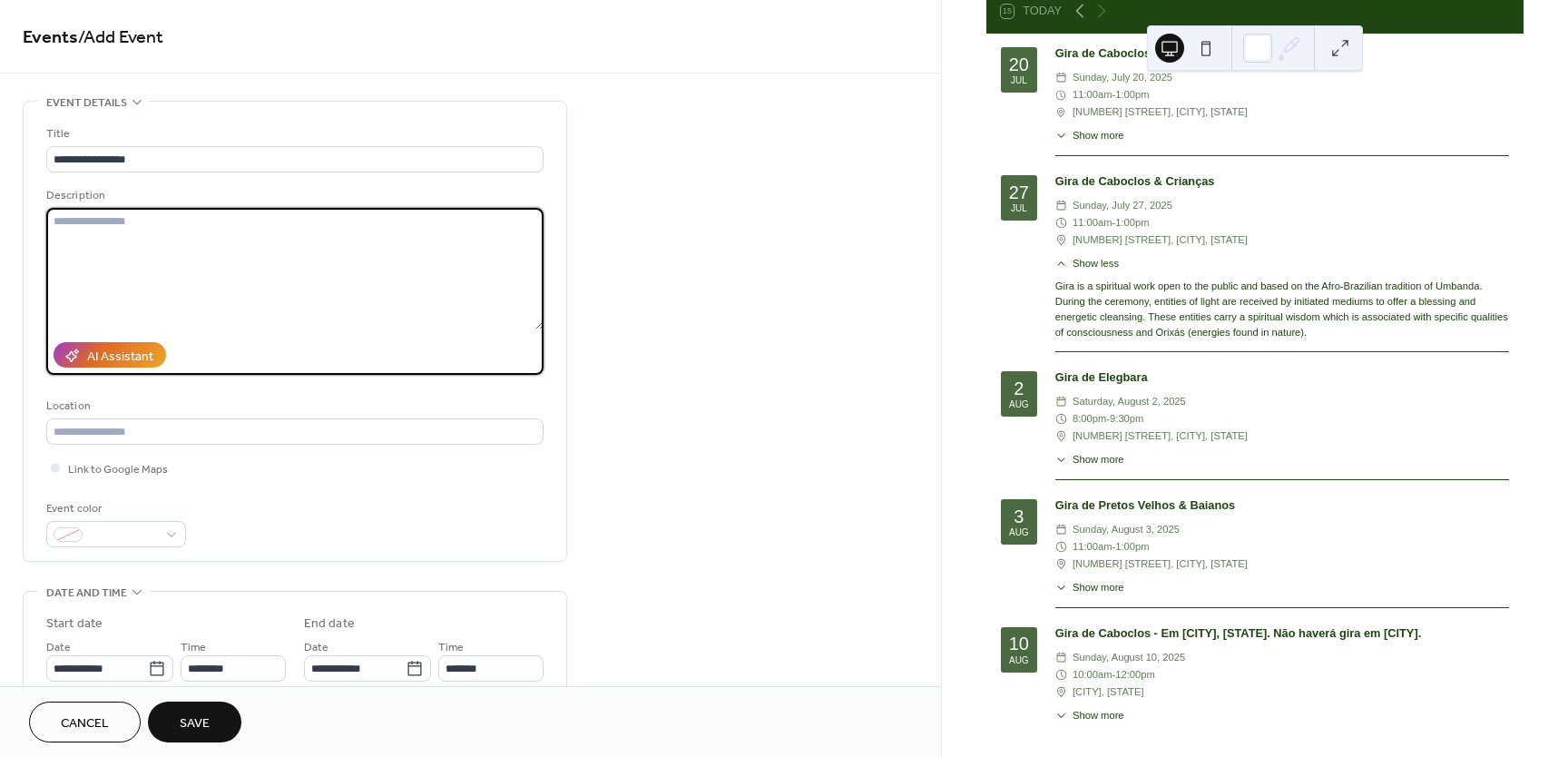 click at bounding box center (295, 269) 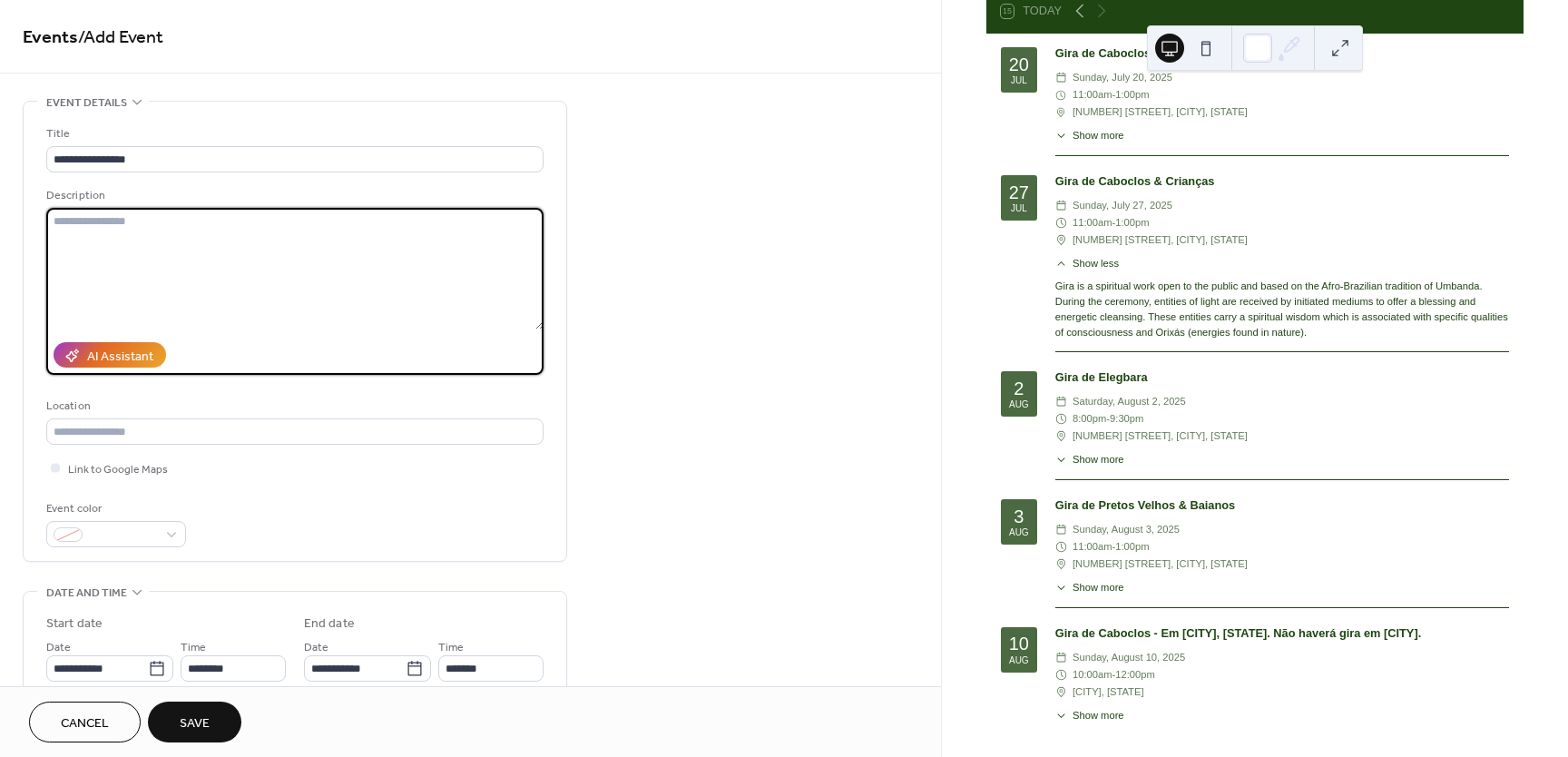 paste on "**********" 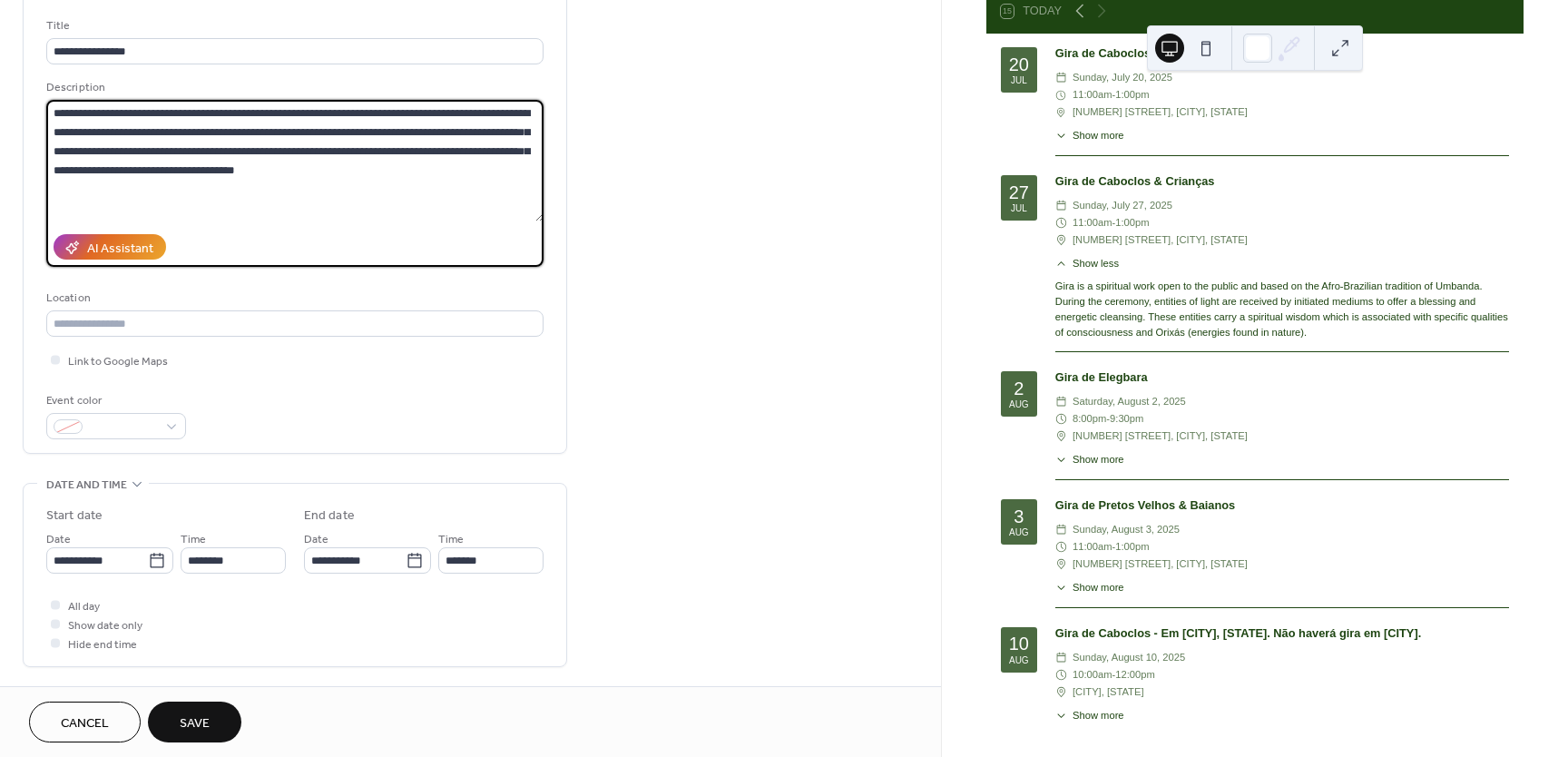 scroll, scrollTop: 134, scrollLeft: 0, axis: vertical 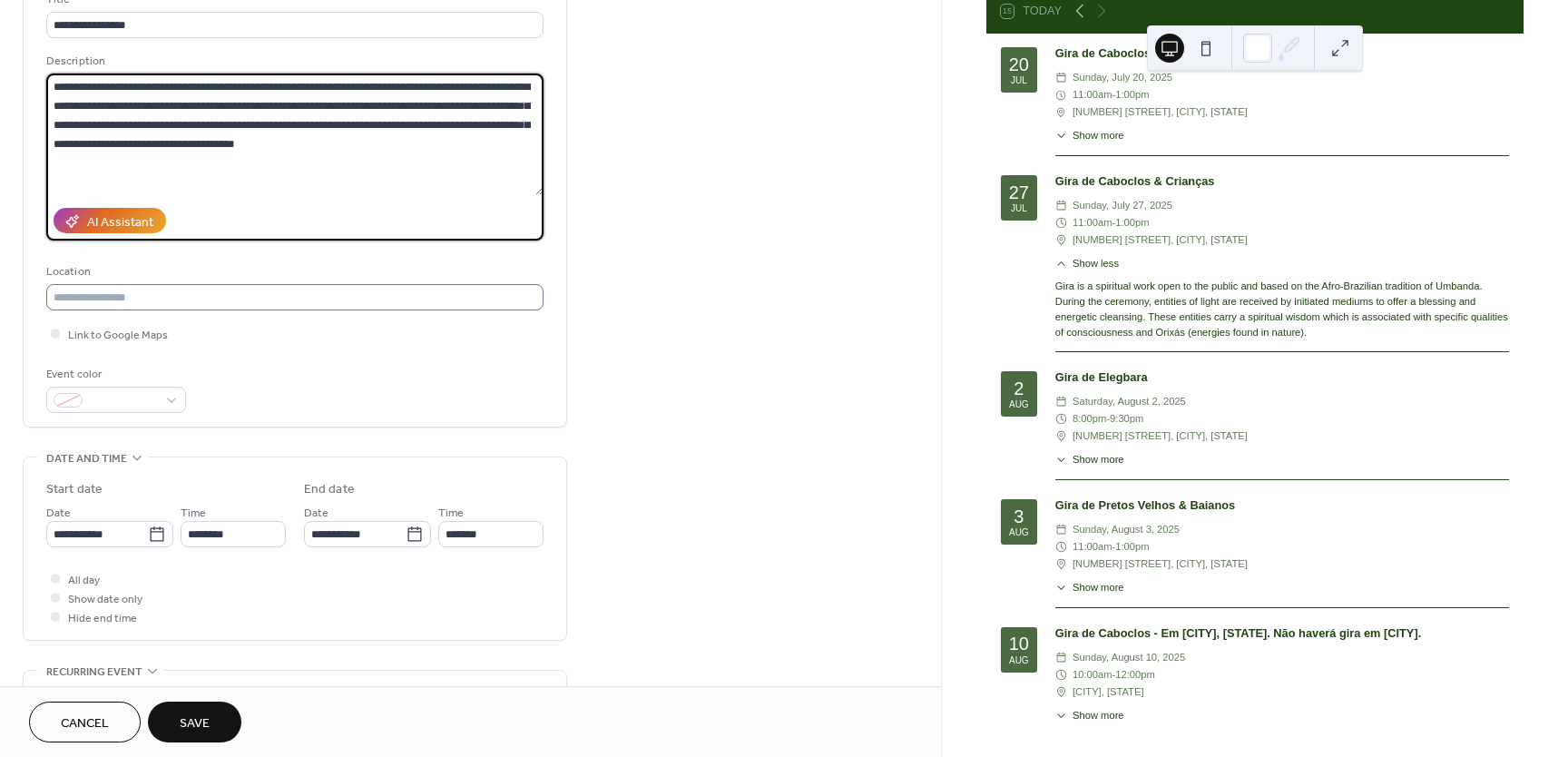 type on "**********" 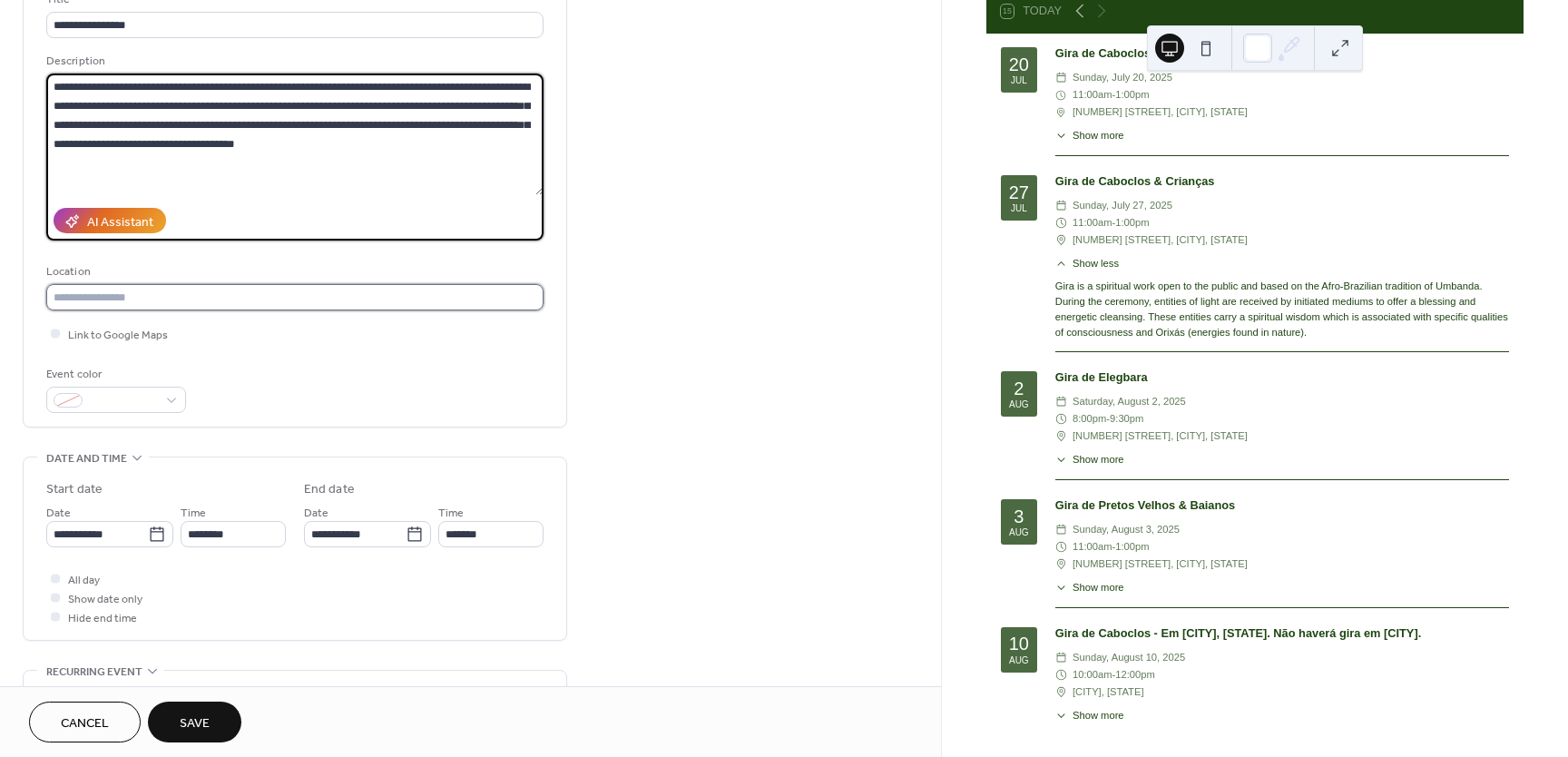 click at bounding box center (295, 297) 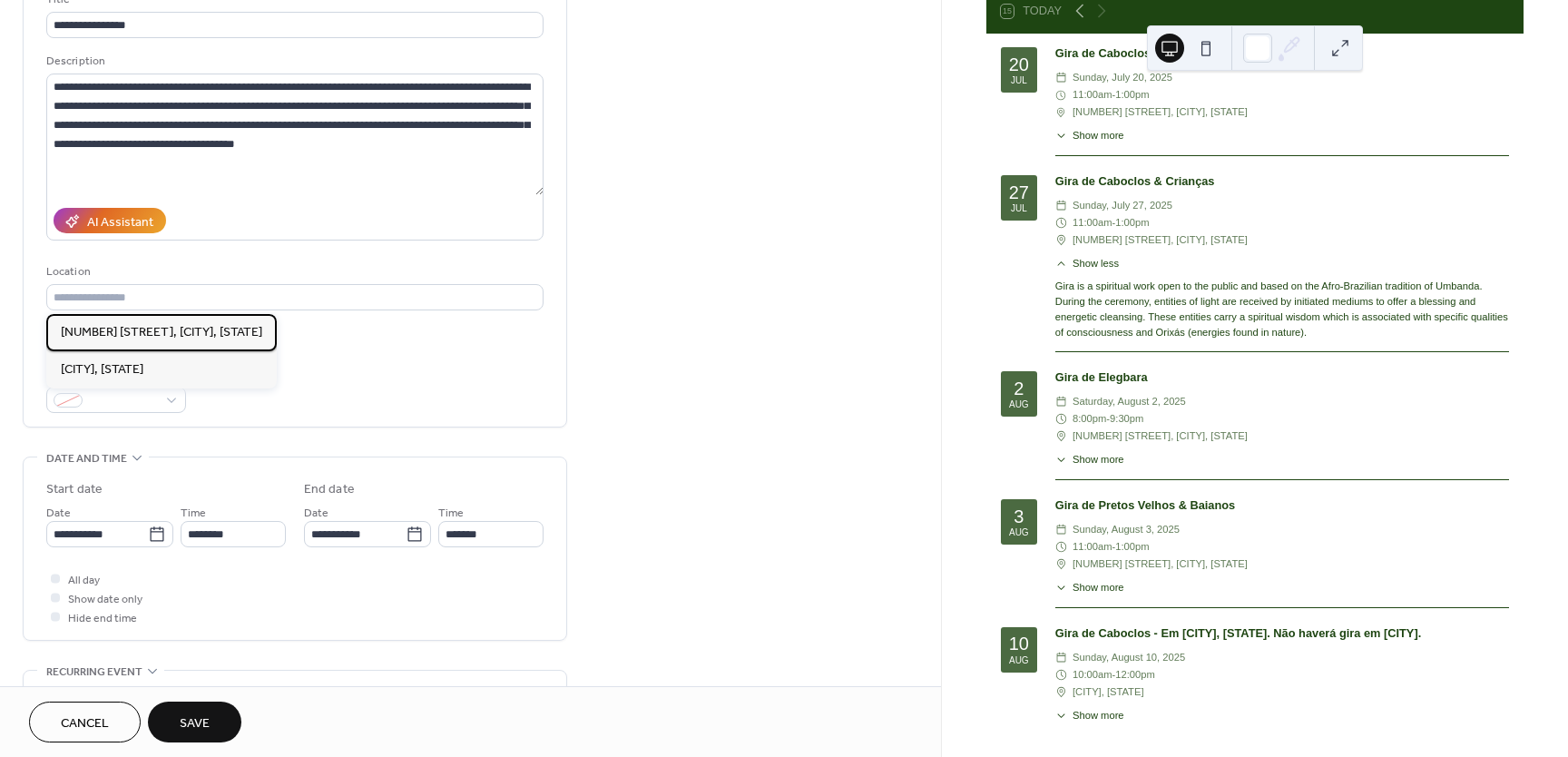 click on "2546 Seaboard Ave, San Jose, CA" at bounding box center (162, 332) 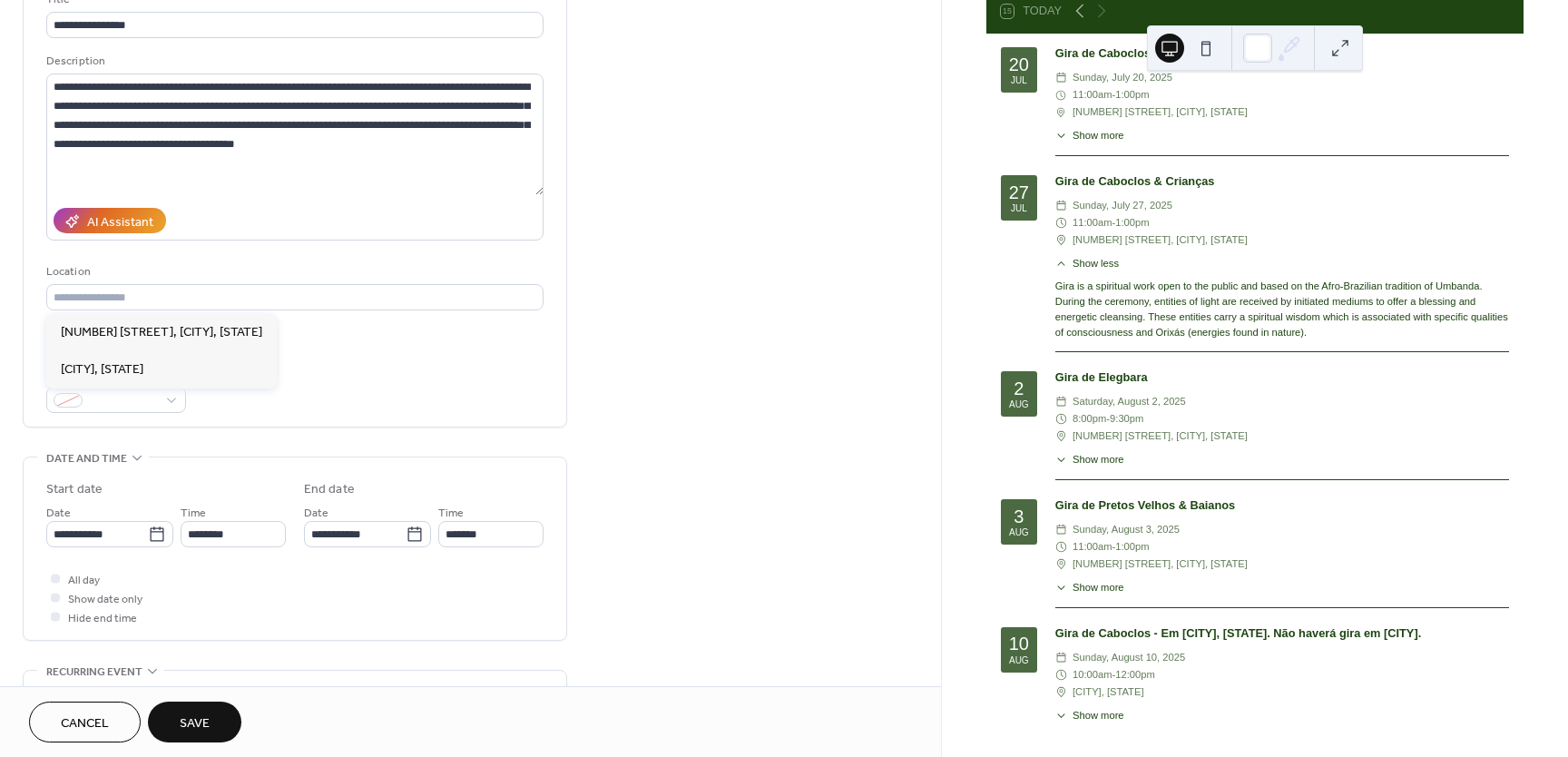 type on "**********" 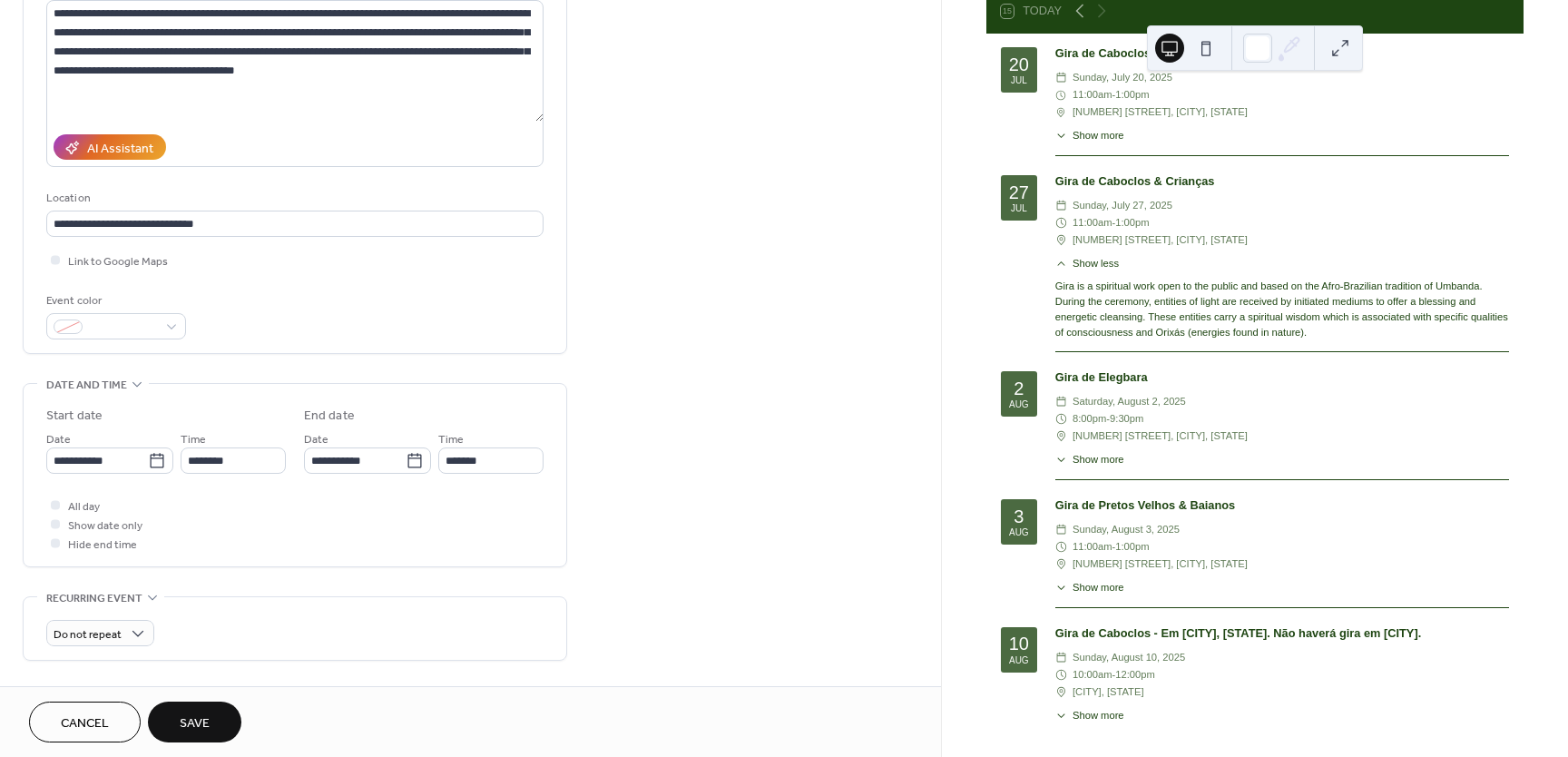 scroll, scrollTop: 210, scrollLeft: 0, axis: vertical 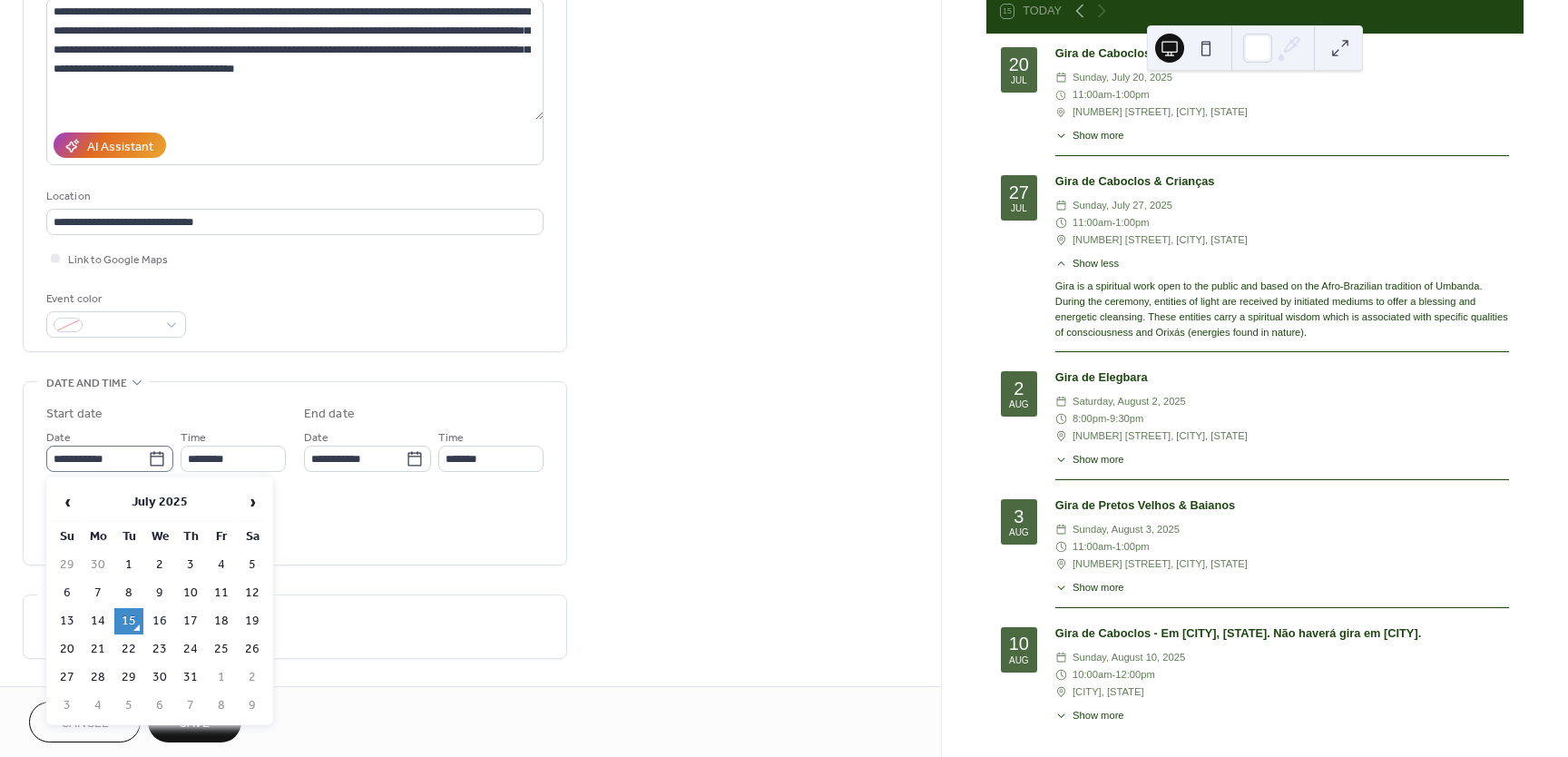 click 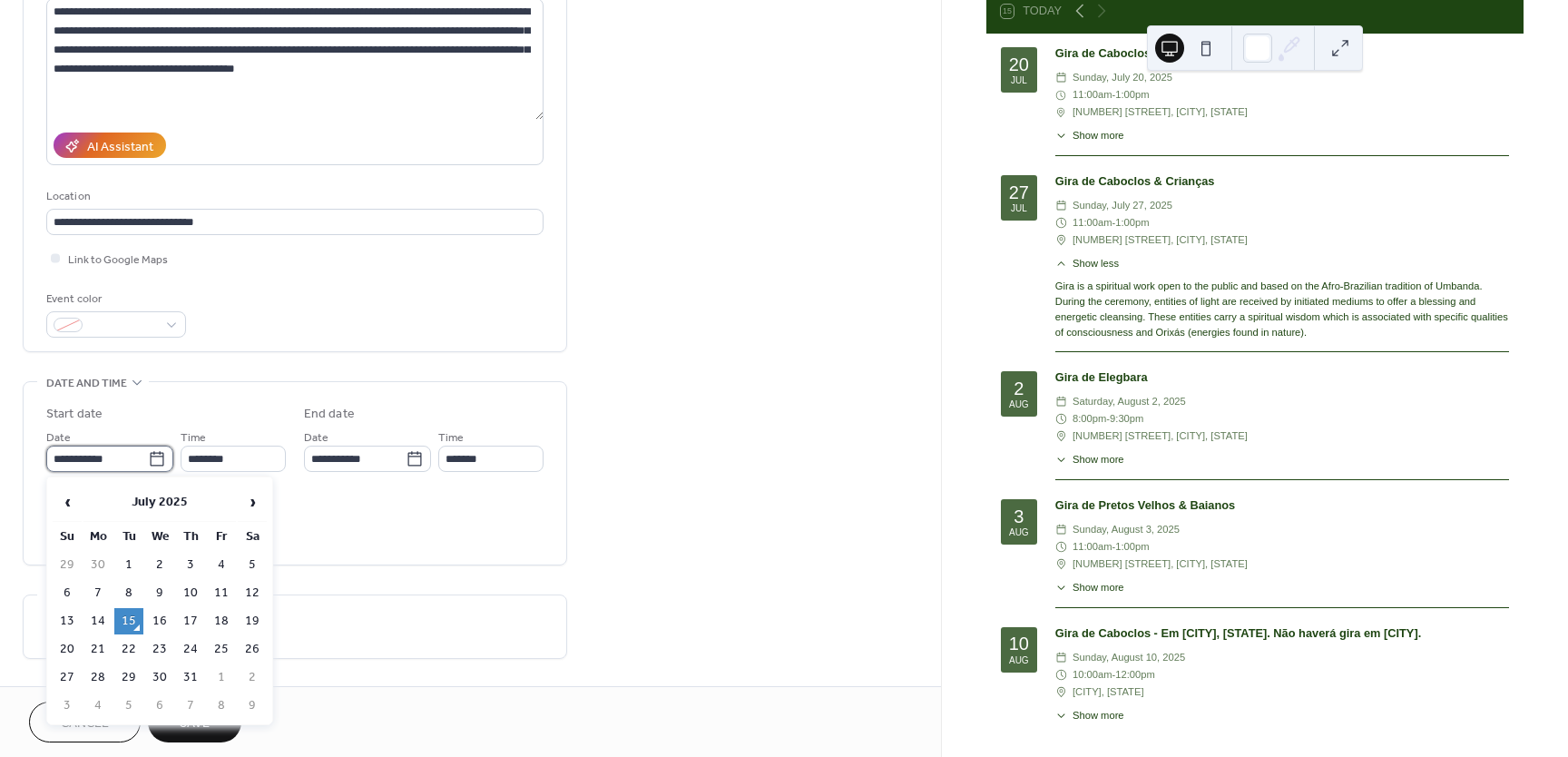 click on "**********" at bounding box center [97, 458] 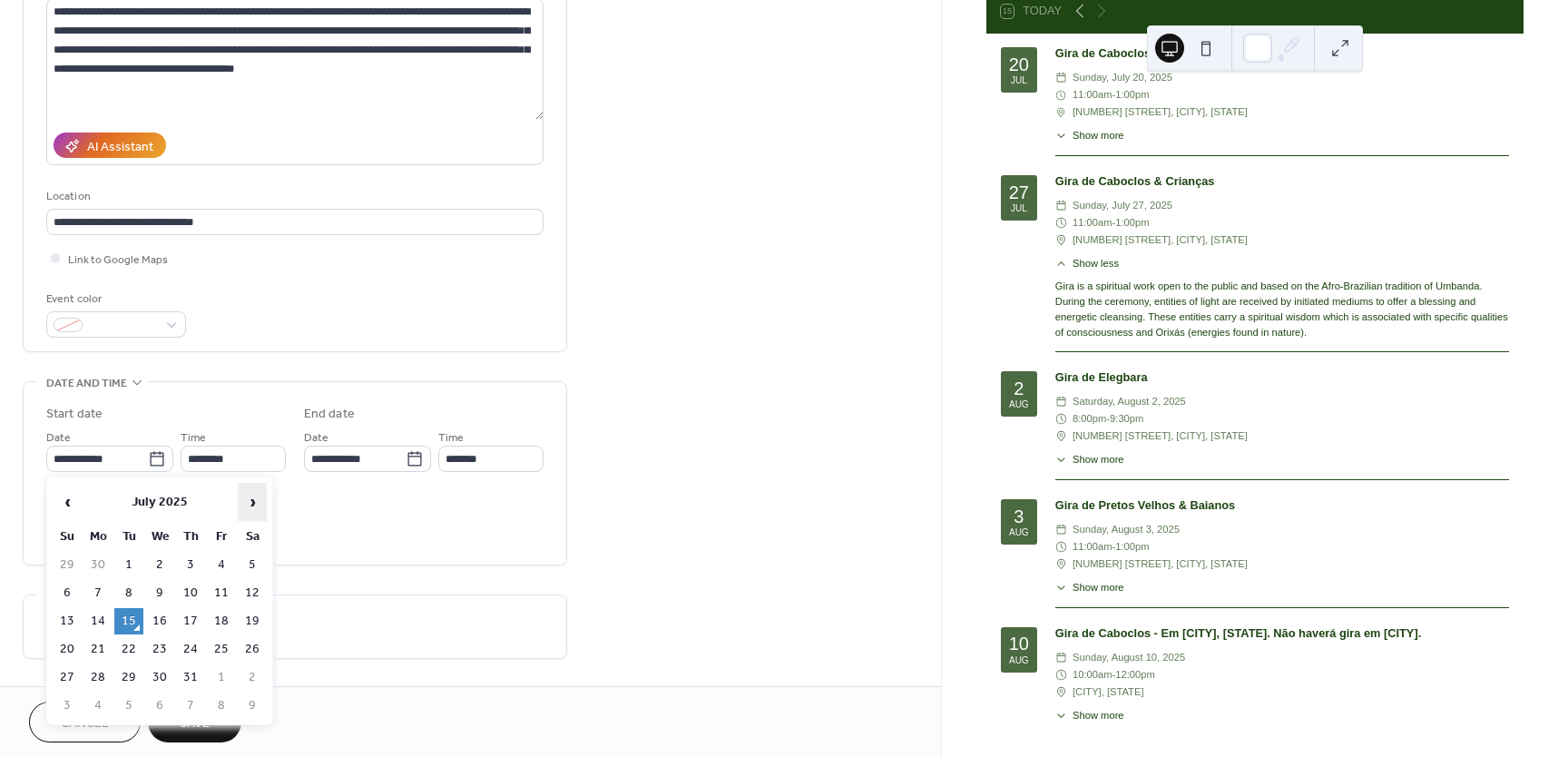 click on "›" at bounding box center (252, 502) 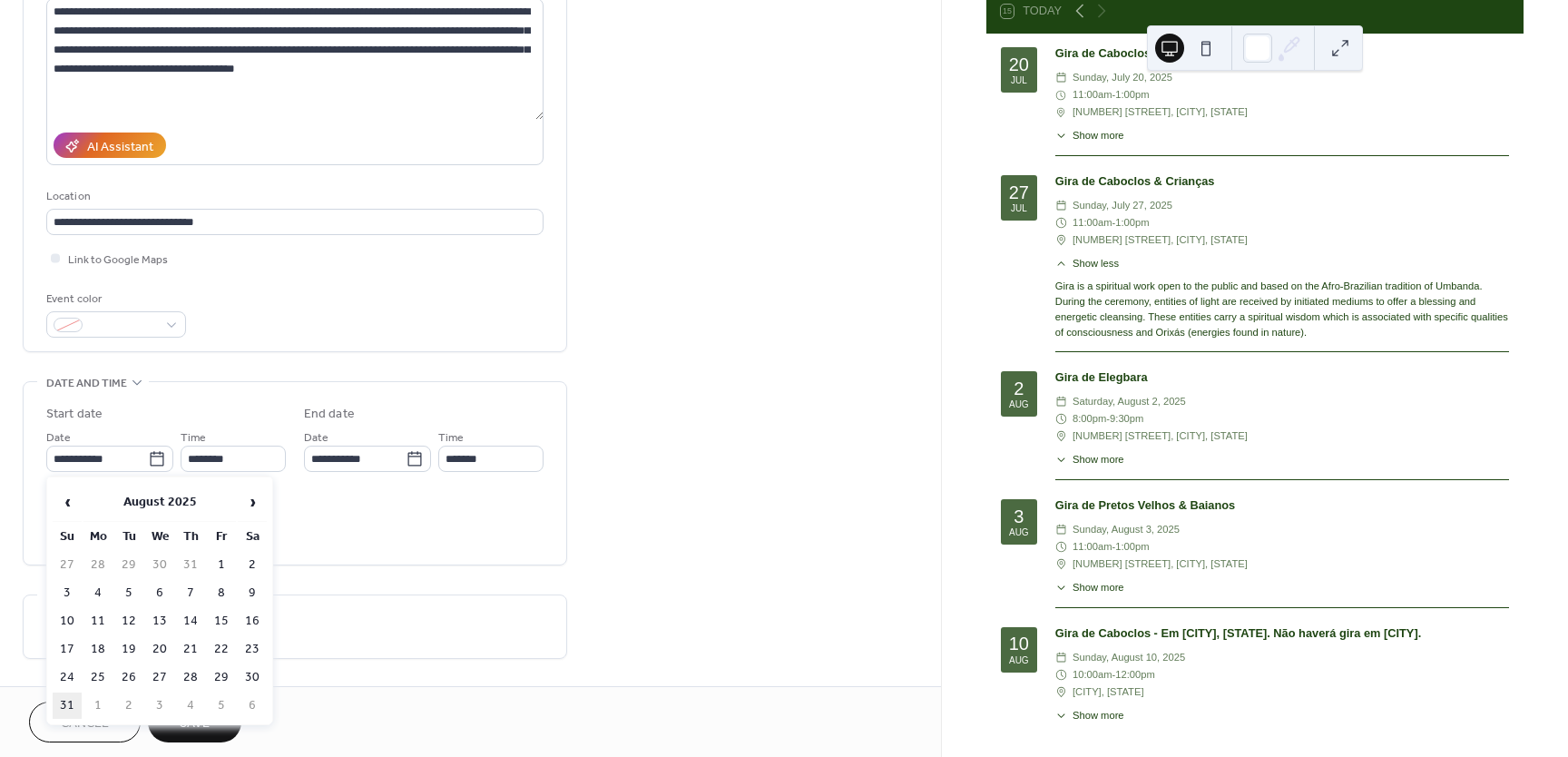 click on "31" at bounding box center (67, 705) 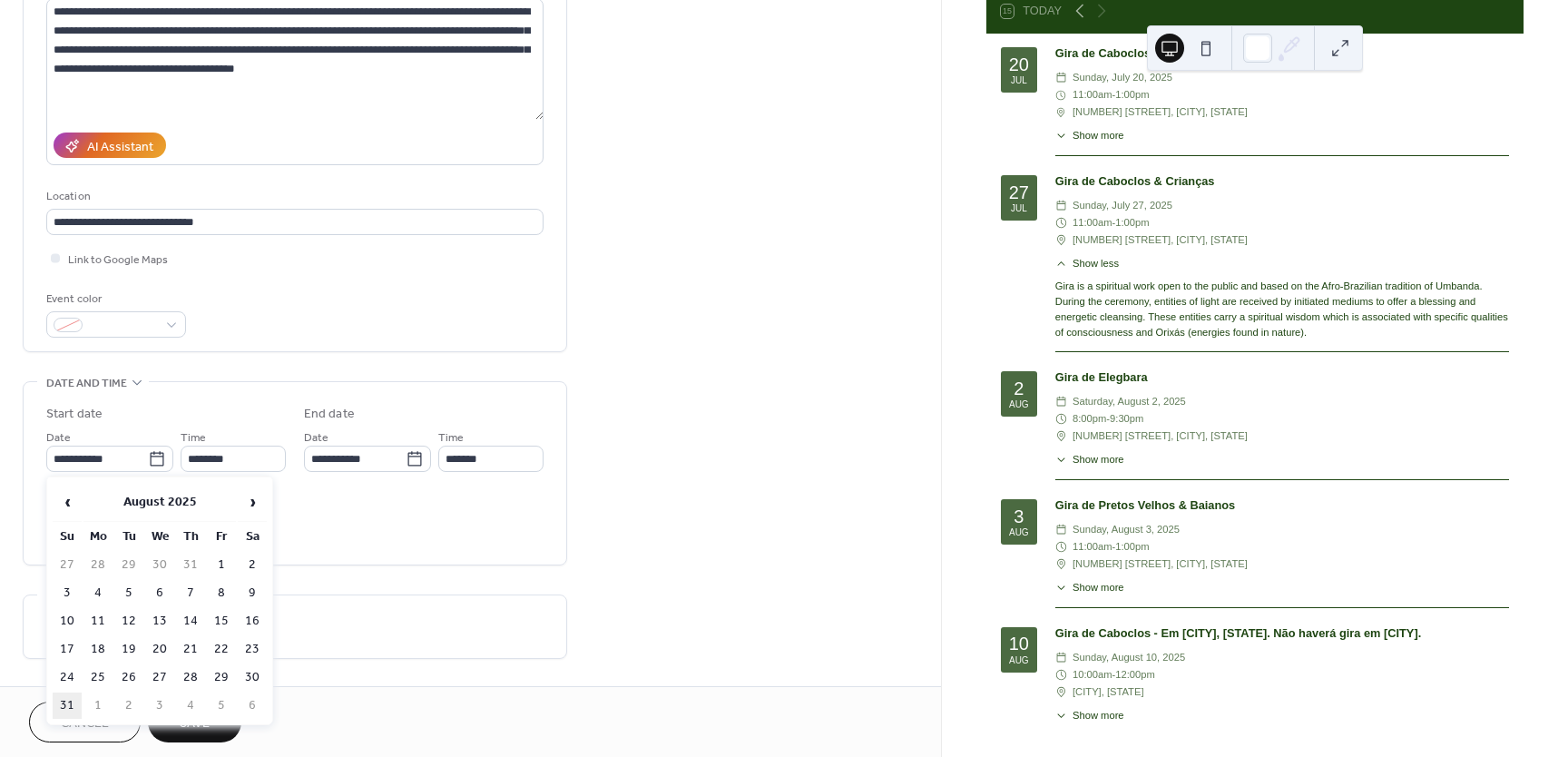 type on "**********" 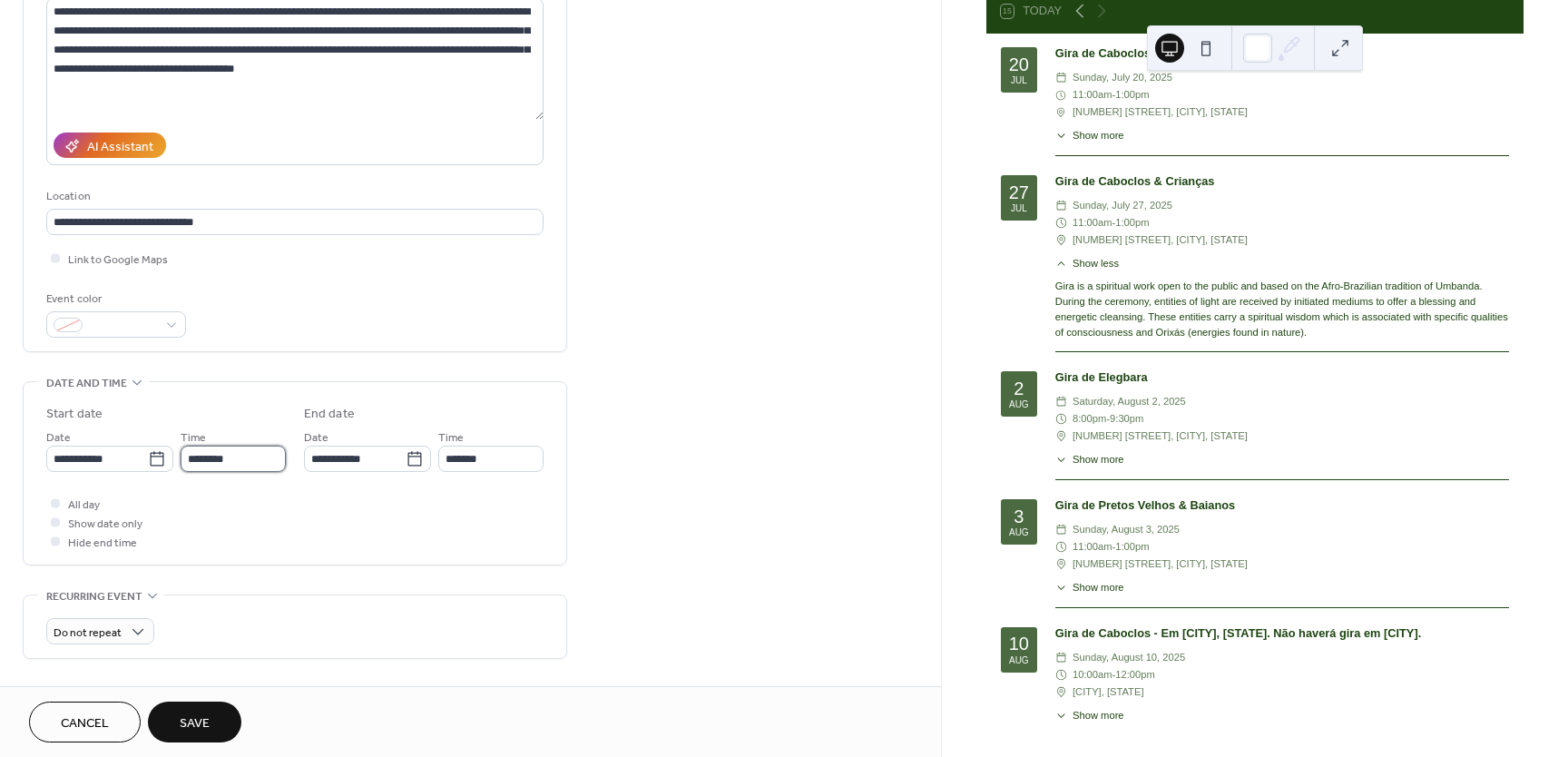 click on "********" at bounding box center [233, 458] 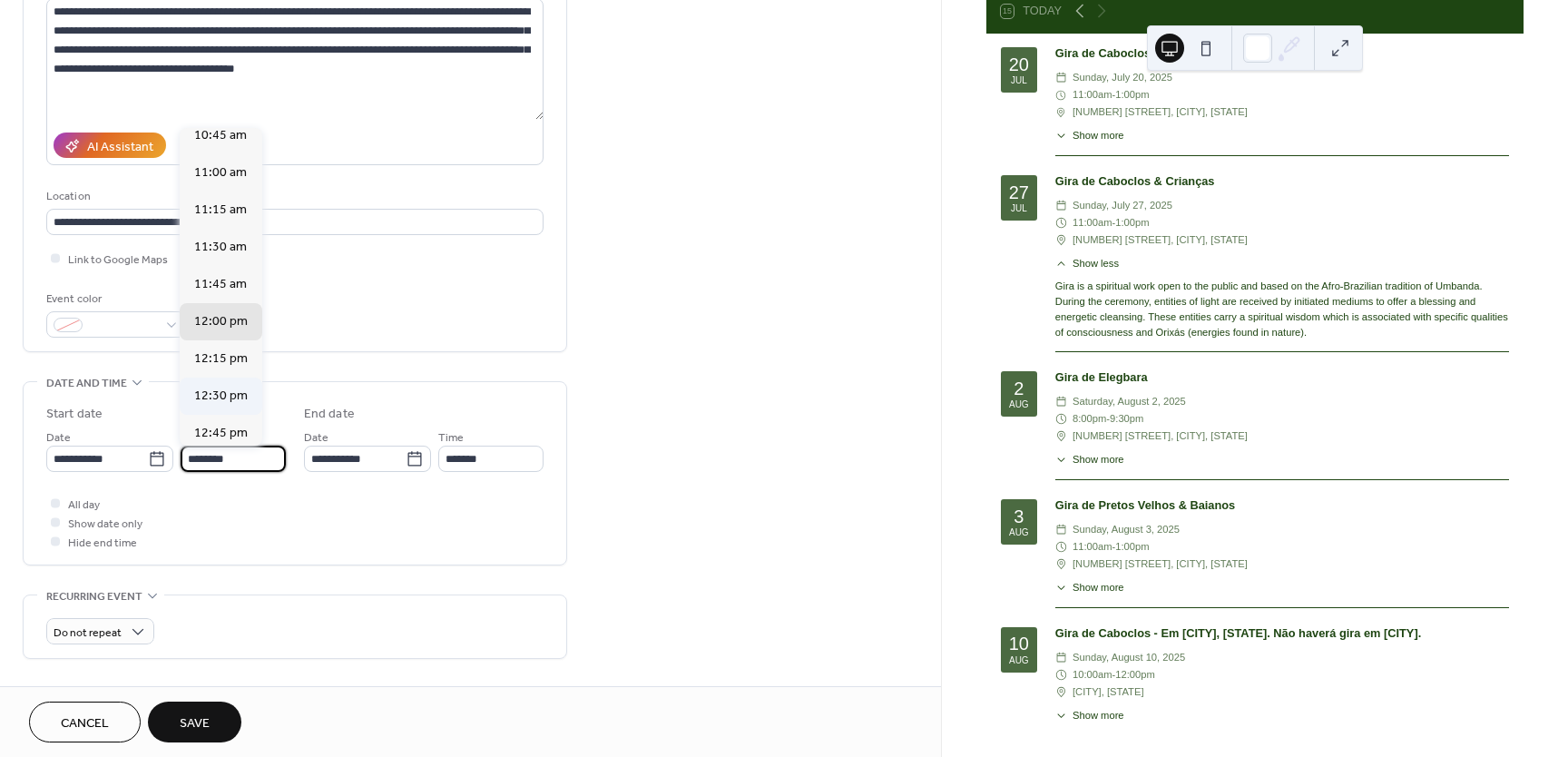 scroll, scrollTop: 1608, scrollLeft: 0, axis: vertical 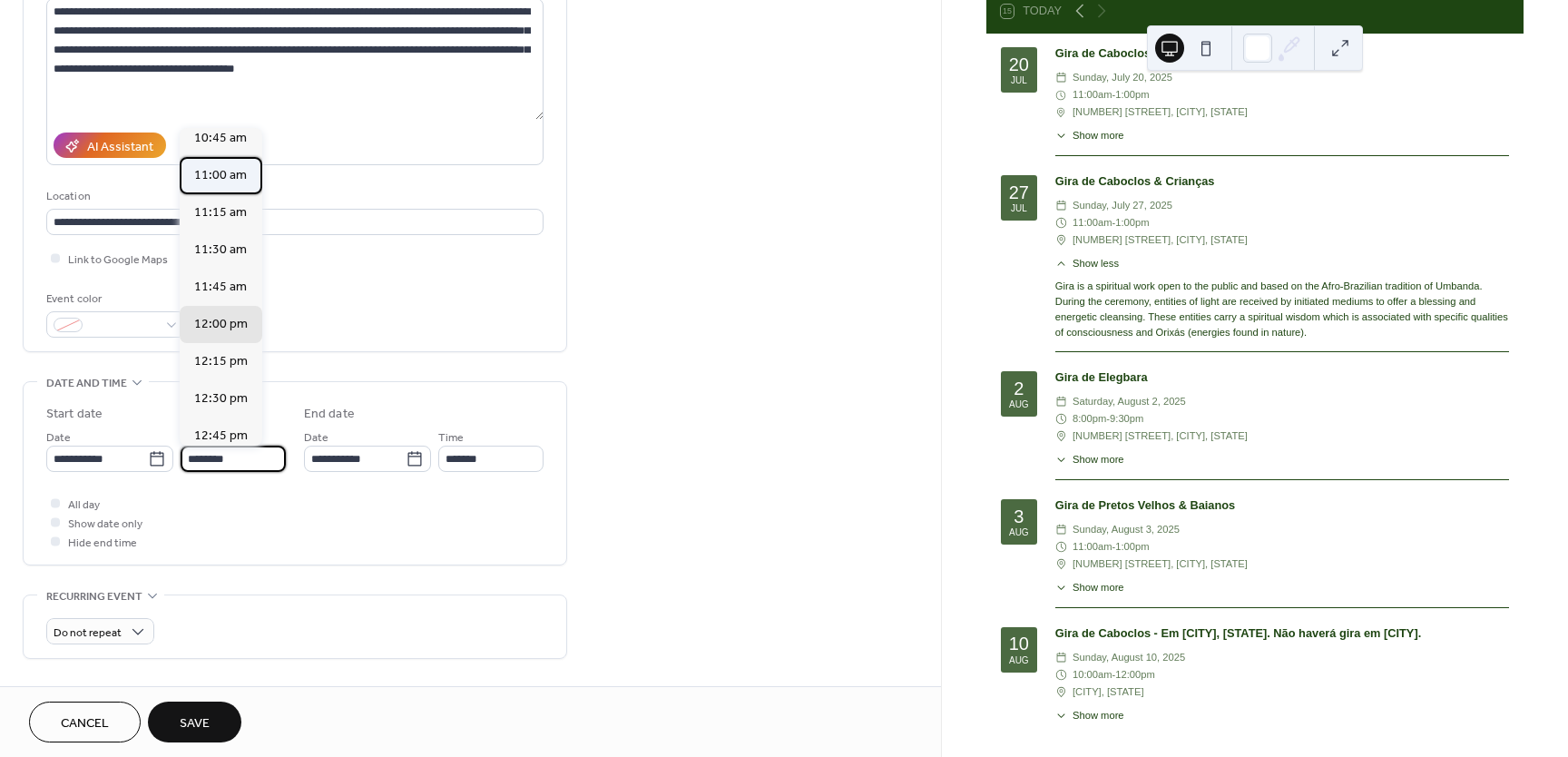 click on "11:00 am" at bounding box center [220, 175] 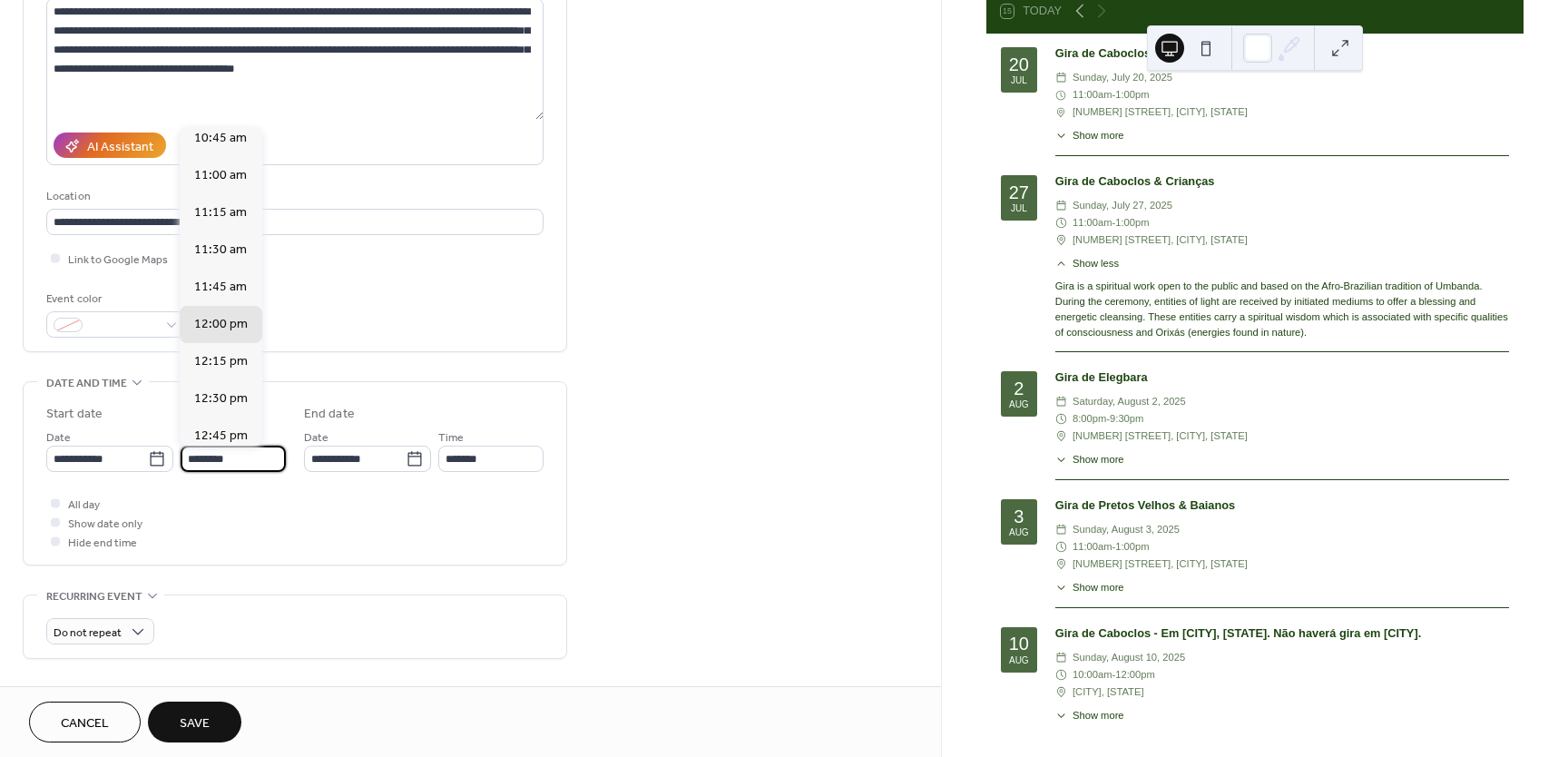 type on "********" 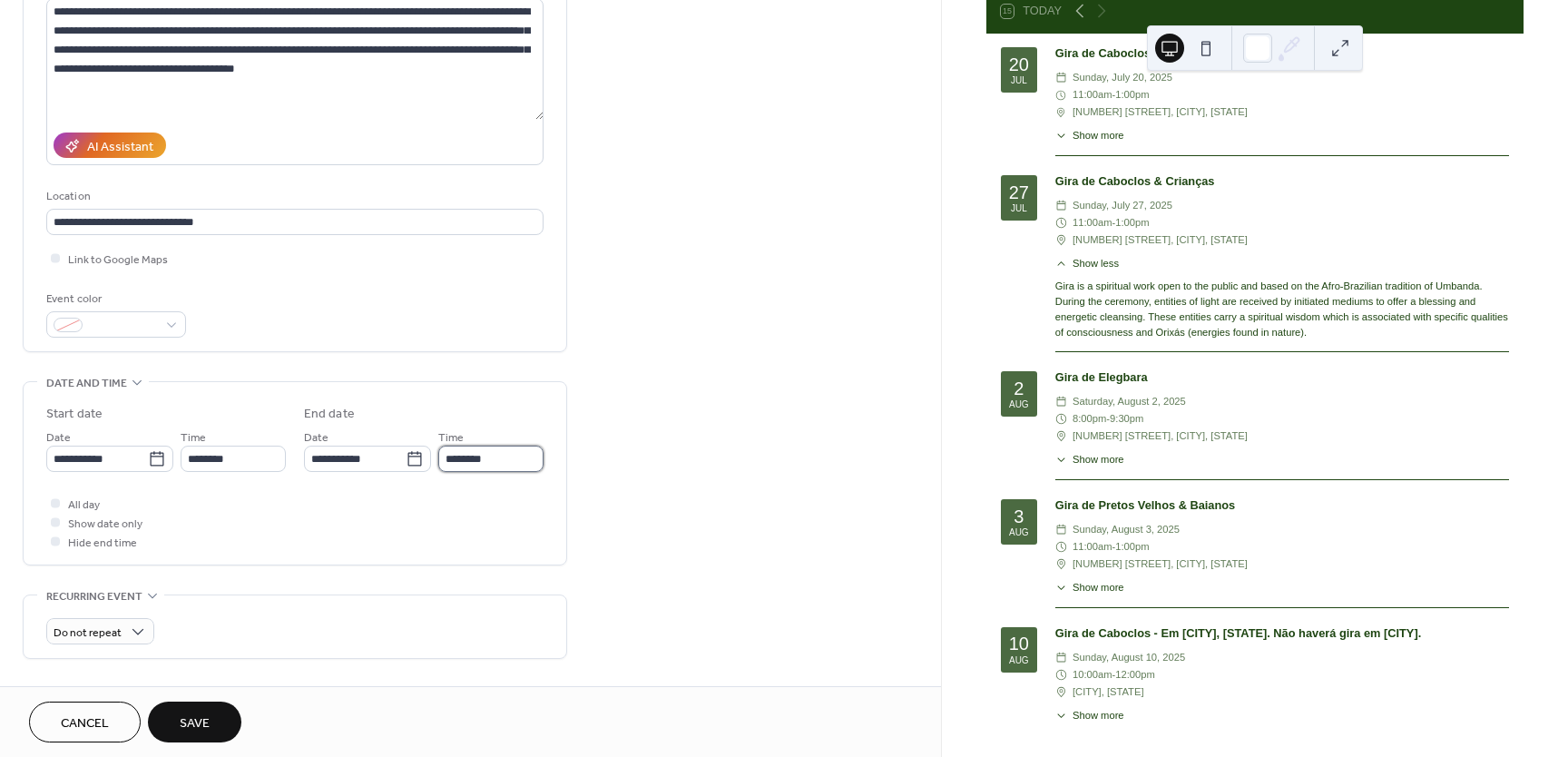 click on "********" at bounding box center (491, 458) 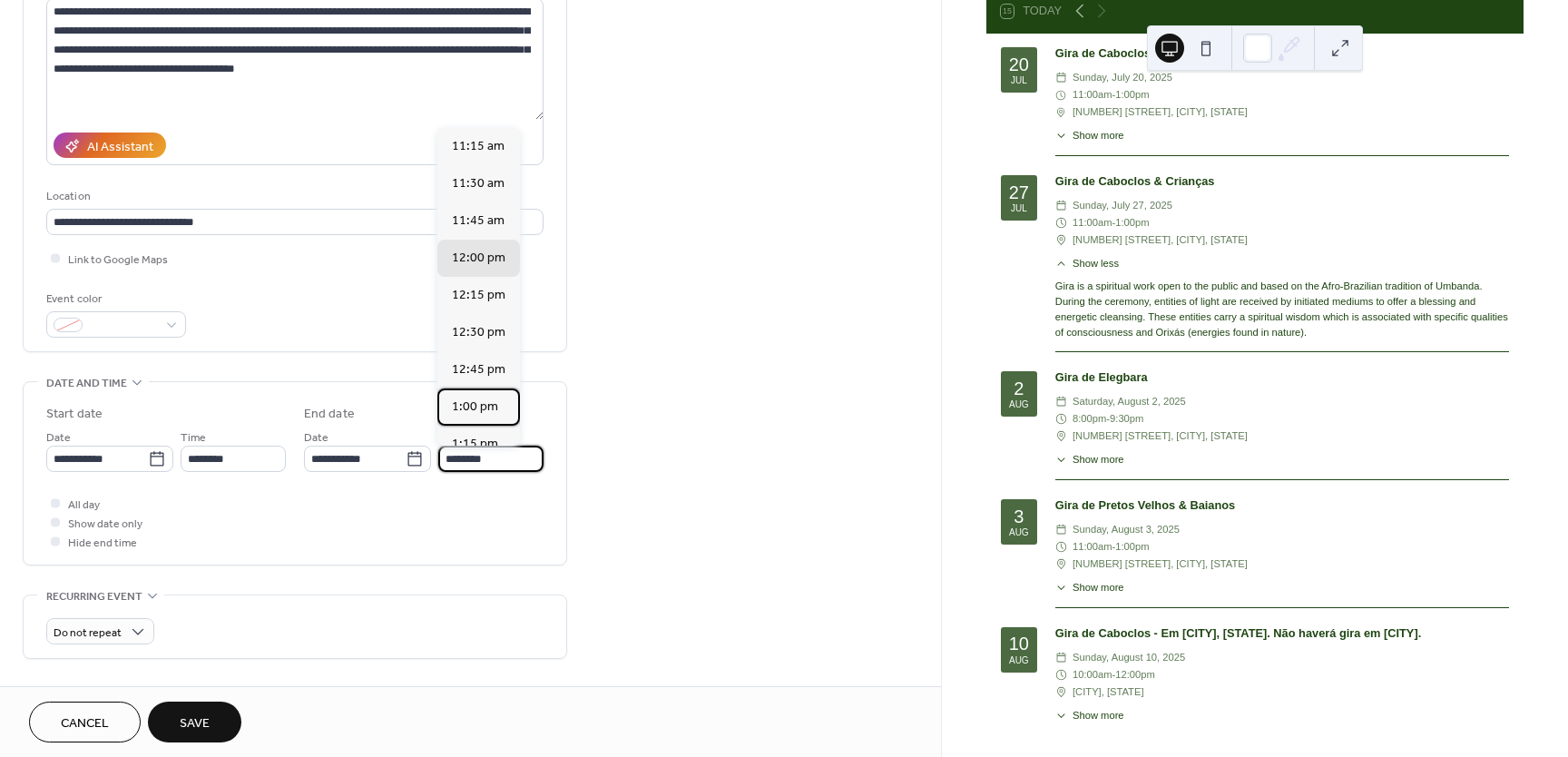 click on "1:00 pm" at bounding box center [475, 407] 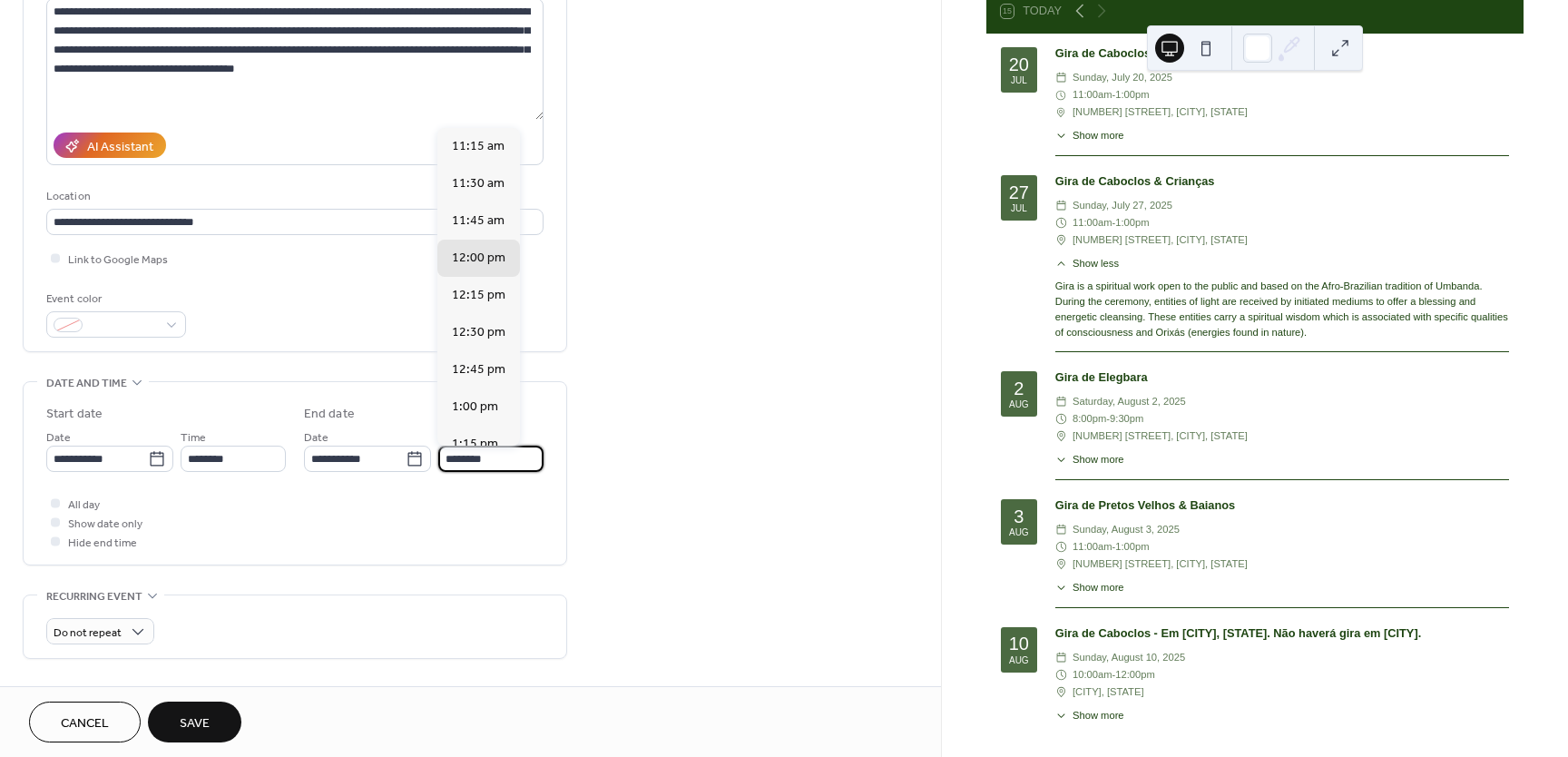 type on "*******" 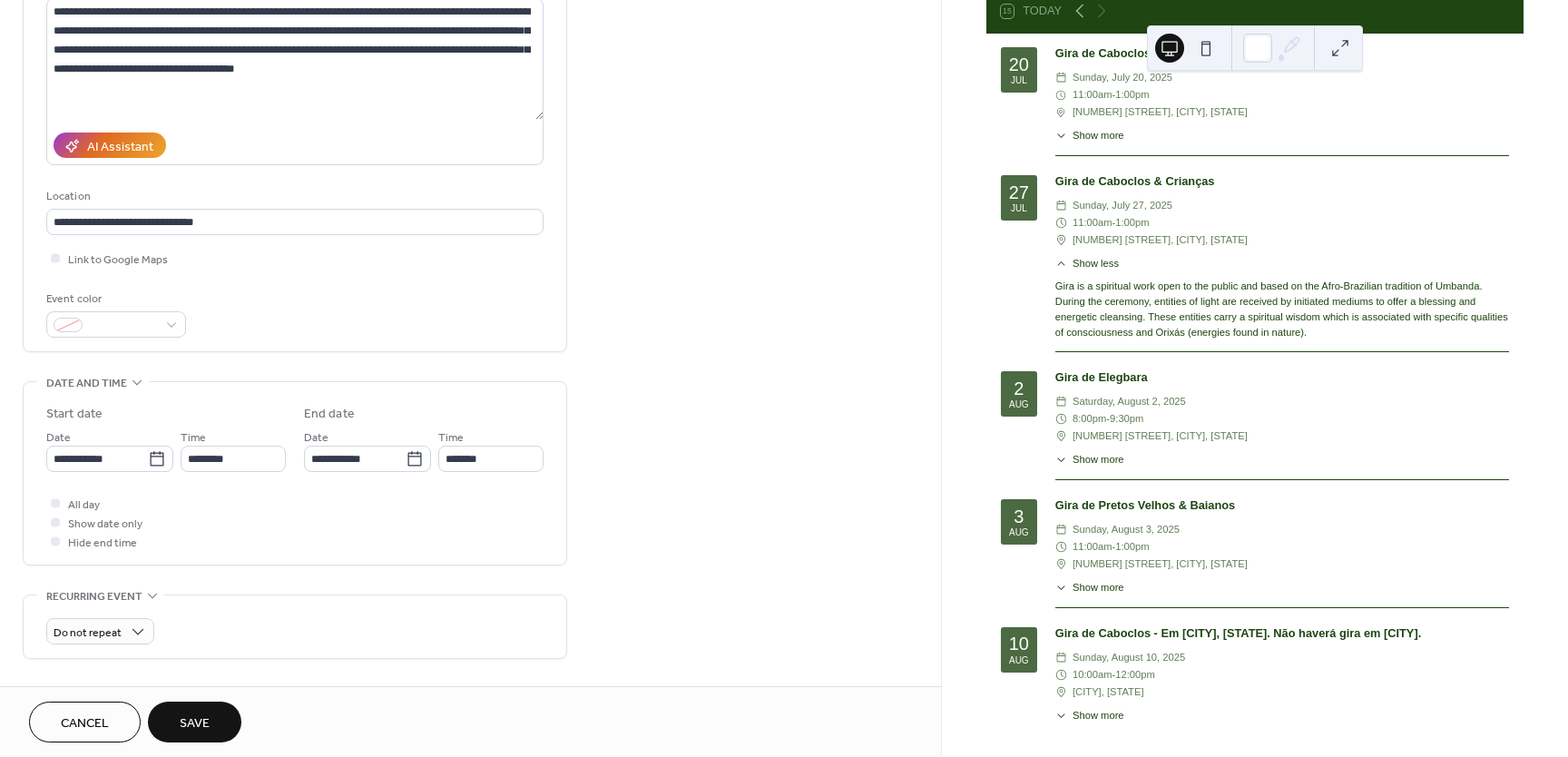 click on "Save" at bounding box center [194, 723] 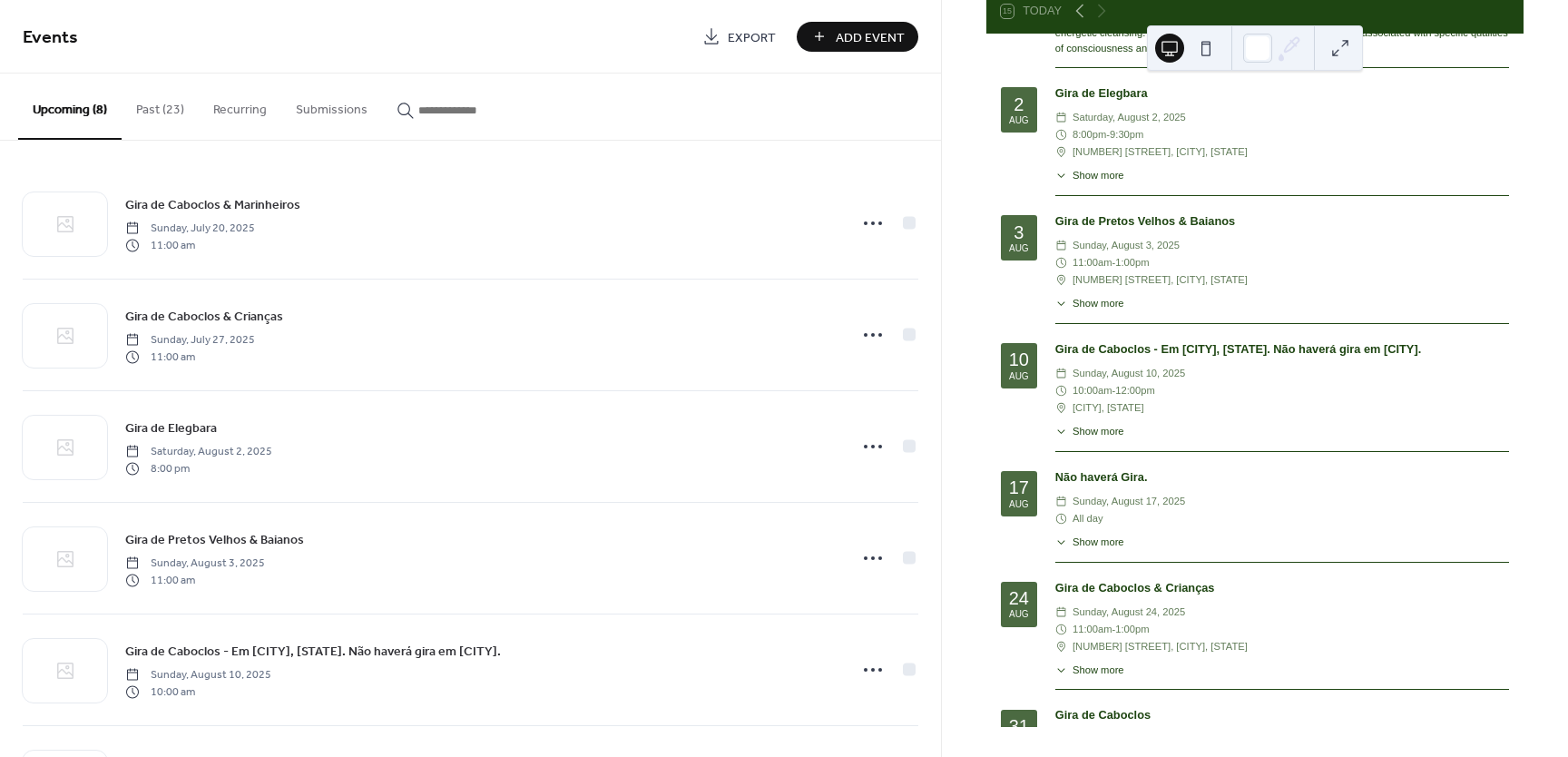 scroll, scrollTop: 400, scrollLeft: 0, axis: vertical 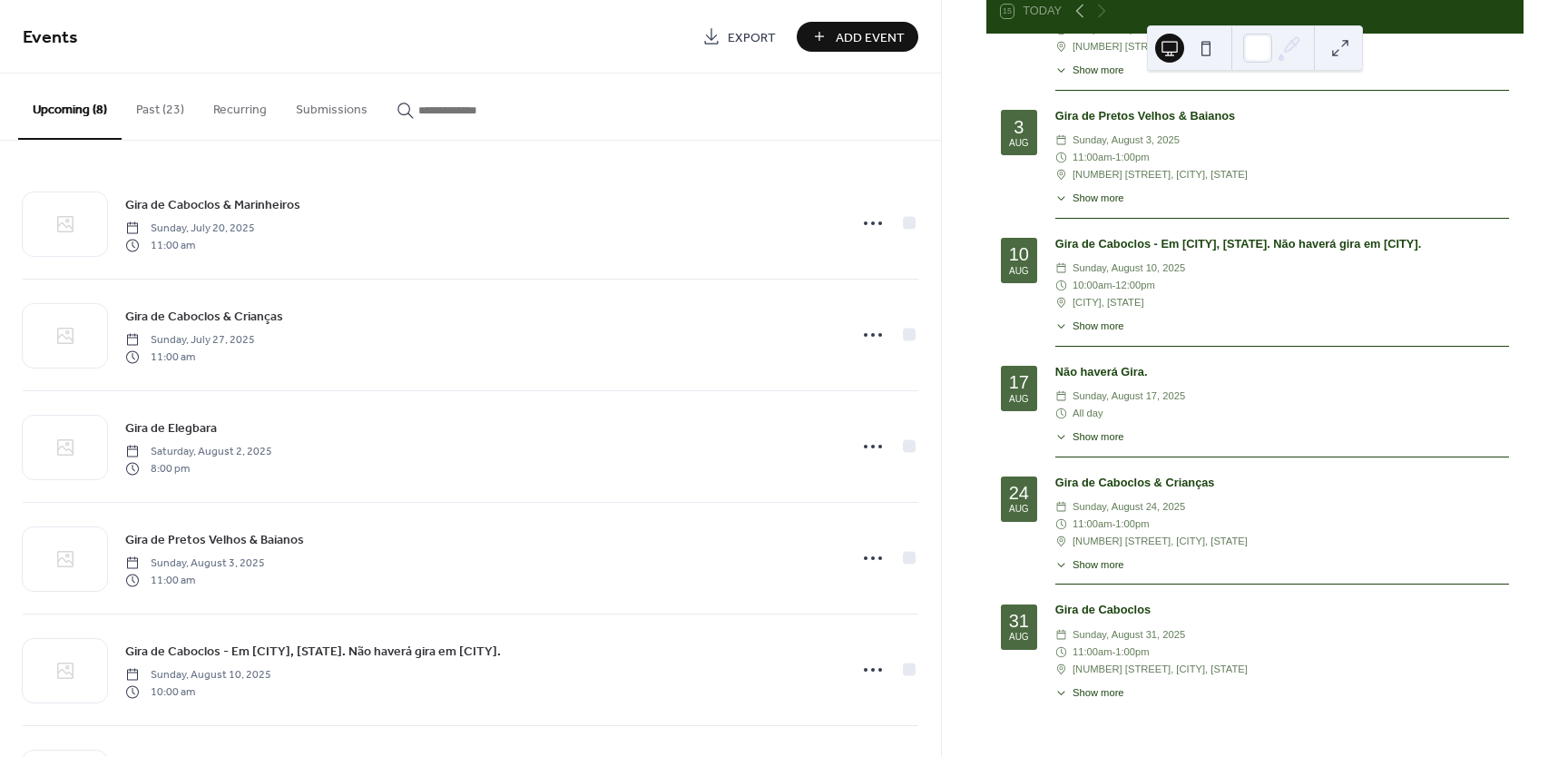 click on "Sunday, August 17, 2025" at bounding box center (1129, 396) 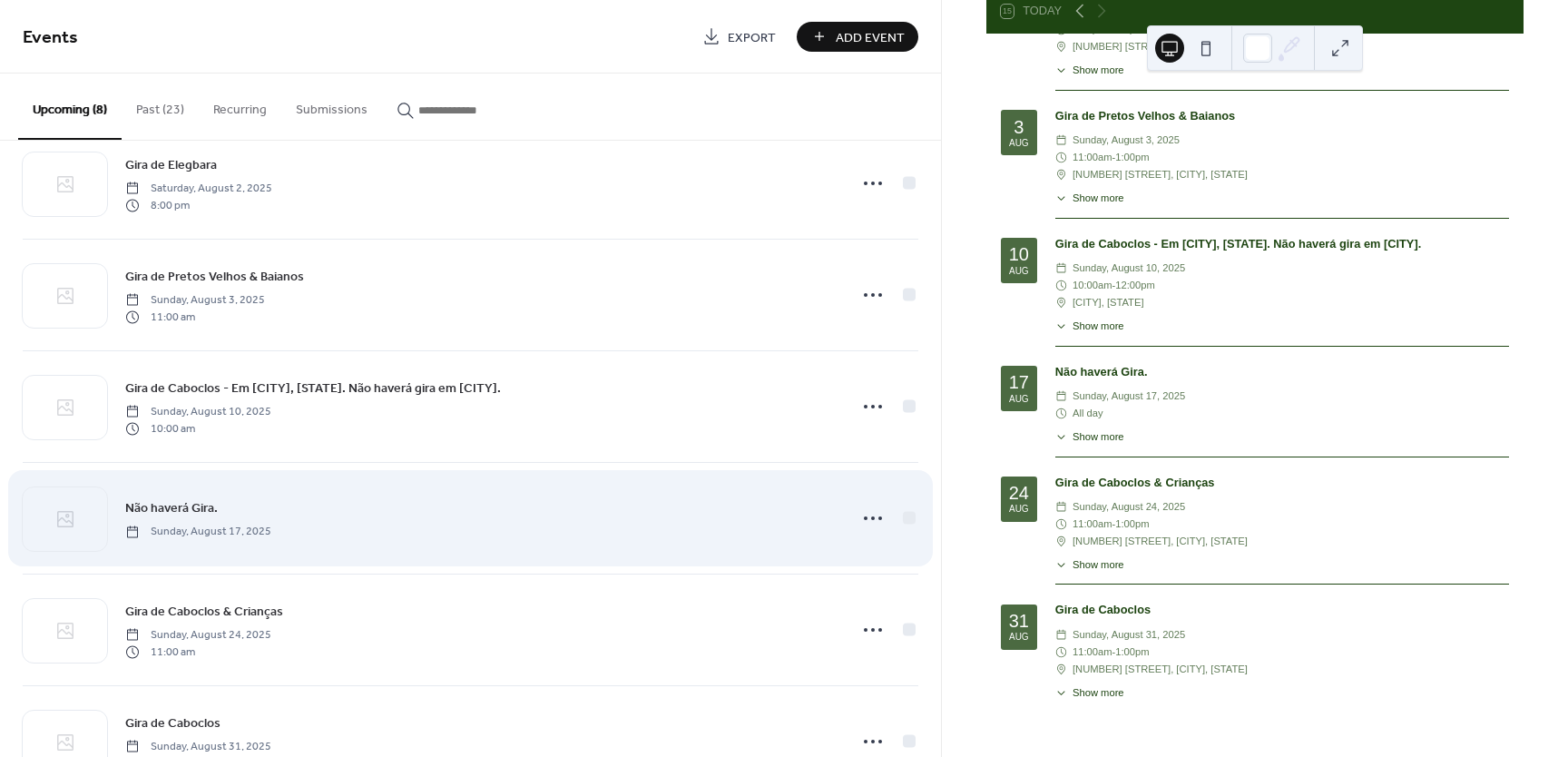 scroll, scrollTop: 330, scrollLeft: 0, axis: vertical 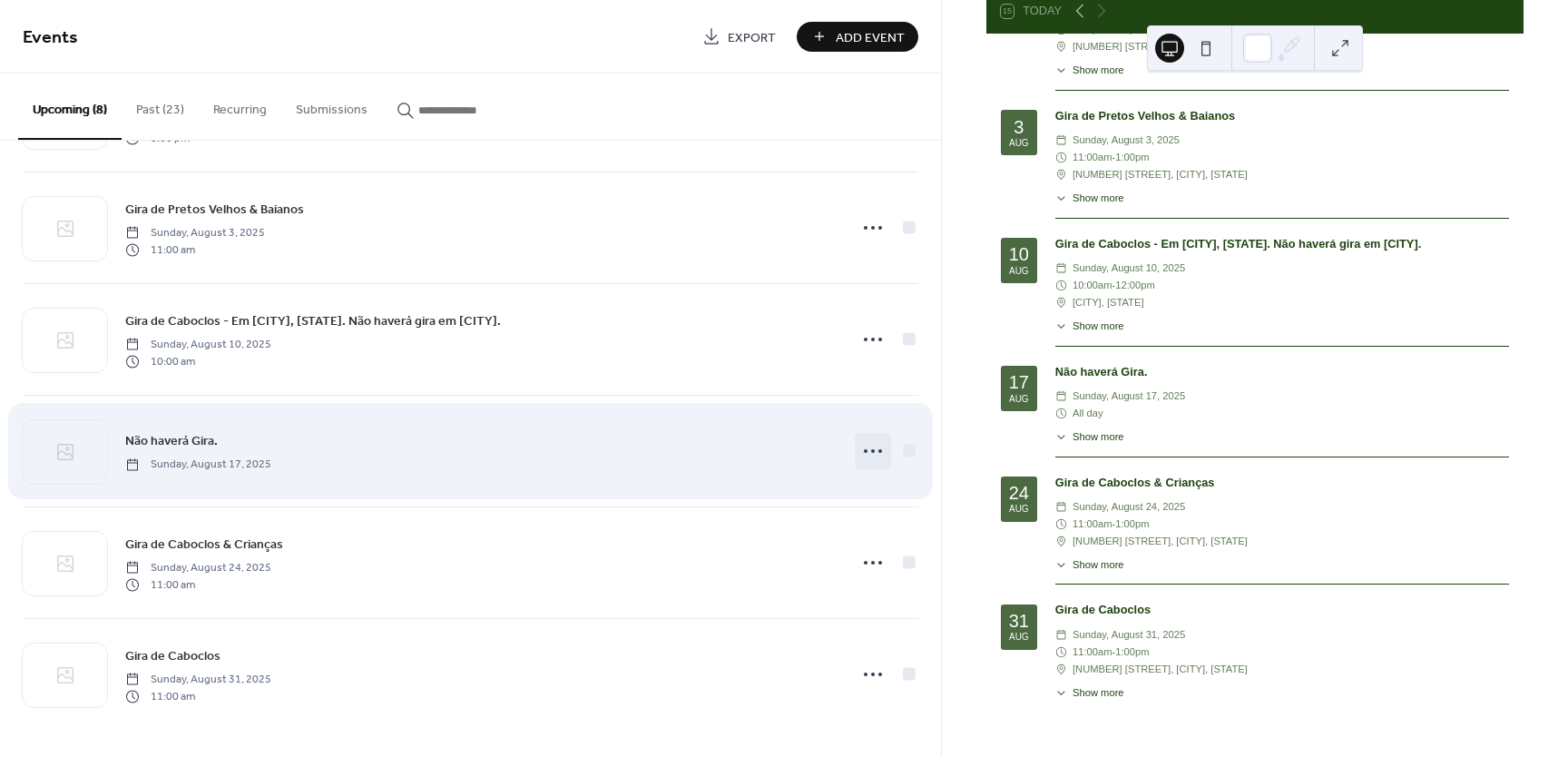 click 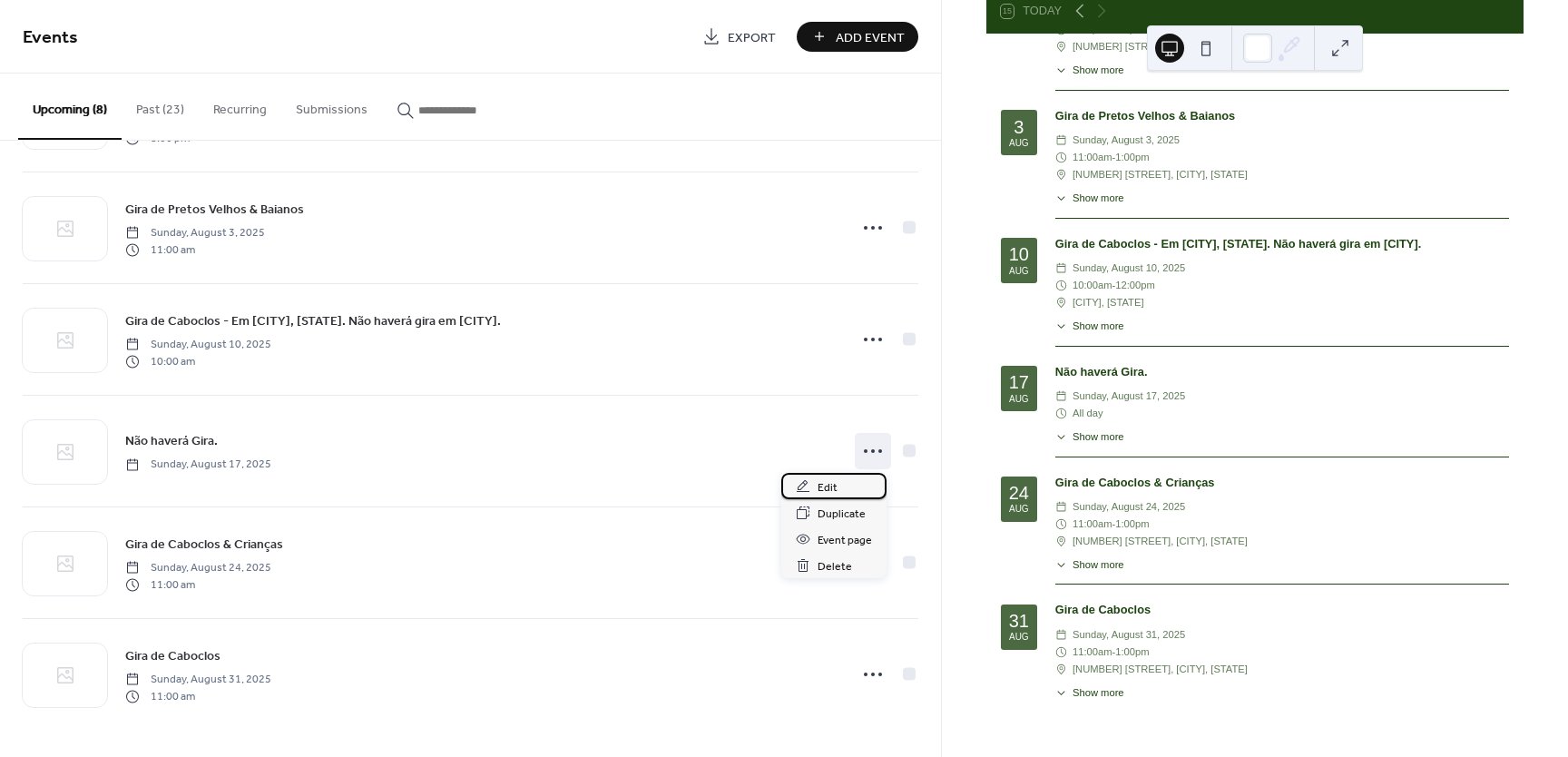 click on "Edit" at bounding box center [834, 486] 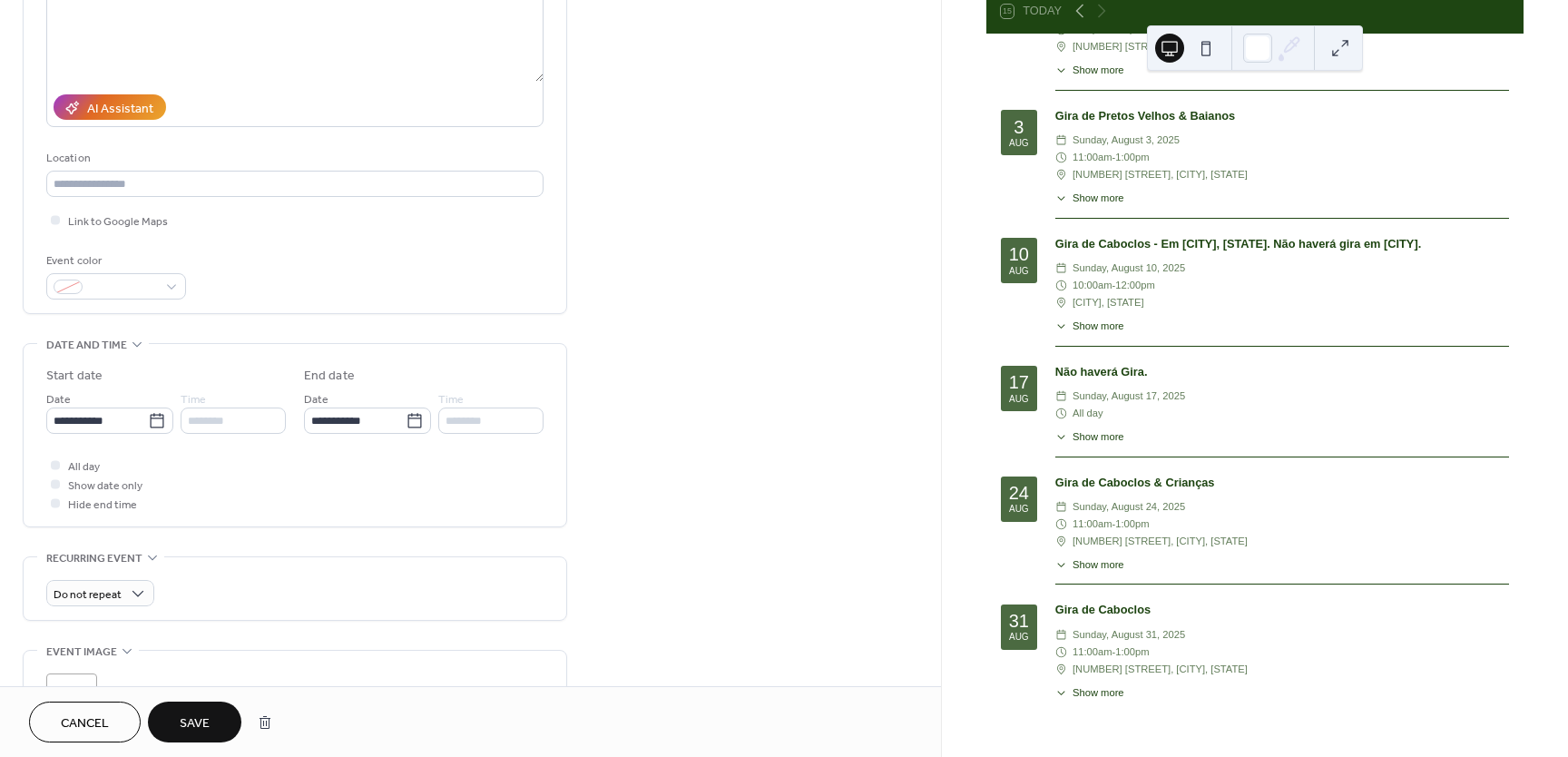 scroll, scrollTop: 520, scrollLeft: 0, axis: vertical 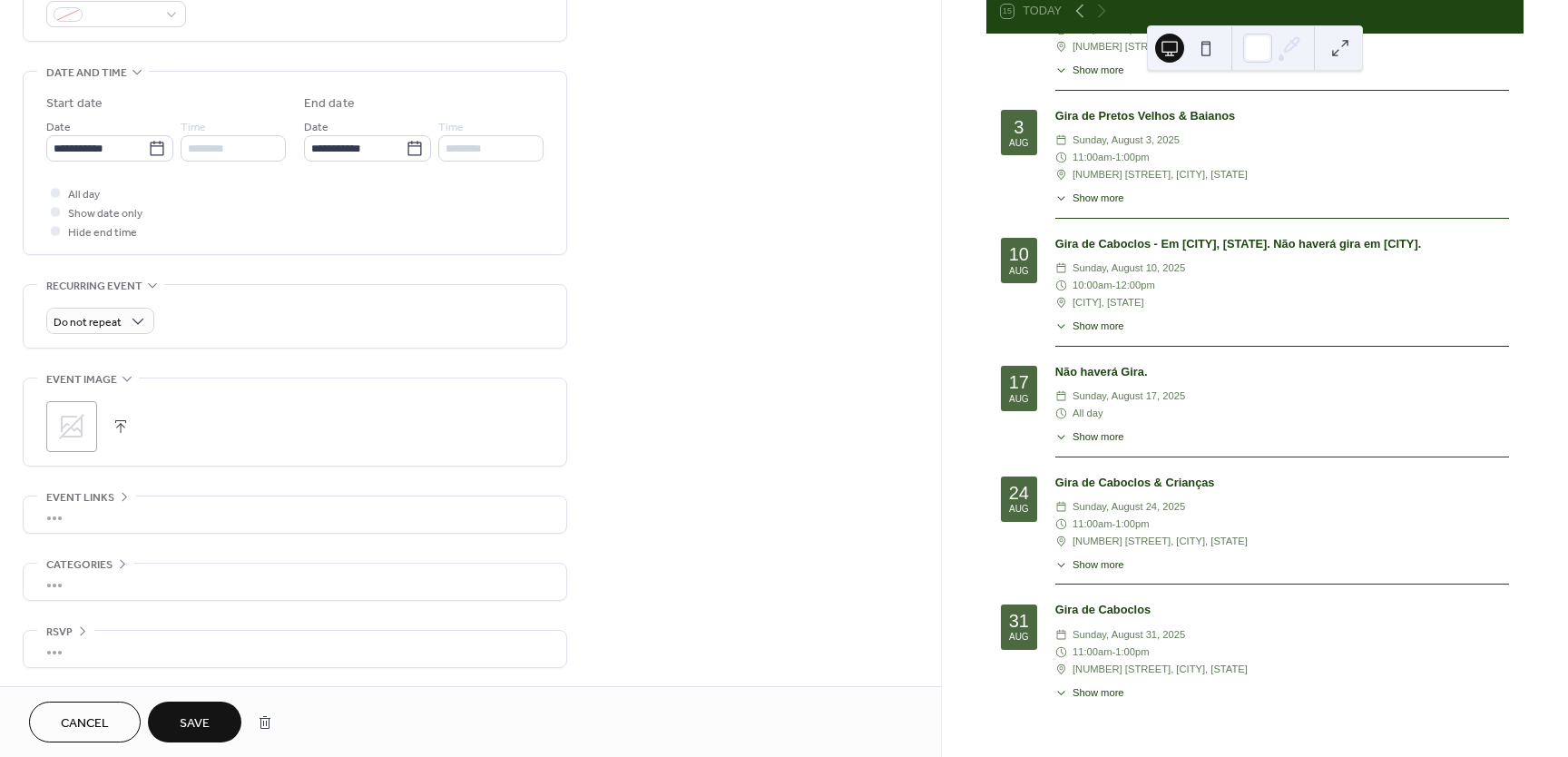 type on "**********" 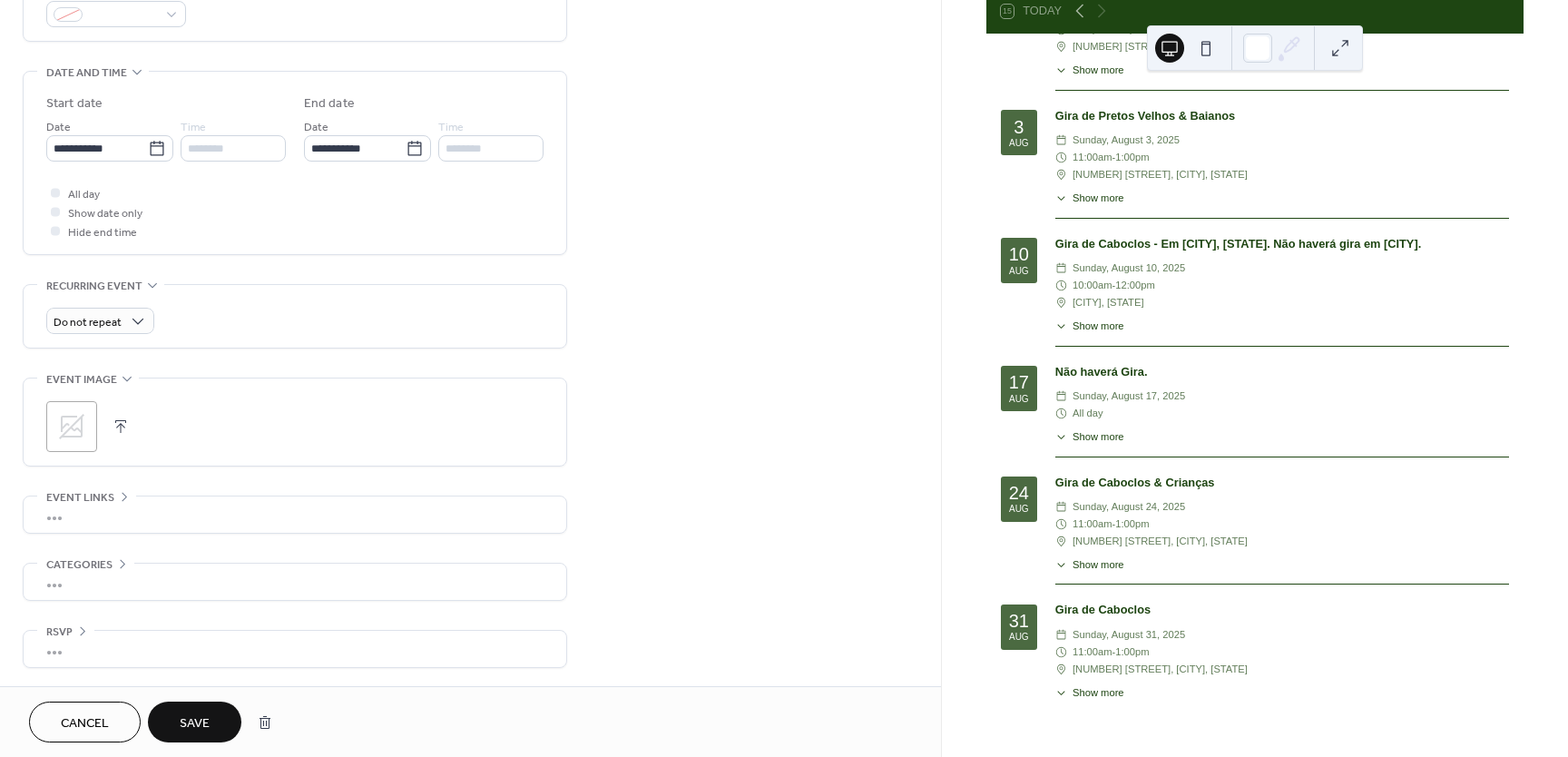 drag, startPoint x: 172, startPoint y: 716, endPoint x: 205, endPoint y: 716, distance: 33 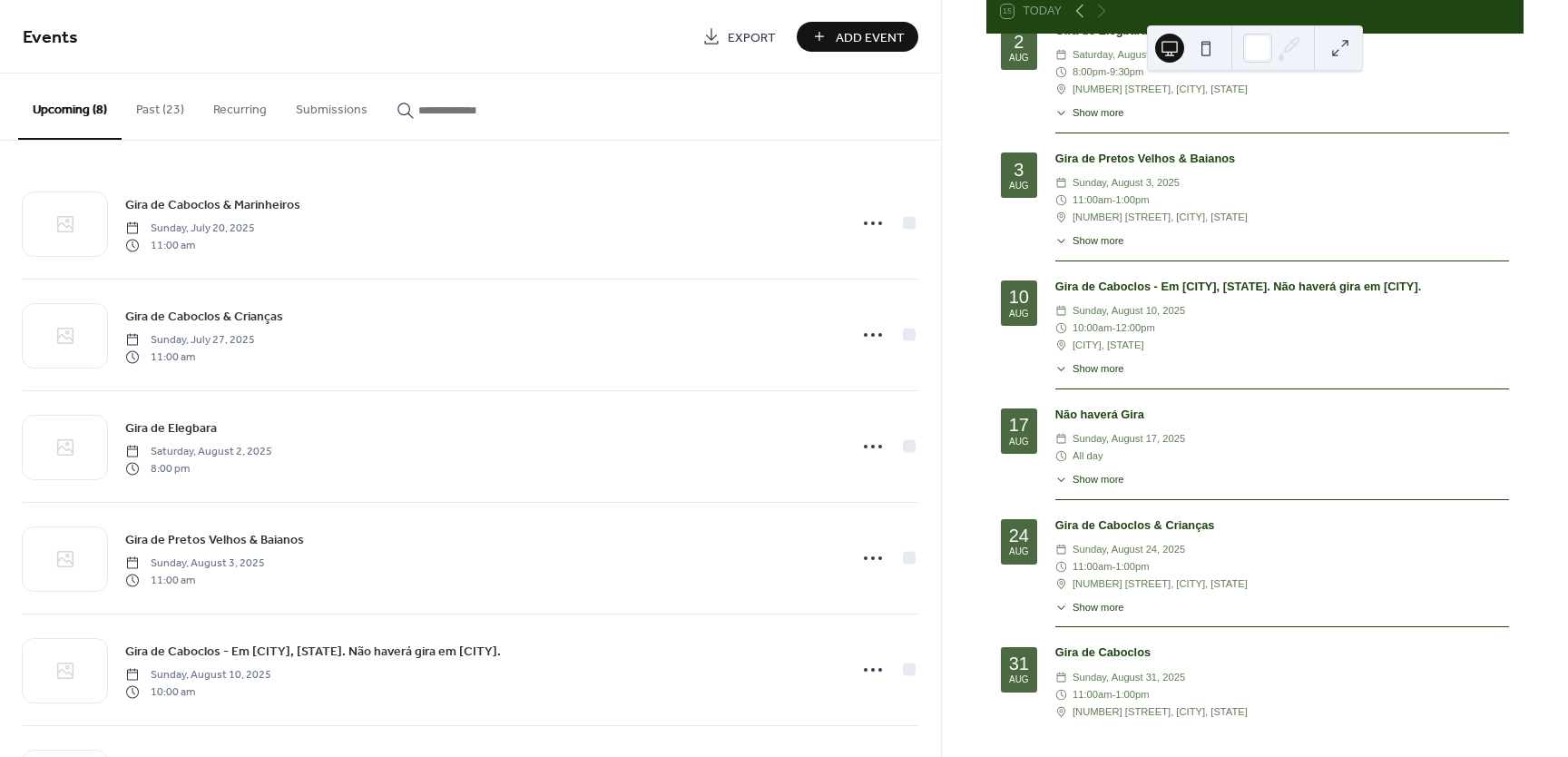 scroll, scrollTop: 345, scrollLeft: 0, axis: vertical 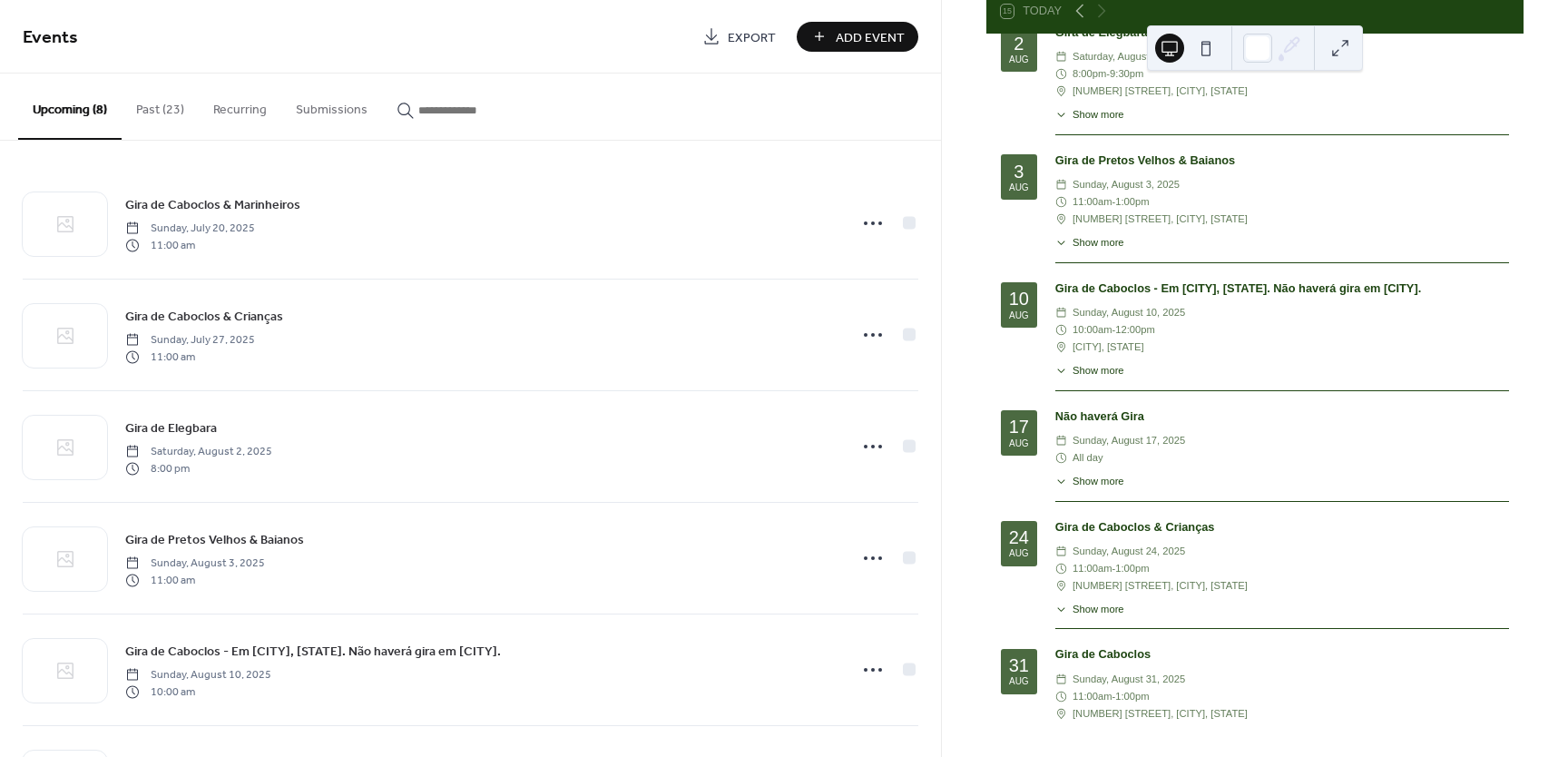 click on "Show more" at bounding box center (1098, 481) 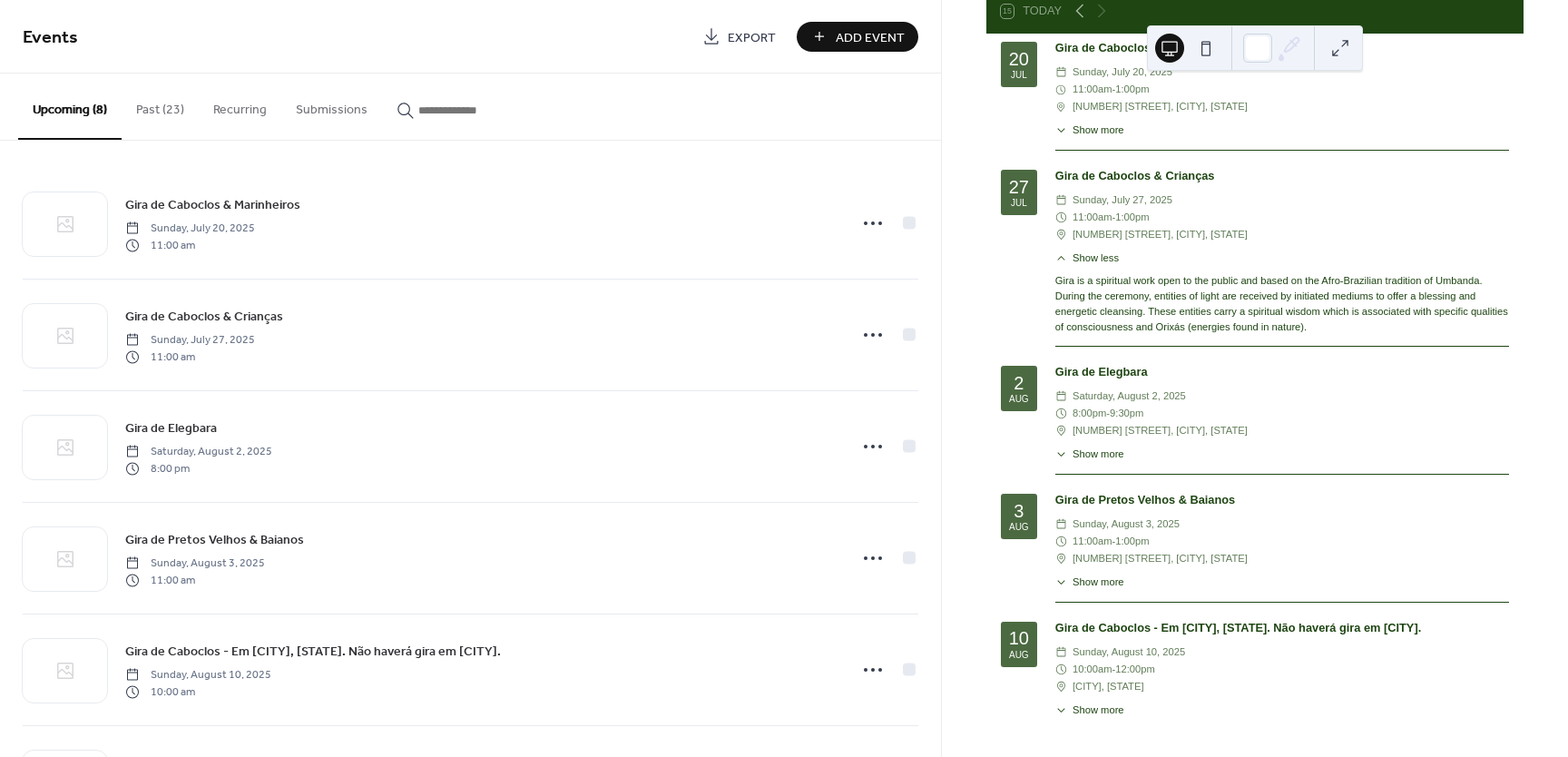 scroll, scrollTop: 0, scrollLeft: 0, axis: both 